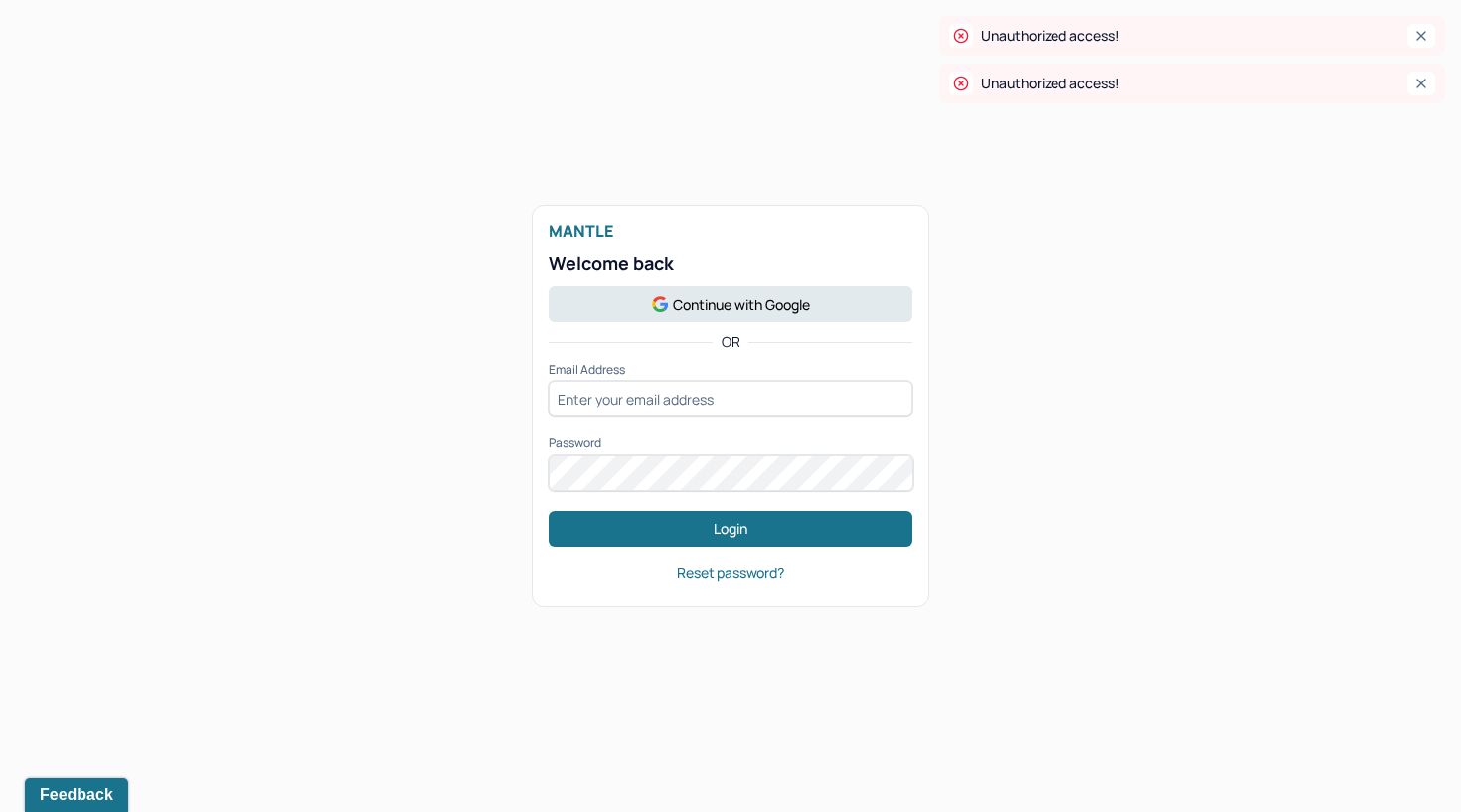 scroll, scrollTop: 0, scrollLeft: 0, axis: both 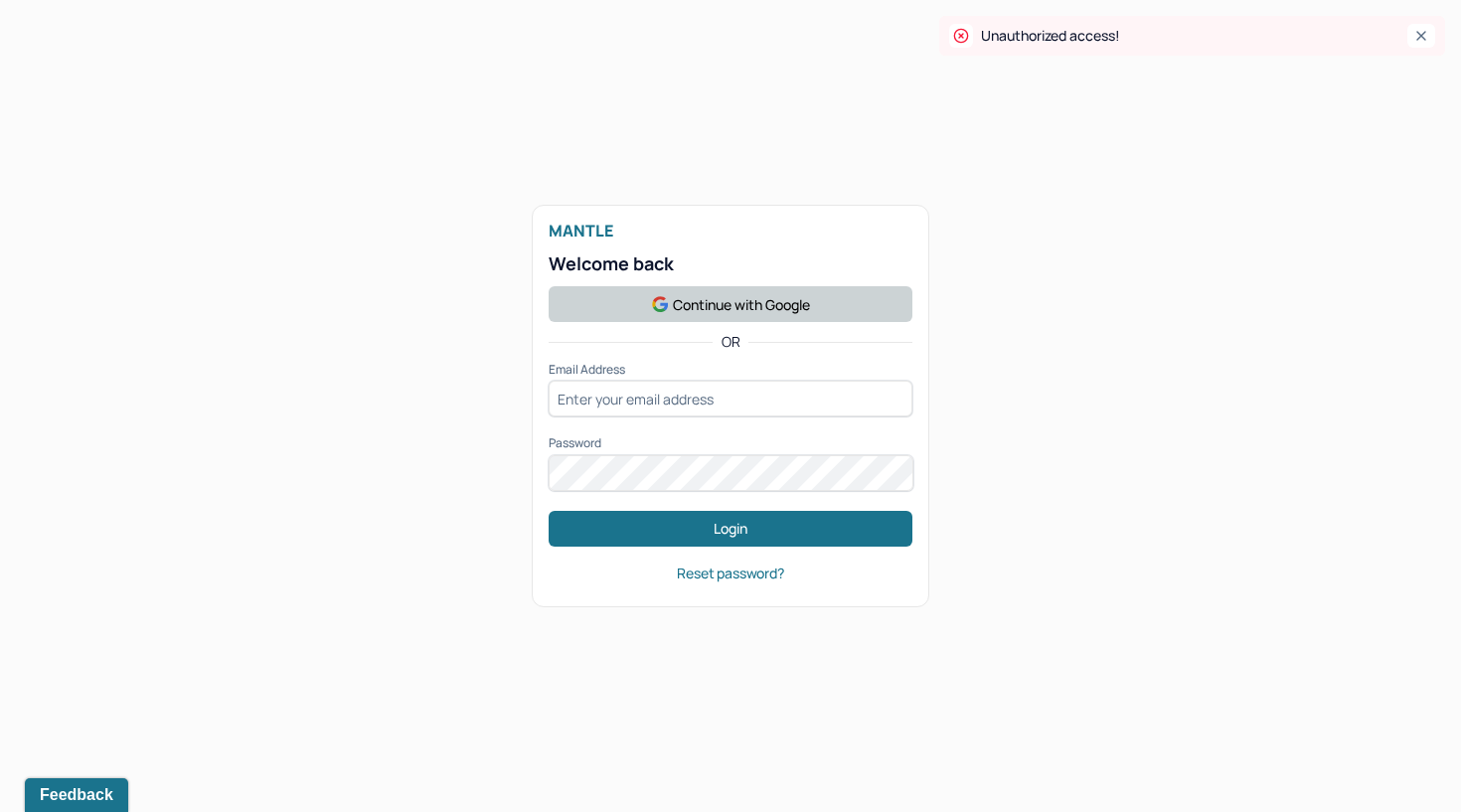 click on "Continue with Google" at bounding box center [730, 304] 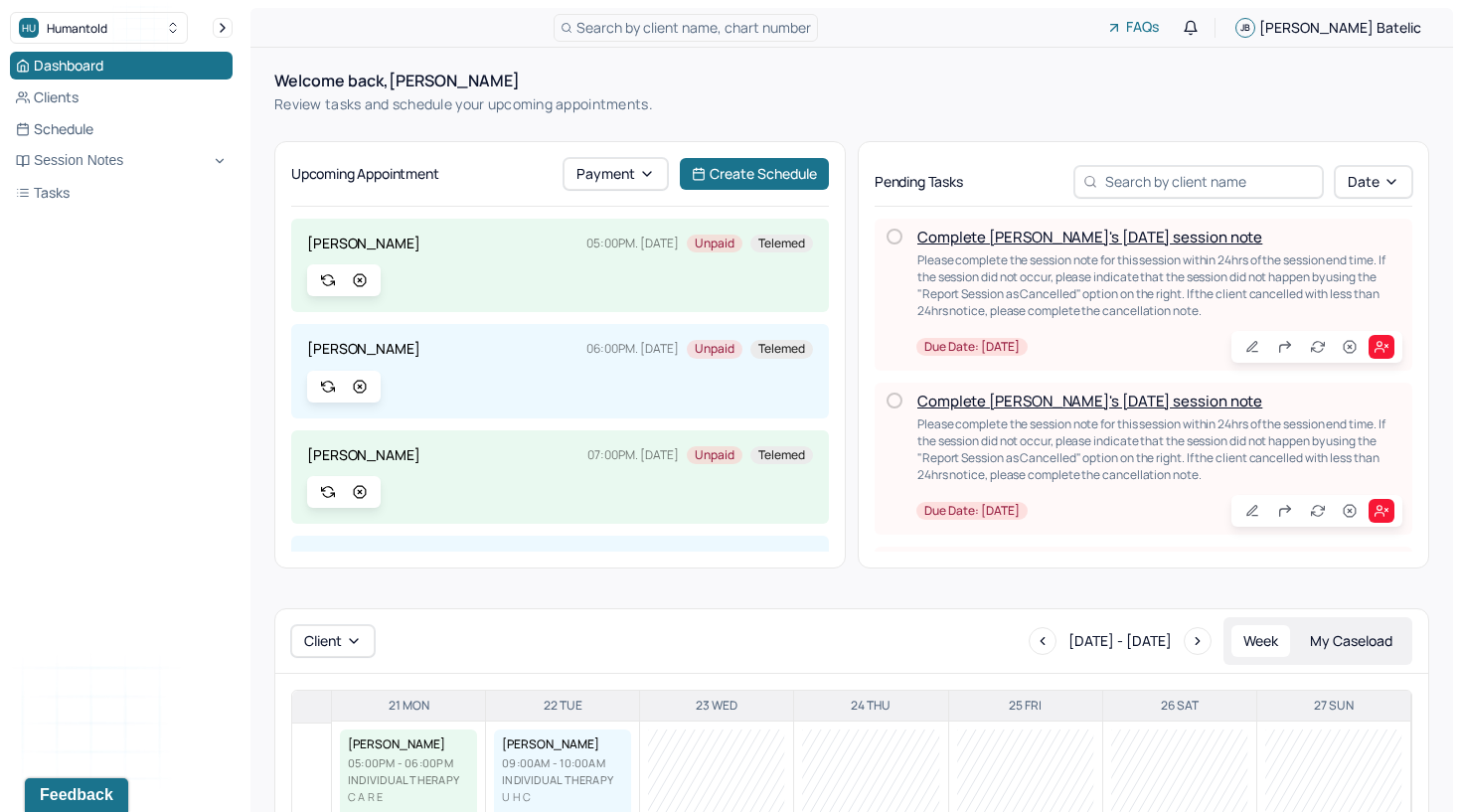 click on "Complete [PERSON_NAME]'s [DATE] session note" at bounding box center [1089, 401] 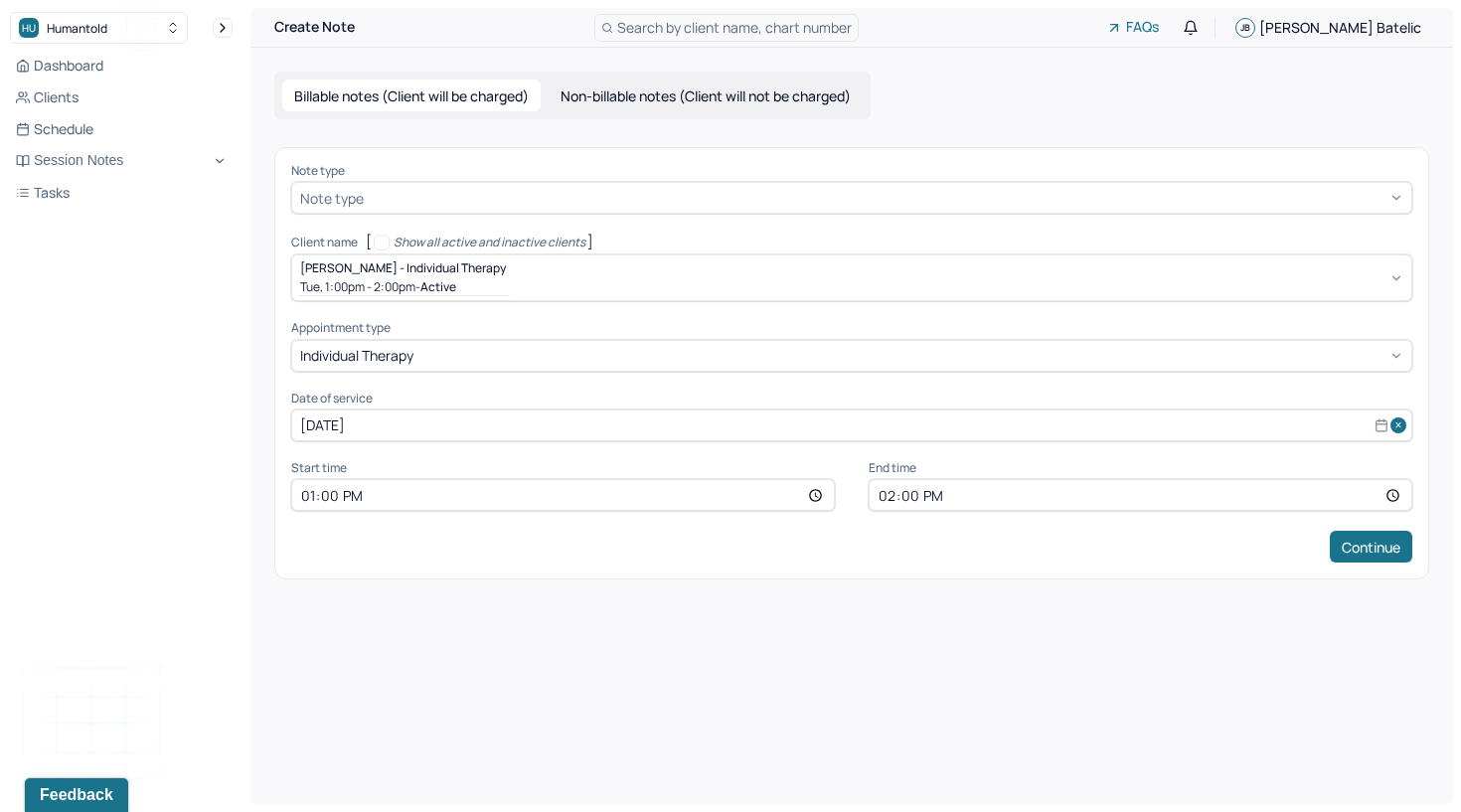 click at bounding box center (886, 198) 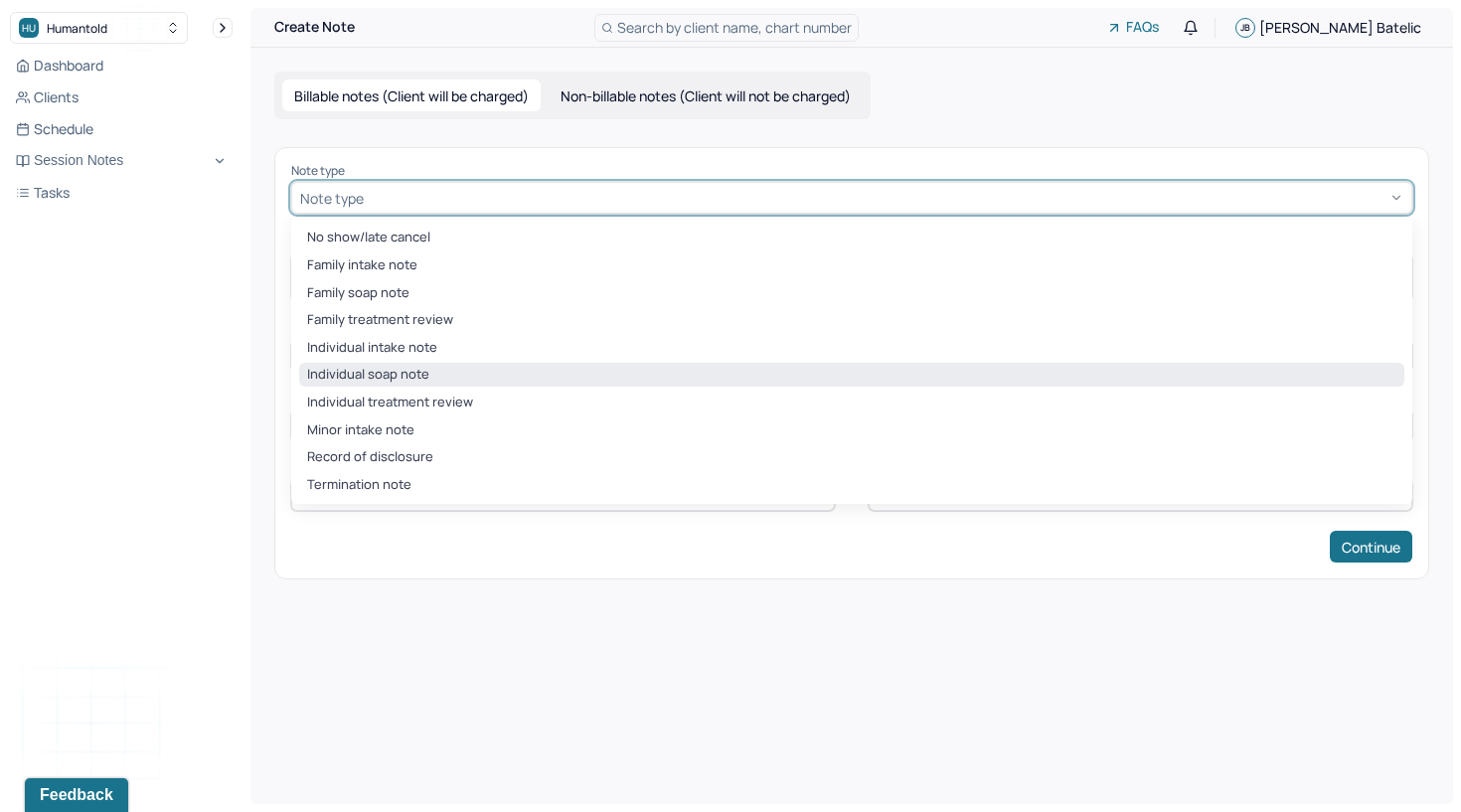click on "Individual soap note" at bounding box center [852, 375] 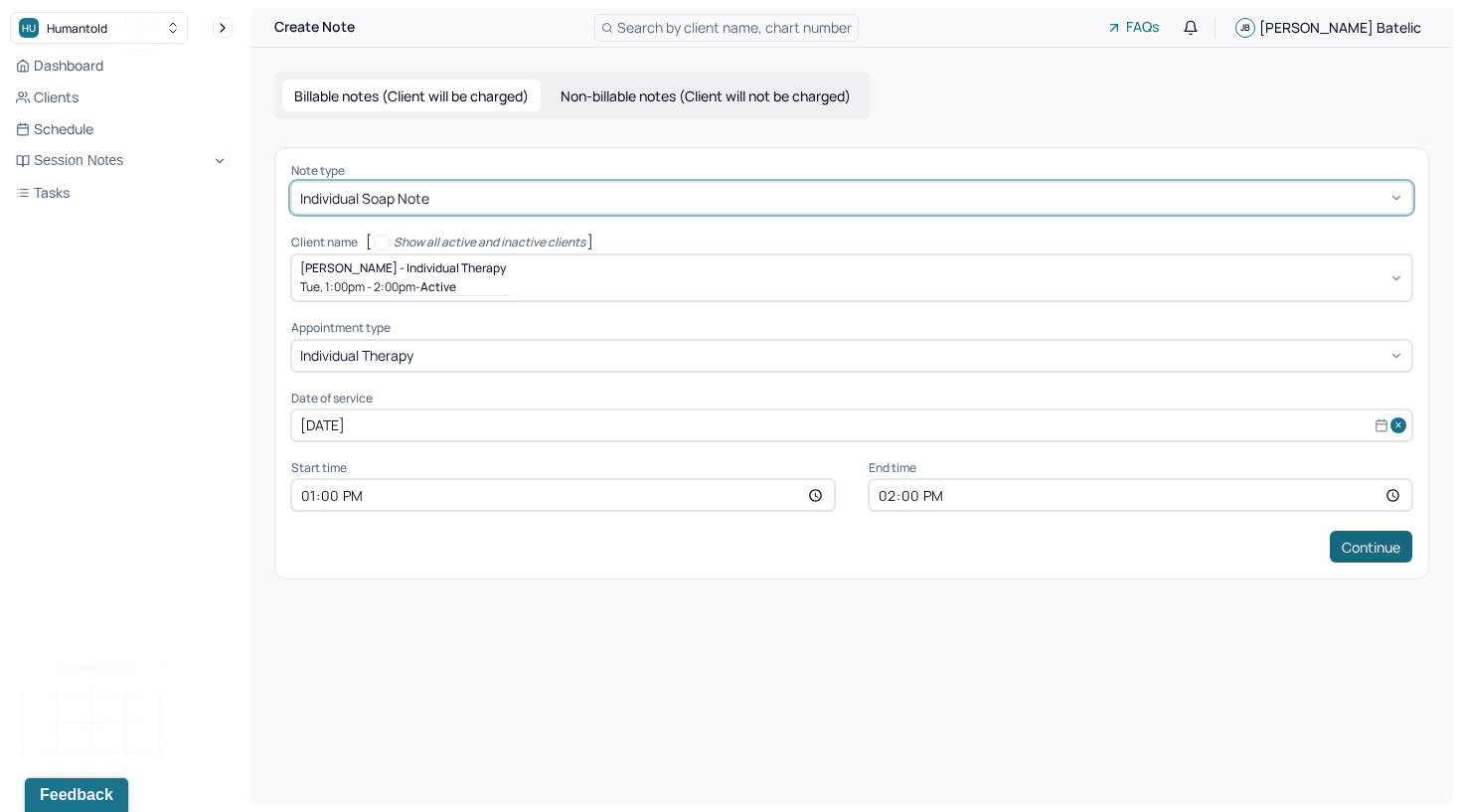 click on "Continue" at bounding box center (1371, 547) 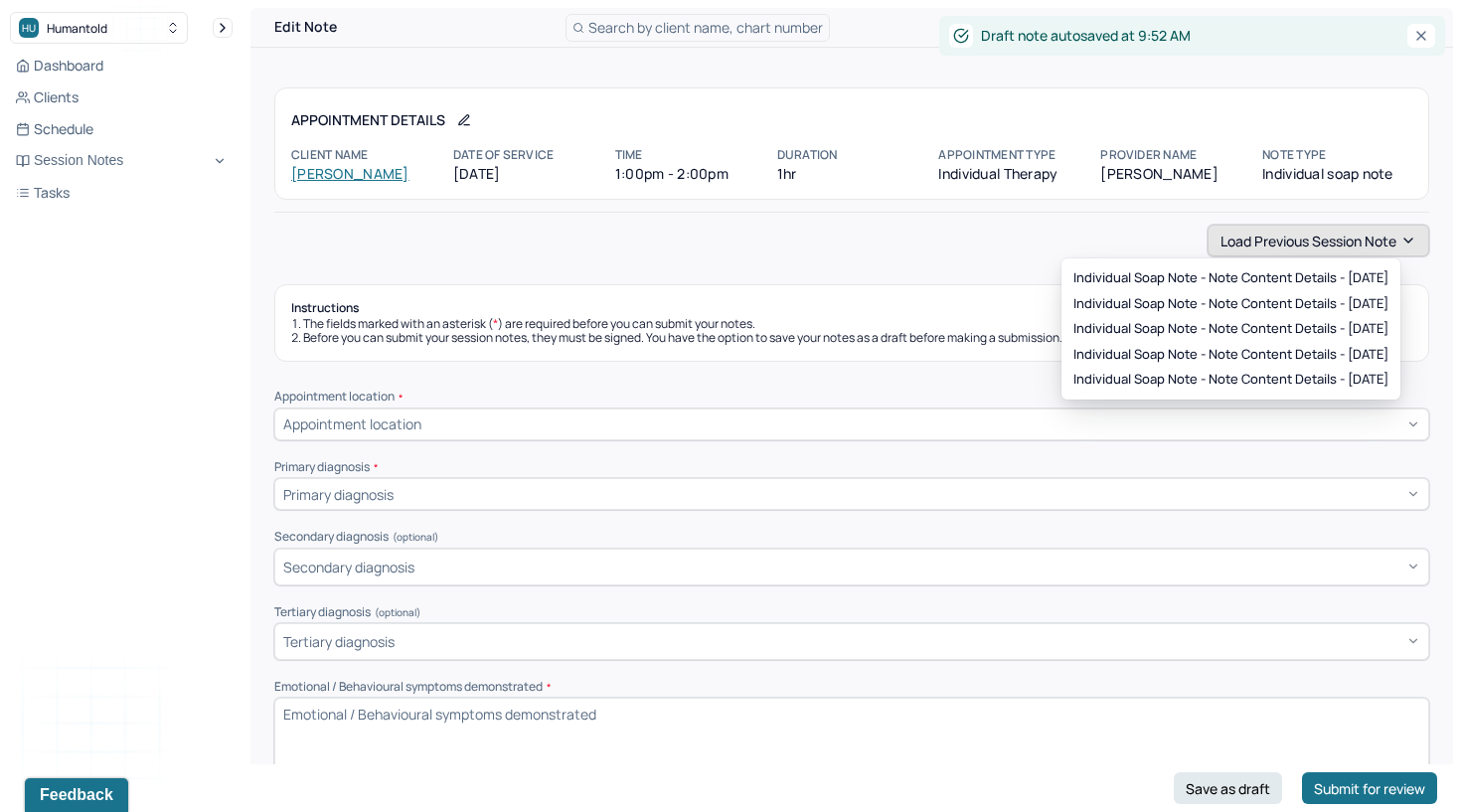 click on "Load previous session note" at bounding box center (1318, 241) 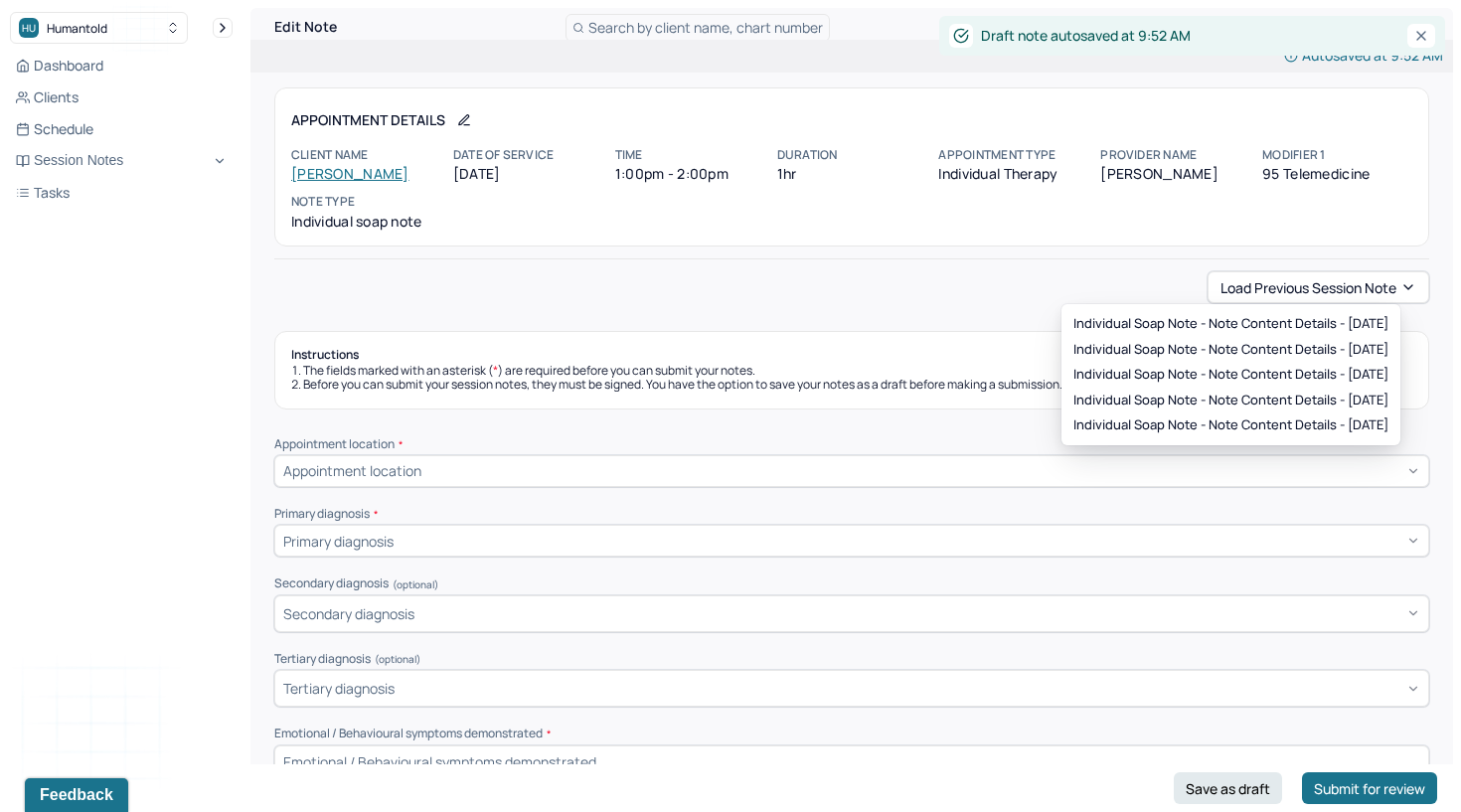 click on "Load previous session note" at bounding box center (852, 287) 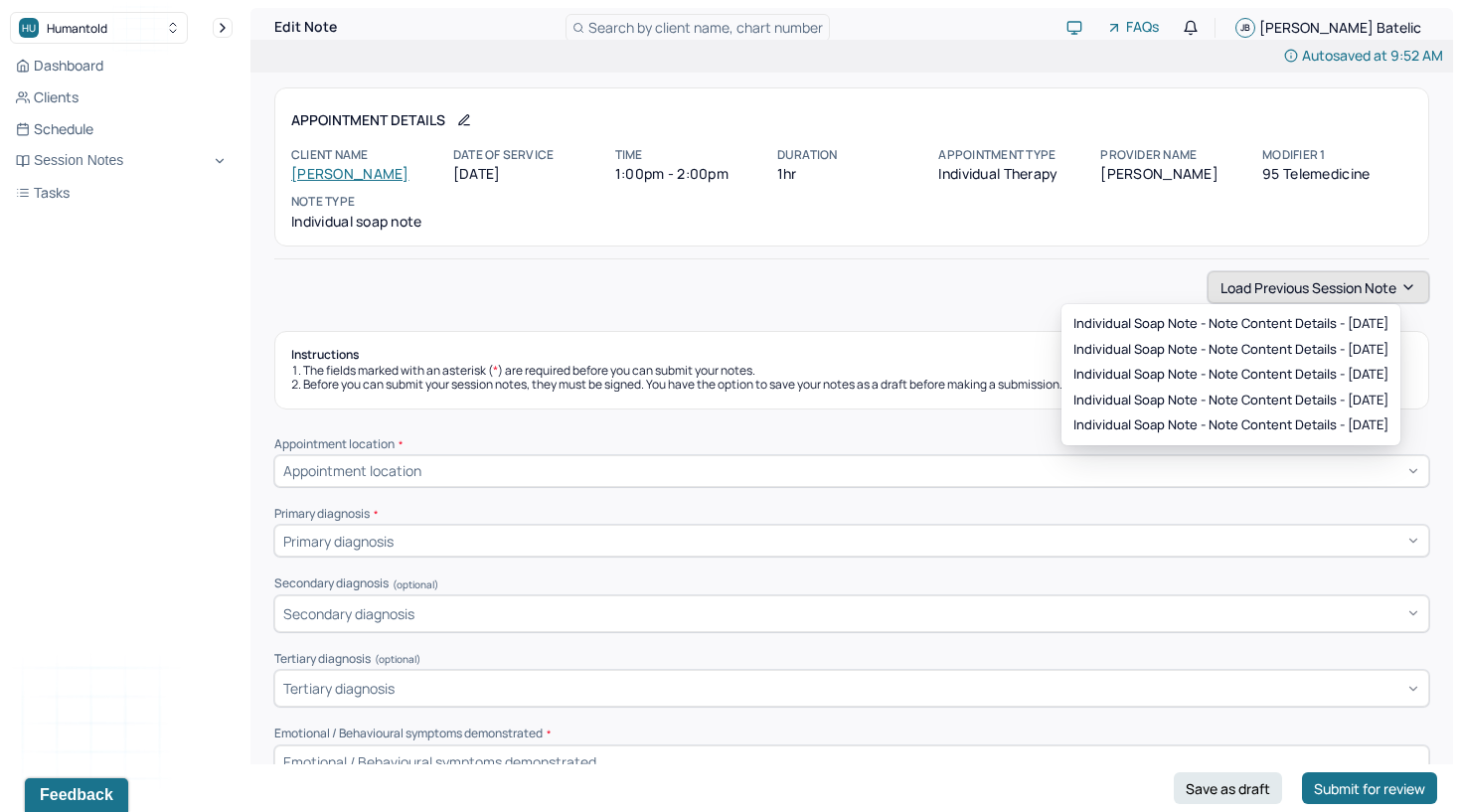 click on "Load previous session note" at bounding box center (1318, 287) 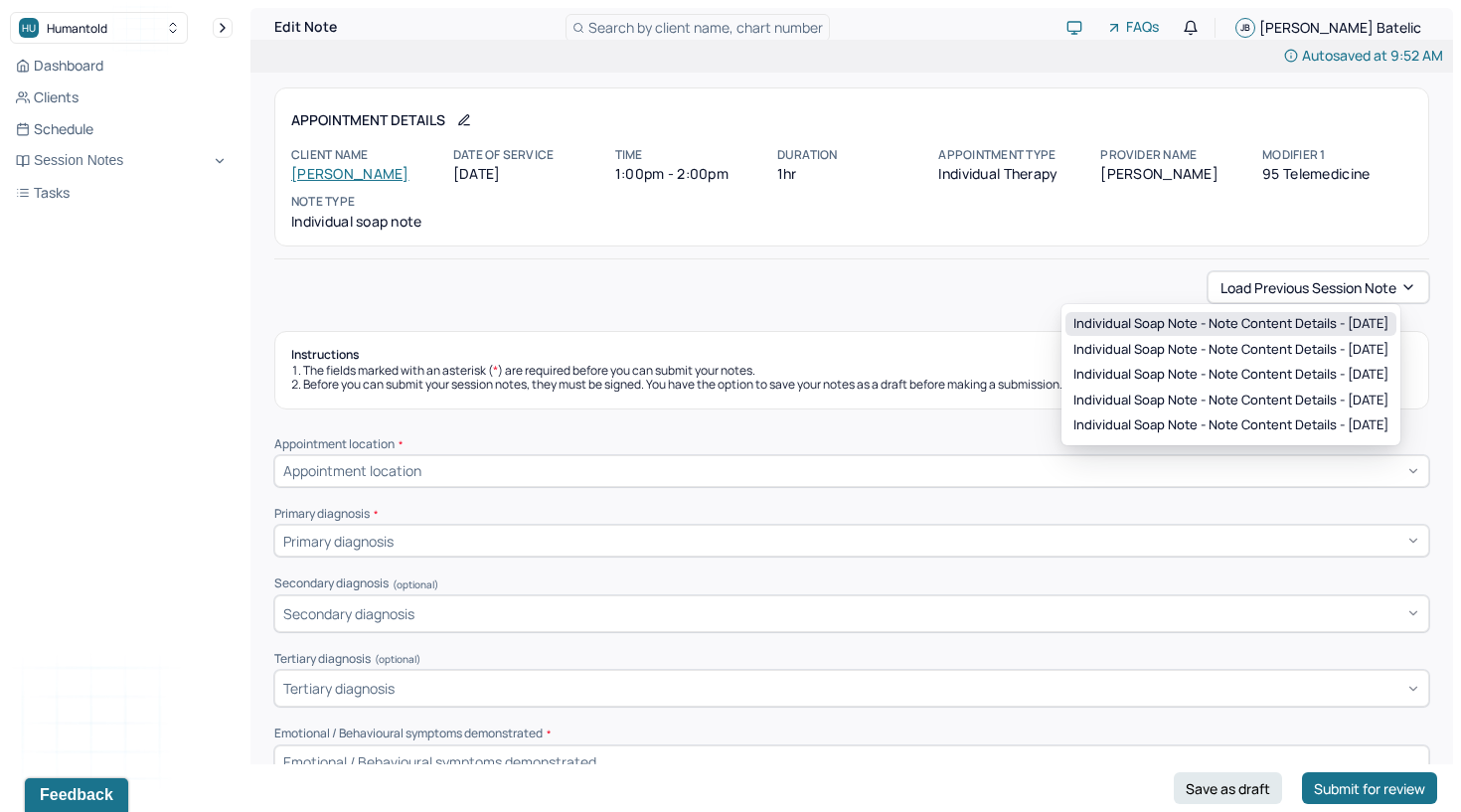 click on "Individual soap note   - Note content Details -   [DATE]" at bounding box center (1230, 324) 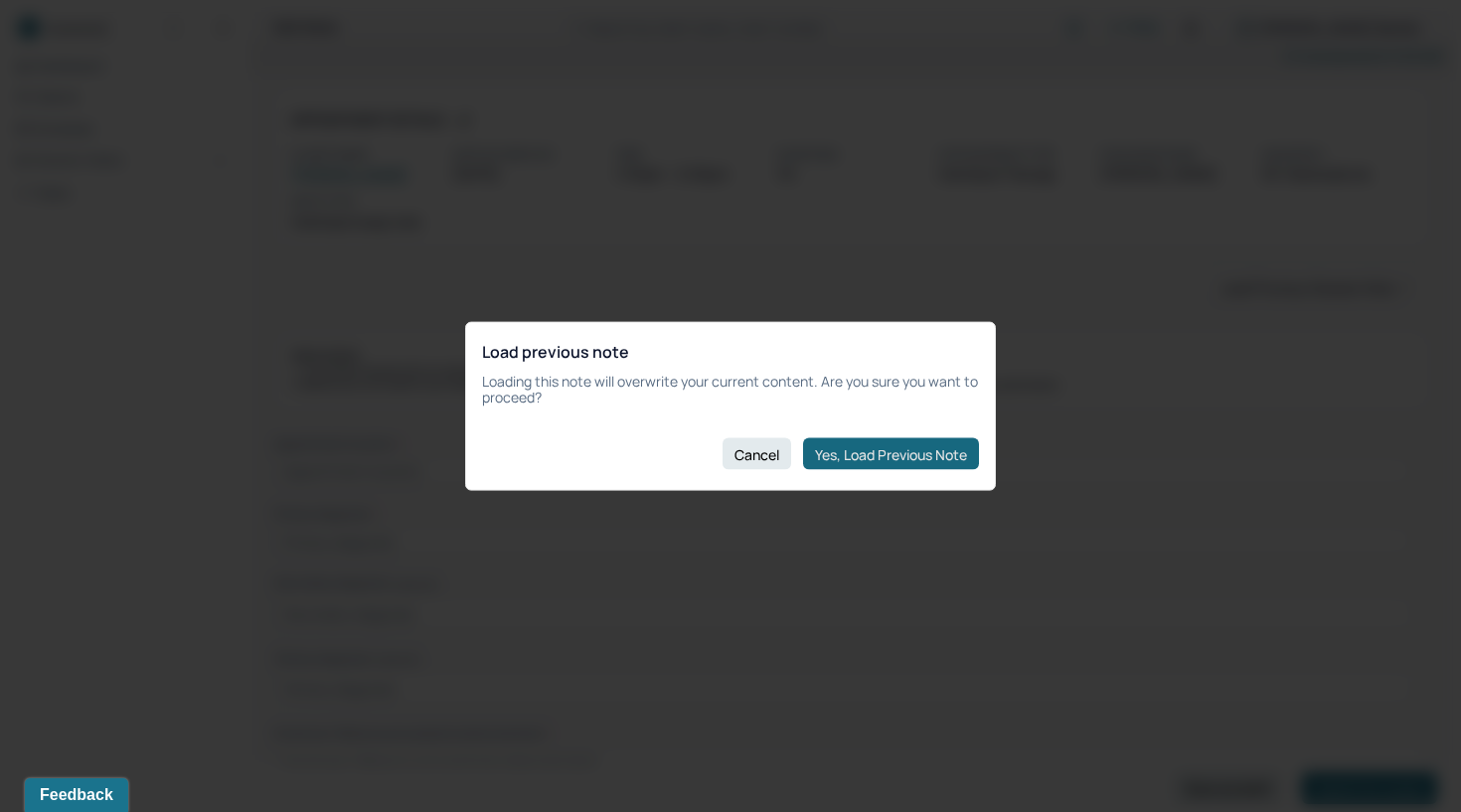 click on "Yes, Load Previous Note" at bounding box center (891, 454) 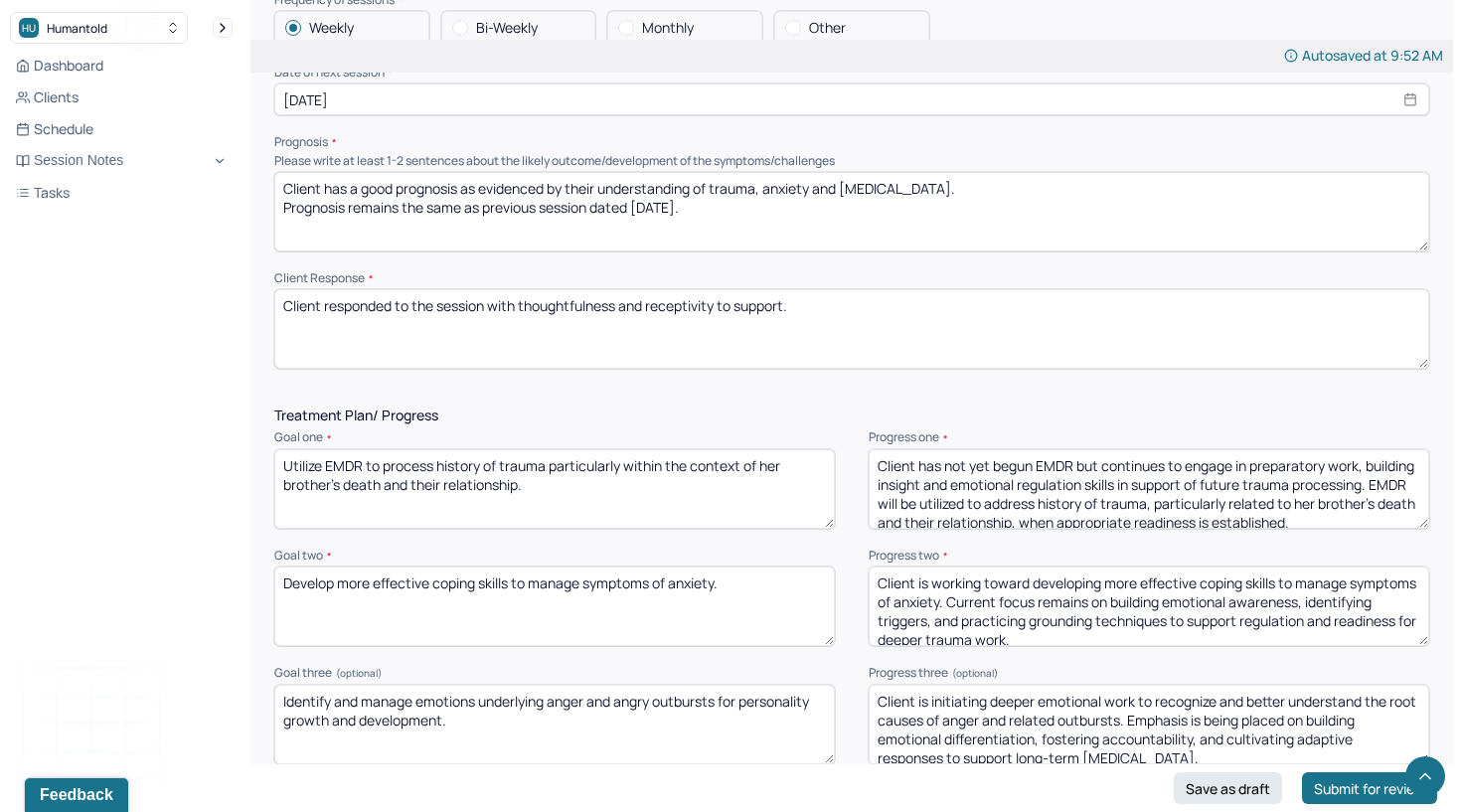 scroll, scrollTop: 2071, scrollLeft: 0, axis: vertical 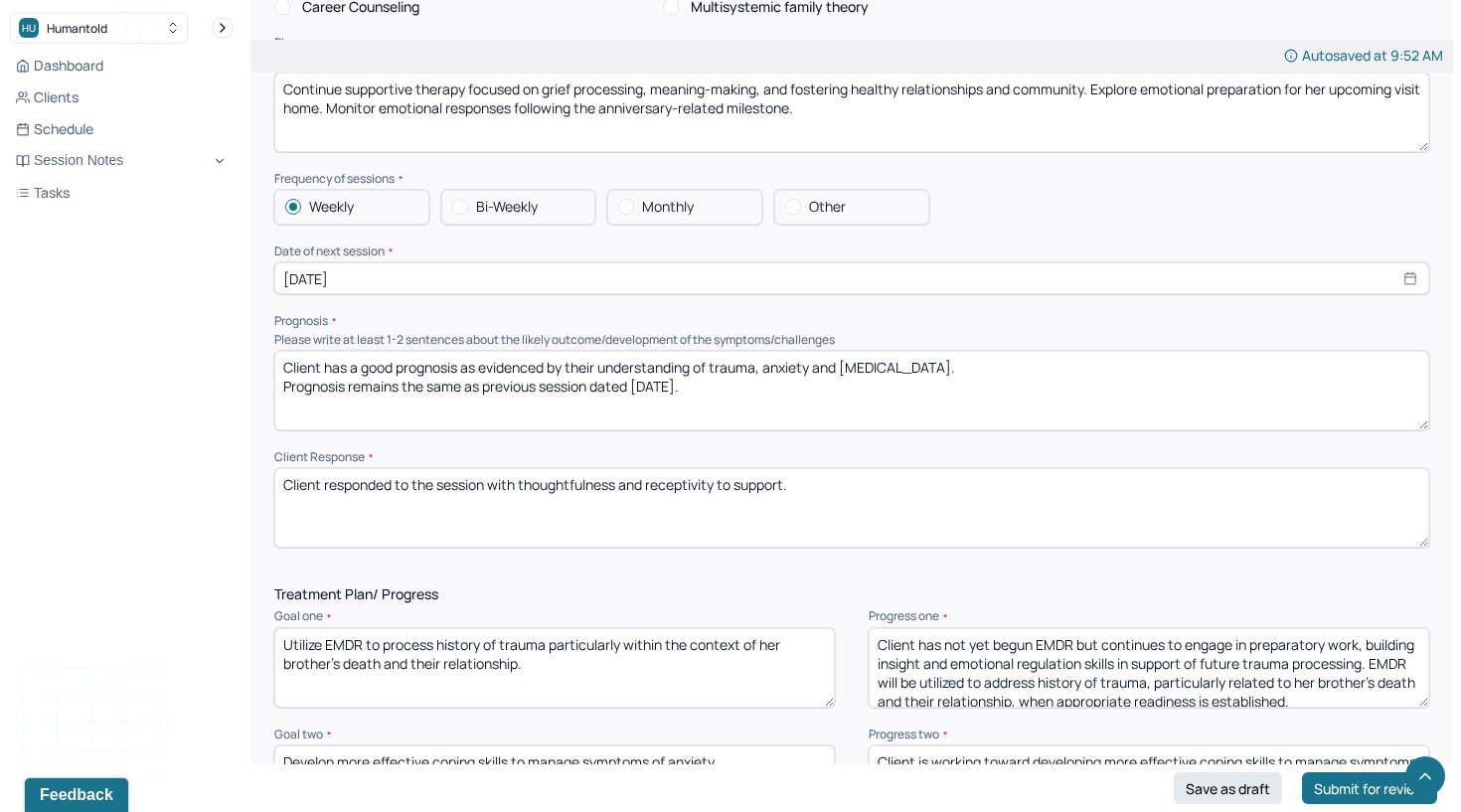 click on "Client responded to the session with thoughtfulness and receptivity to support." at bounding box center [852, 508] 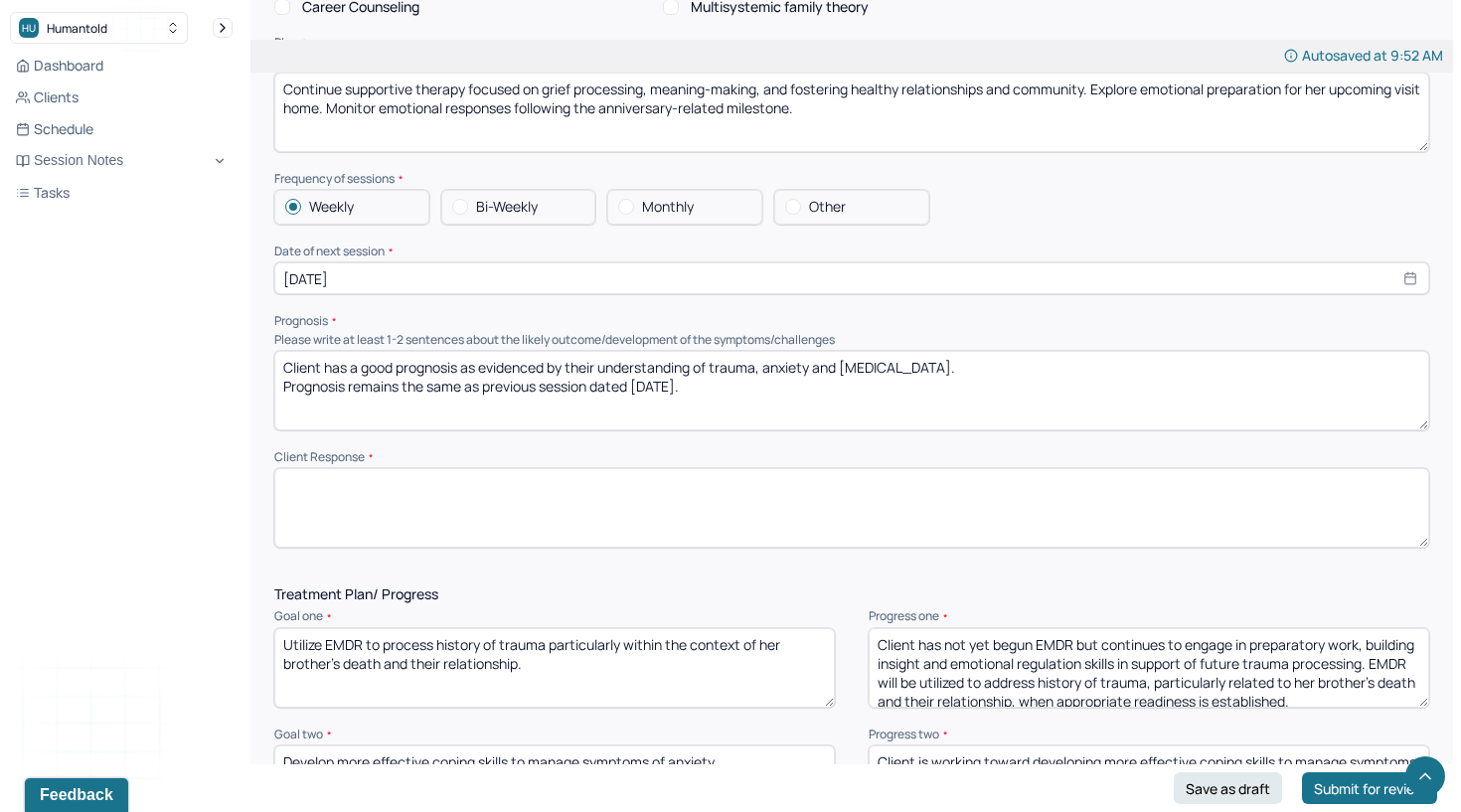 type 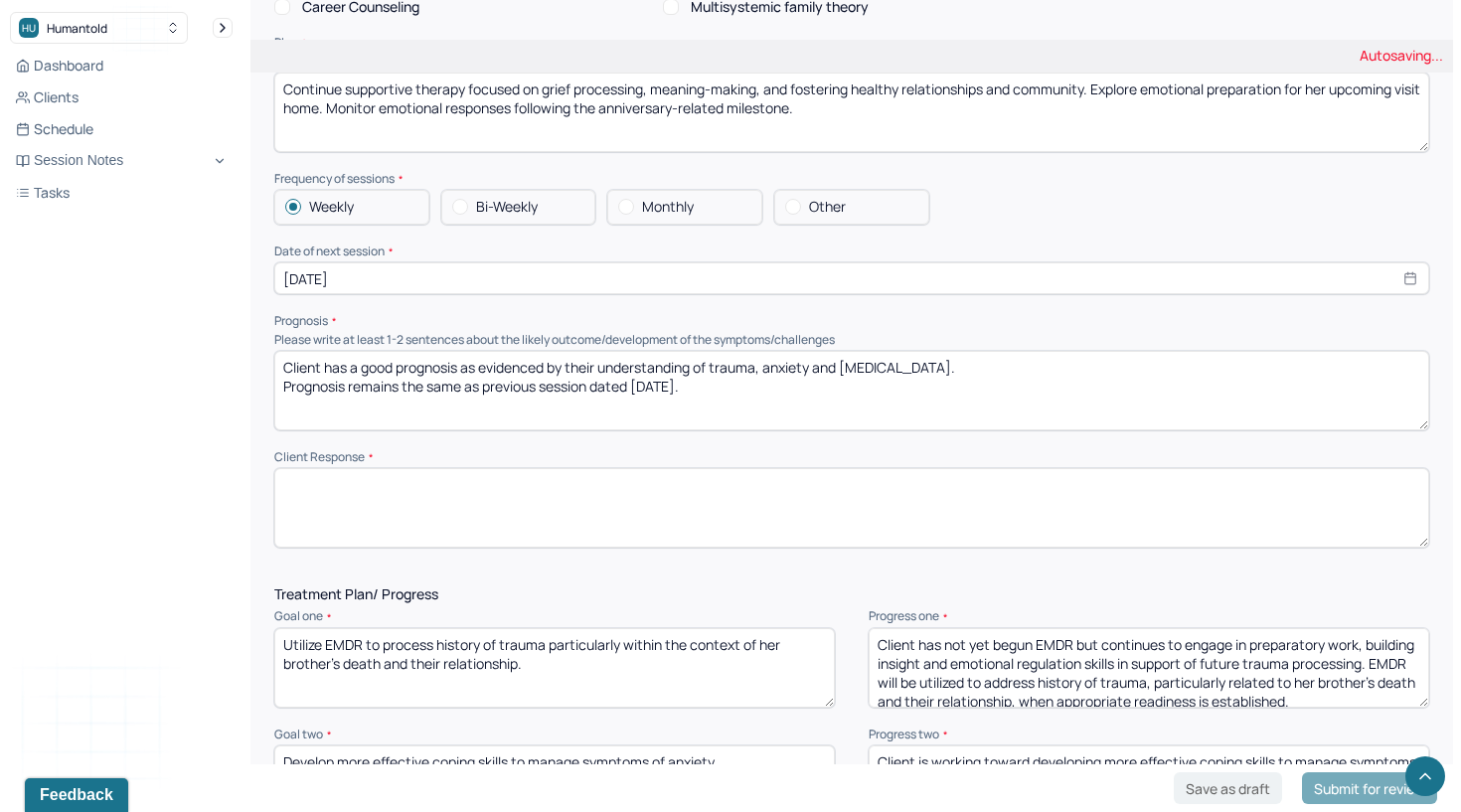 type on "Client has a good prognosis as evidenced by their understanding of trauma, anxiety and [MEDICAL_DATA].
Prognosis remains the same as previous session dated [DATE]." 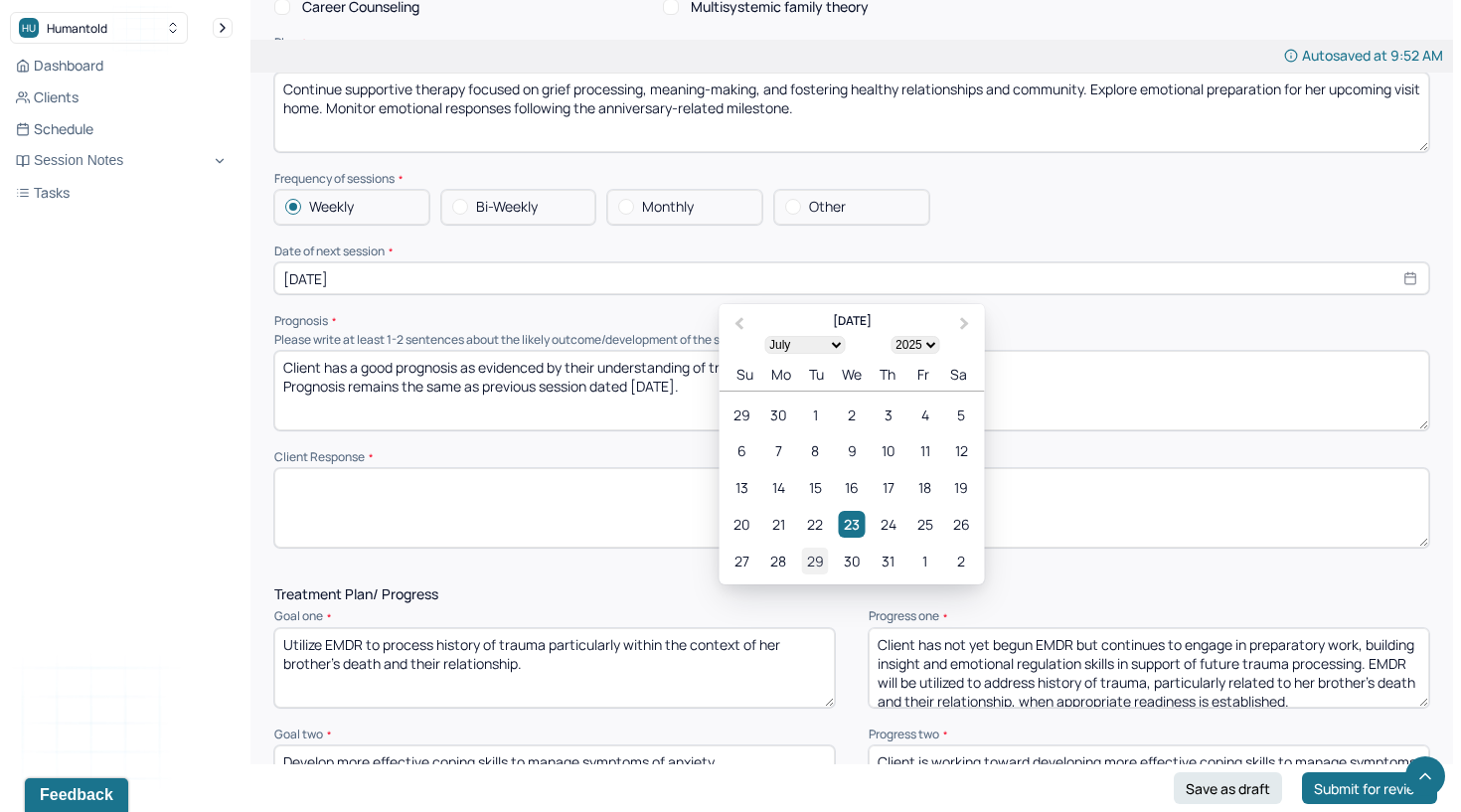 click on "29" at bounding box center [815, 561] 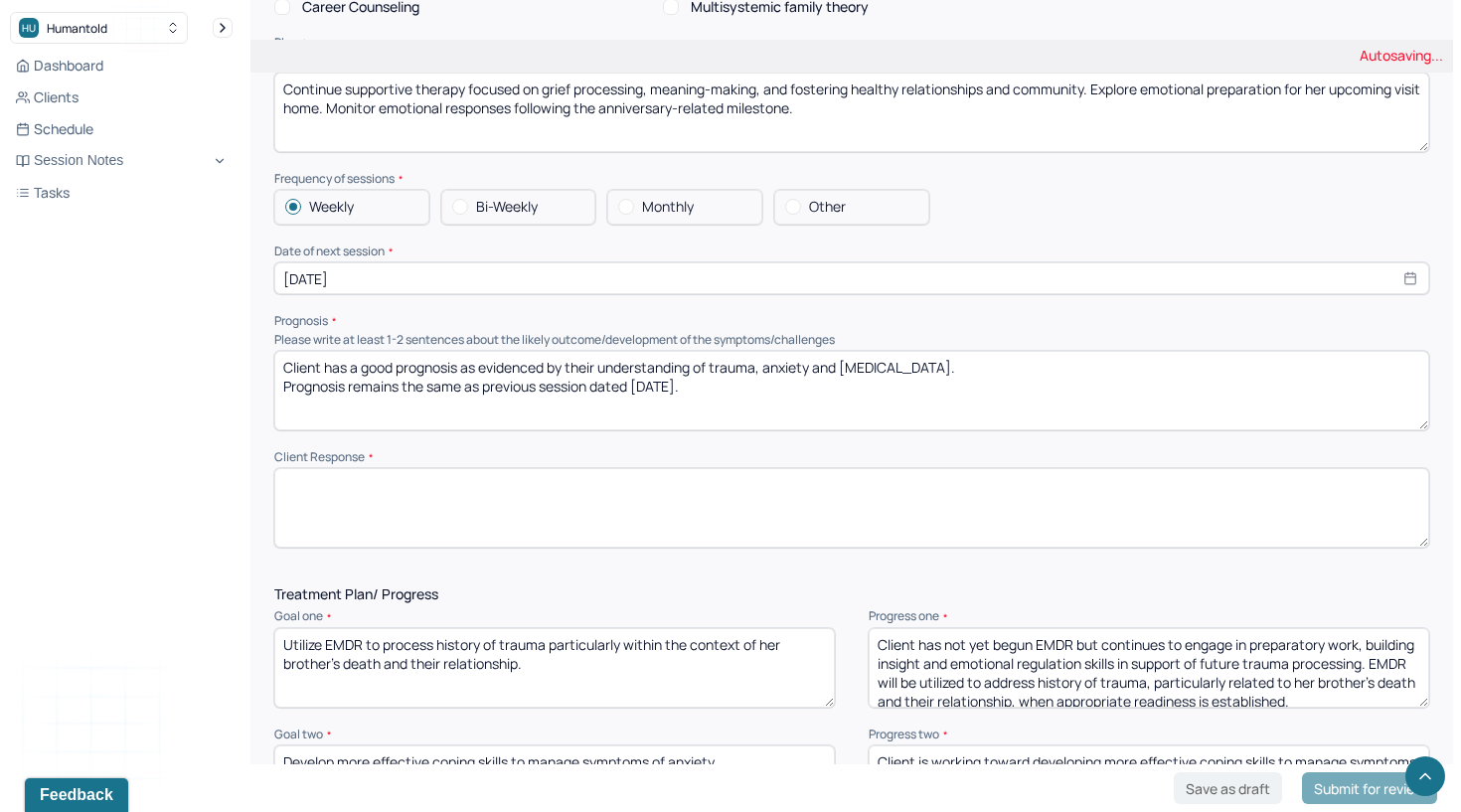 scroll, scrollTop: 1772, scrollLeft: 0, axis: vertical 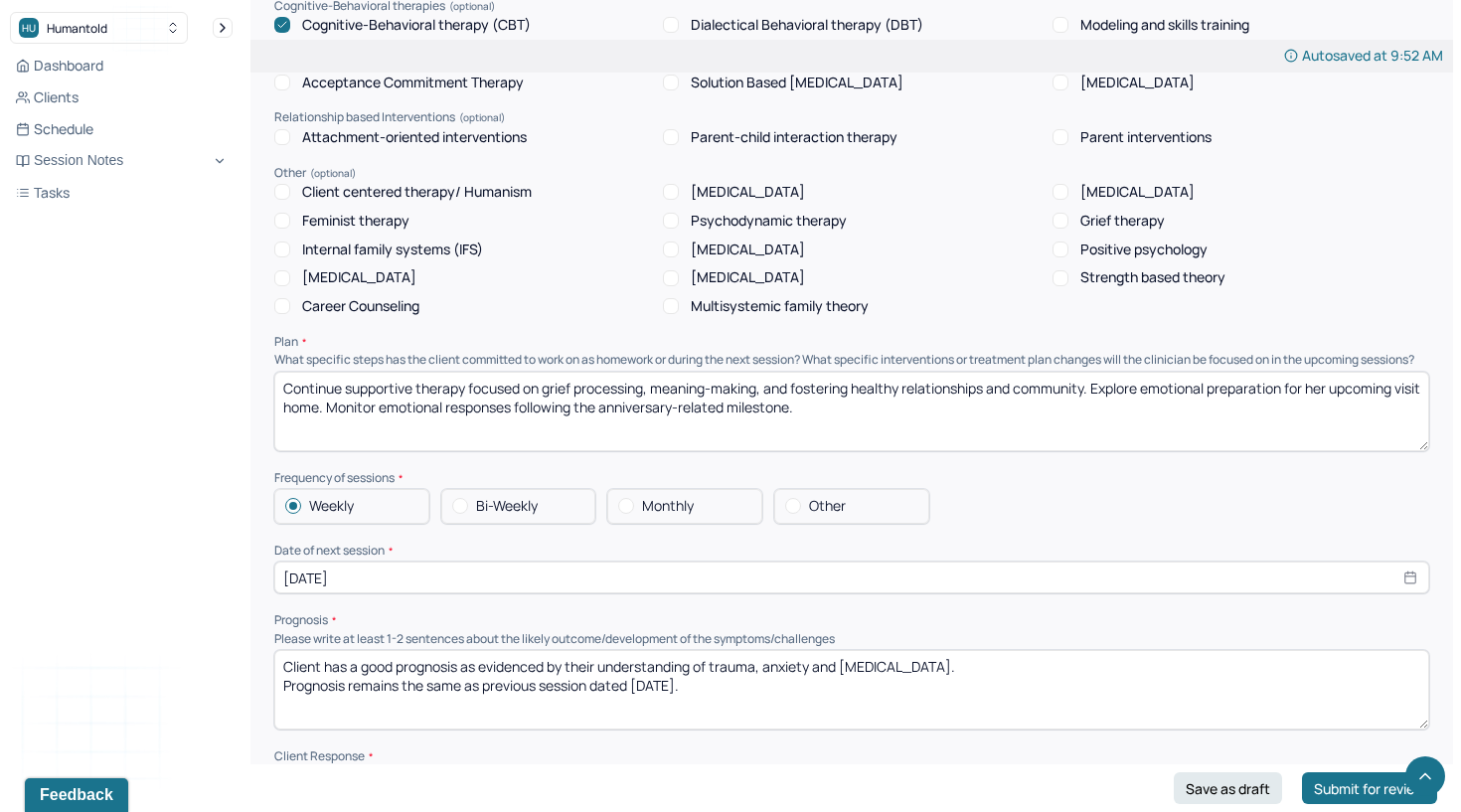 click on "Continue supportive therapy focused on grief processing, meaning-making, and fostering healthy relationships and community. Explore emotional preparation for her upcoming visit home. Monitor emotional responses following the anniversary-related milestone." at bounding box center [852, 411] 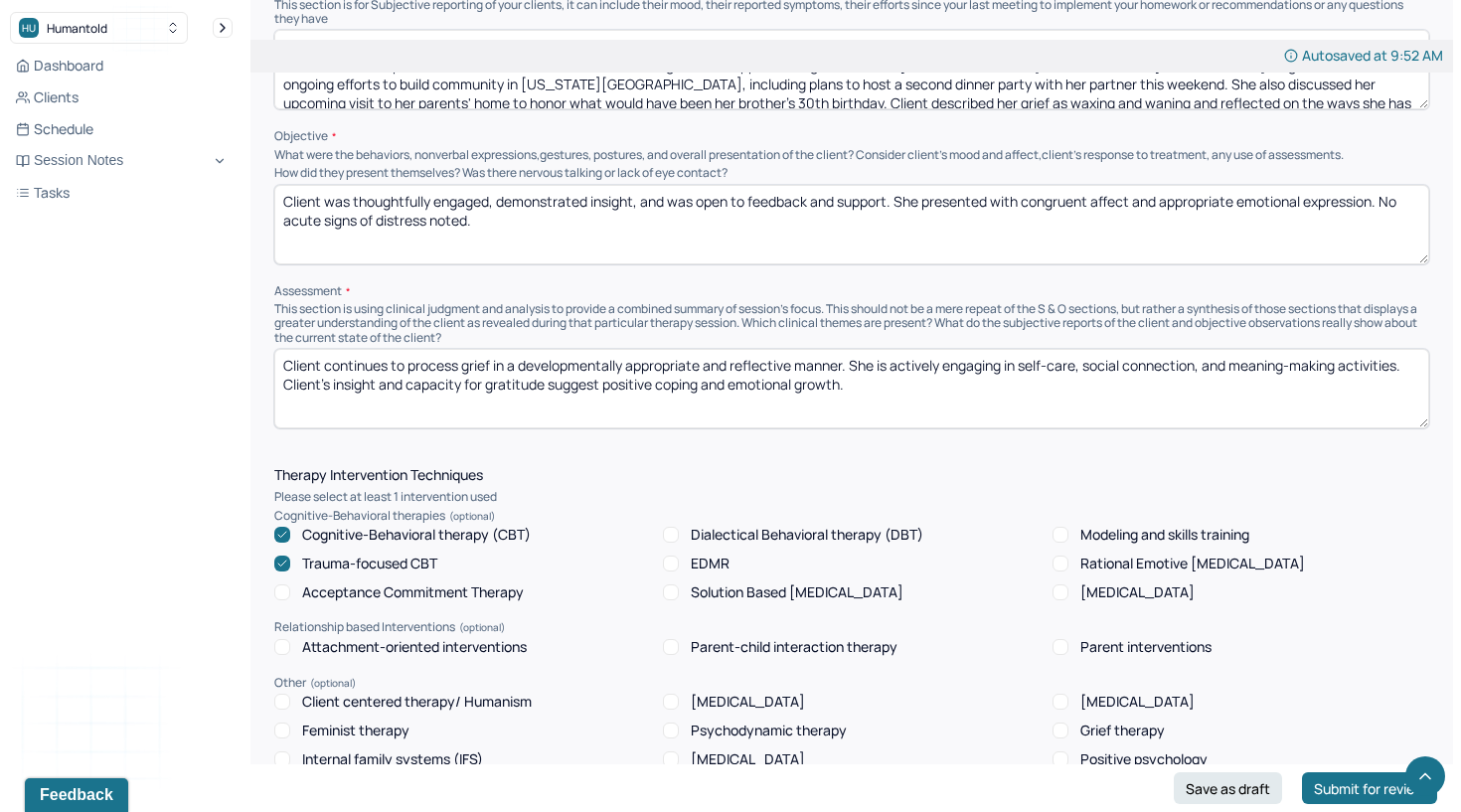 scroll, scrollTop: 1260, scrollLeft: 0, axis: vertical 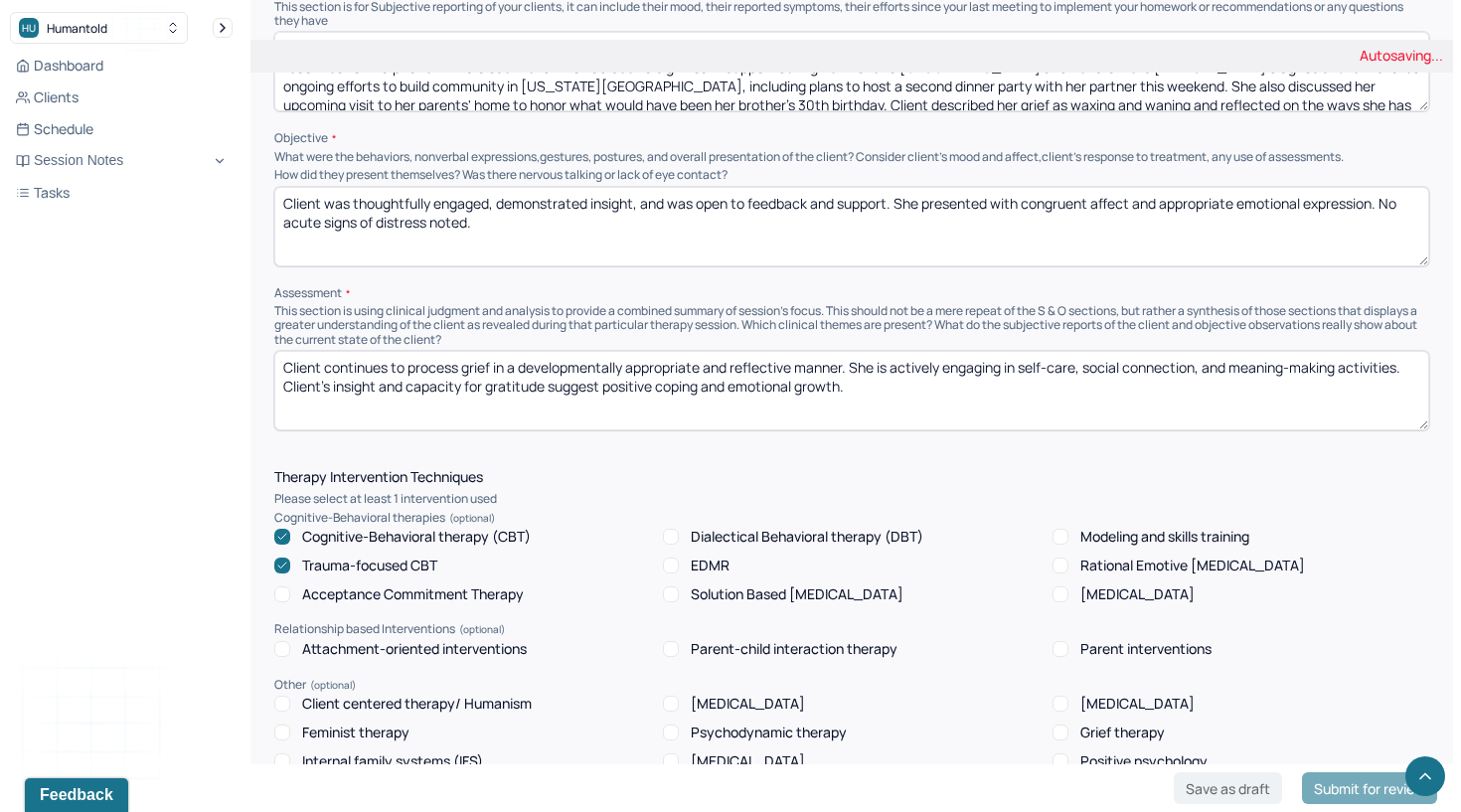 type 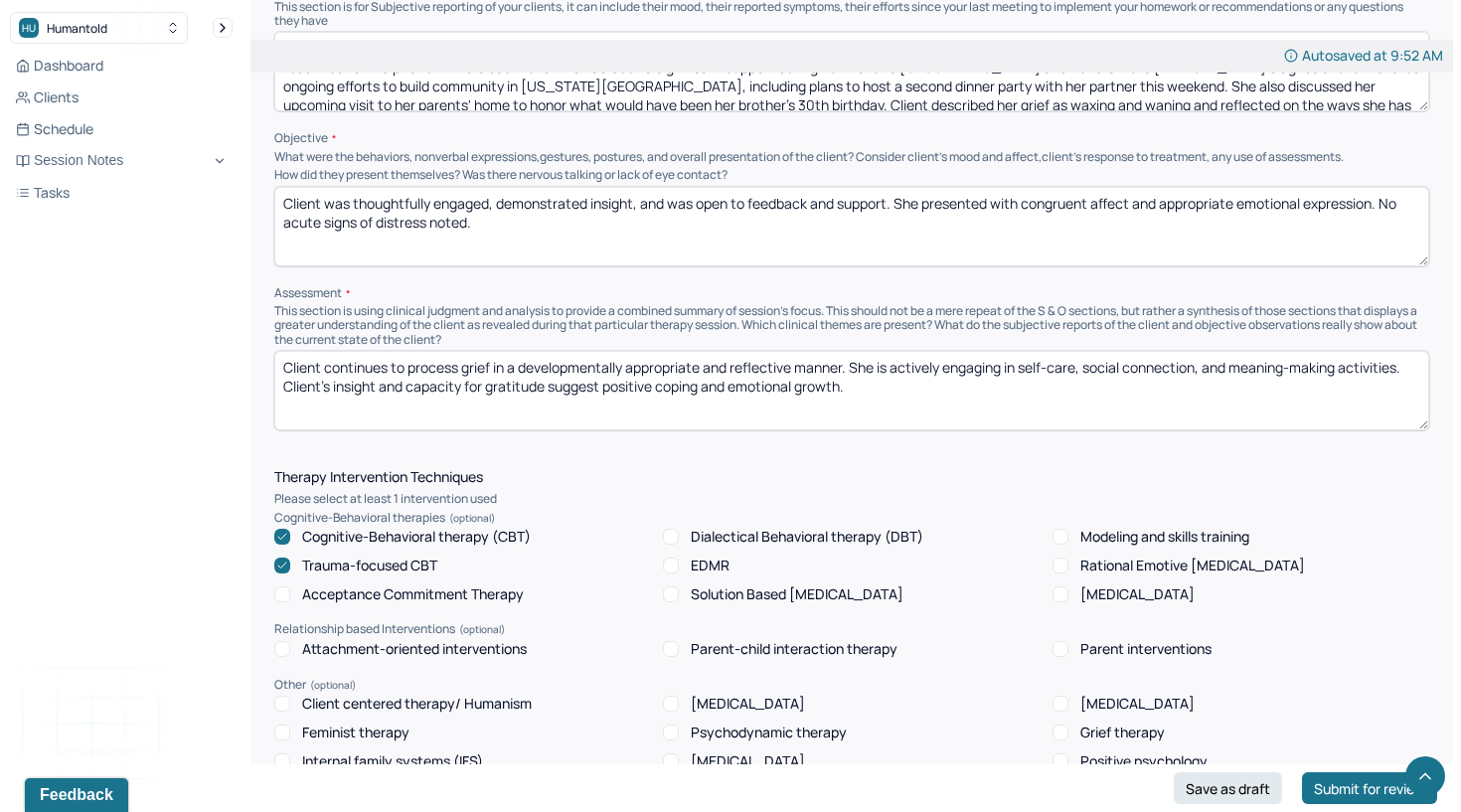 click on "Client continues to process grief in a developmentally appropriate and reflective manner. She is actively engaging in self-care, social connection, and meaning-making activities. Client’s insight and capacity for gratitude suggest positive coping and emotional growth." at bounding box center (852, 391) 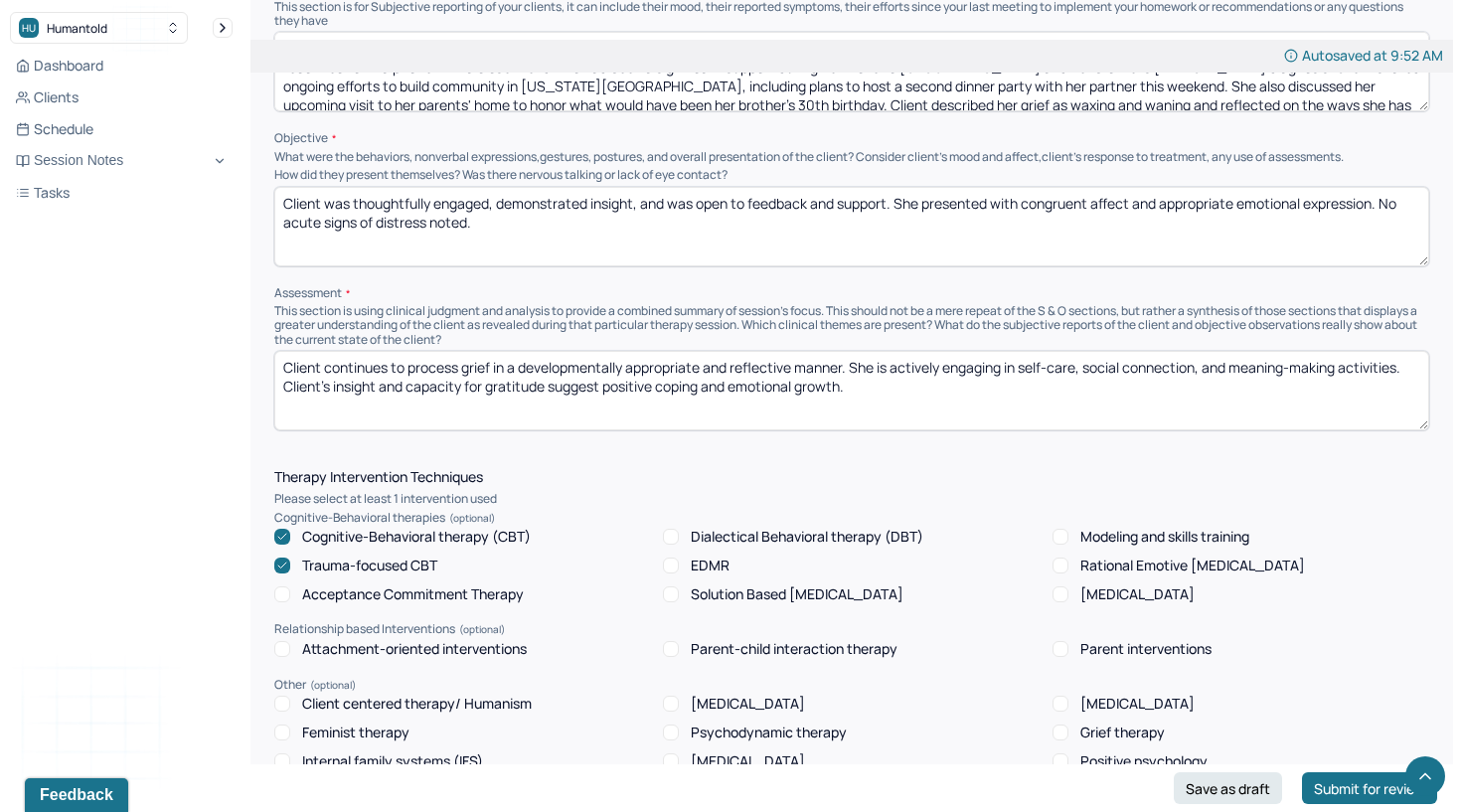 click on "Client continues to process grief in a developmentally appropriate and reflective manner. She is actively engaging in self-care, social connection, and meaning-making activities. Client’s insight and capacity for gratitude suggest positive coping and emotional growth." at bounding box center [852, 391] 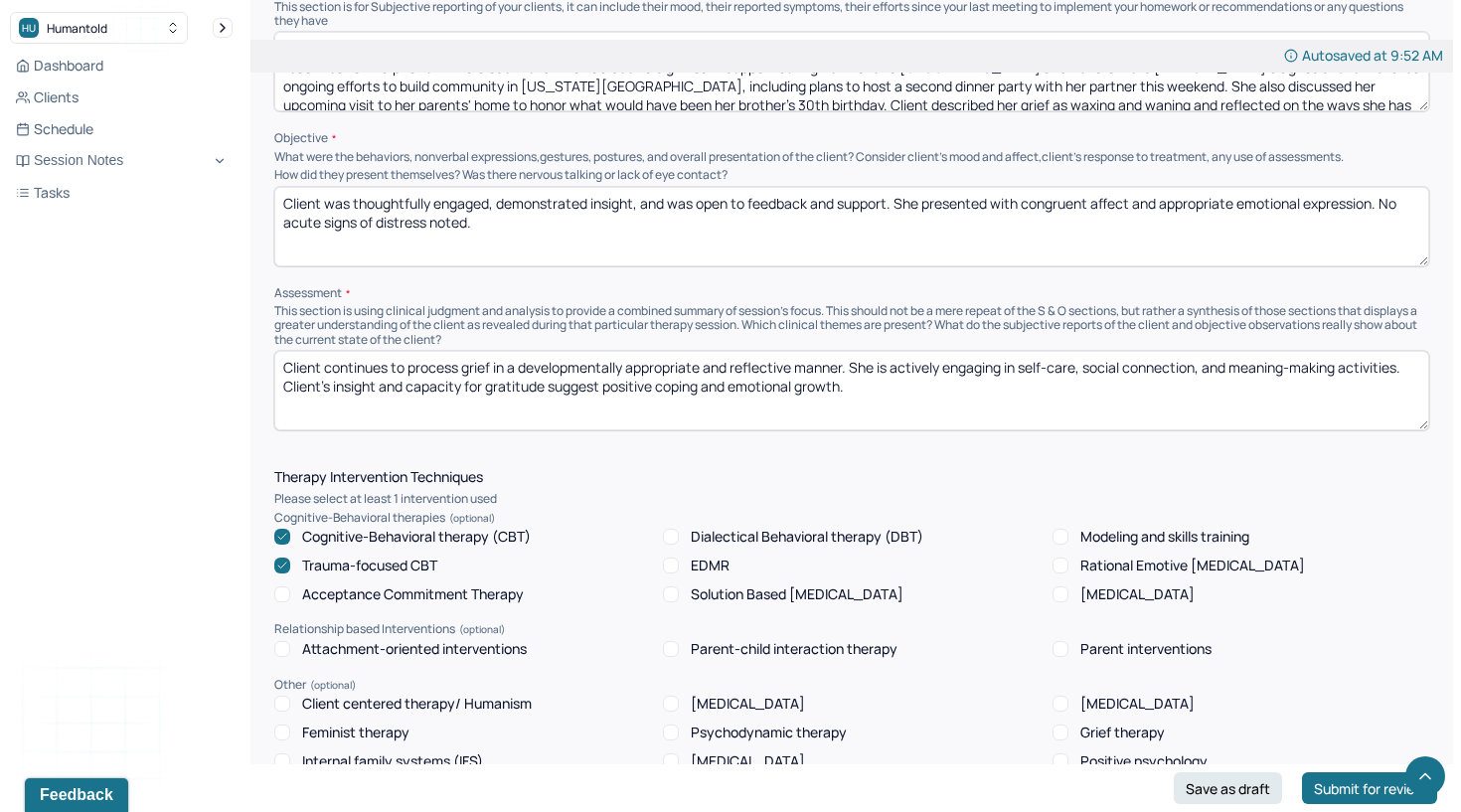 click on "Client continues to process grief in a developmentally appropriate and reflective manner. She is actively engaging in self-care, social connection, and meaning-making activities. Client’s insight and capacity for gratitude suggest positive coping and emotional growth." at bounding box center [852, 391] 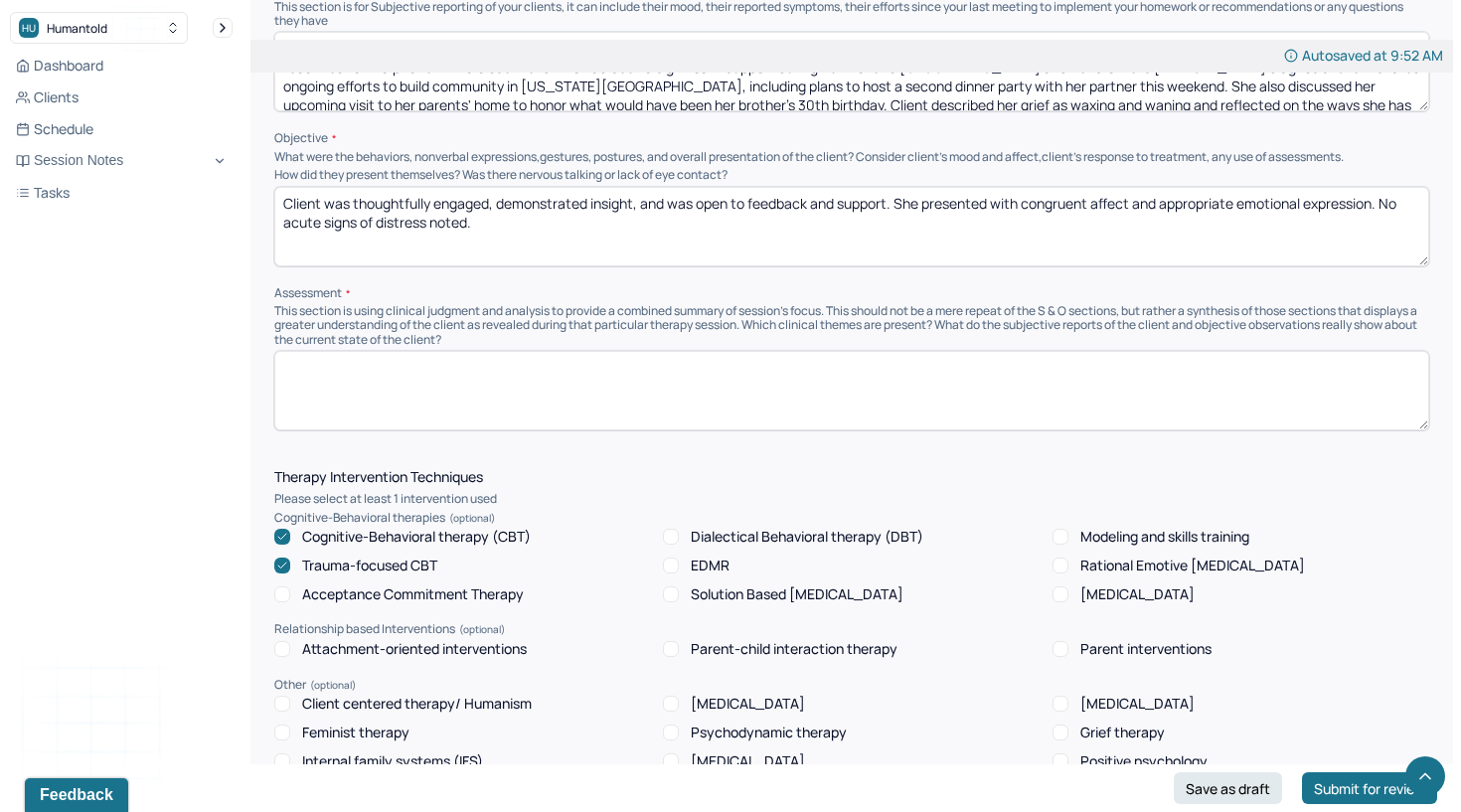 type 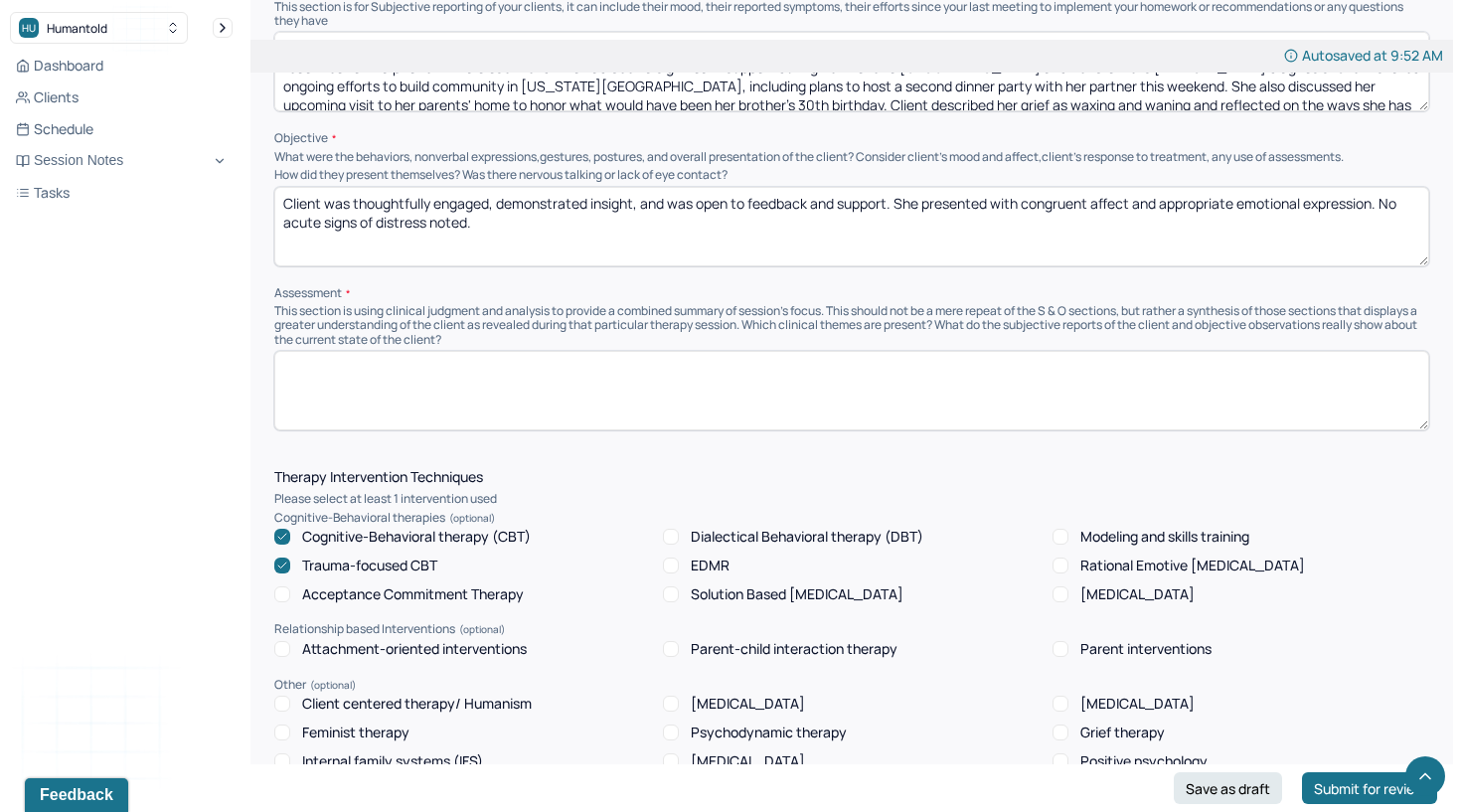 click on "Client was thoughtfully engaged, demonstrated insight, and was open to feedback and support. She presented with congruent affect and appropriate emotional expression. No acute signs of distress noted." at bounding box center (852, 227) 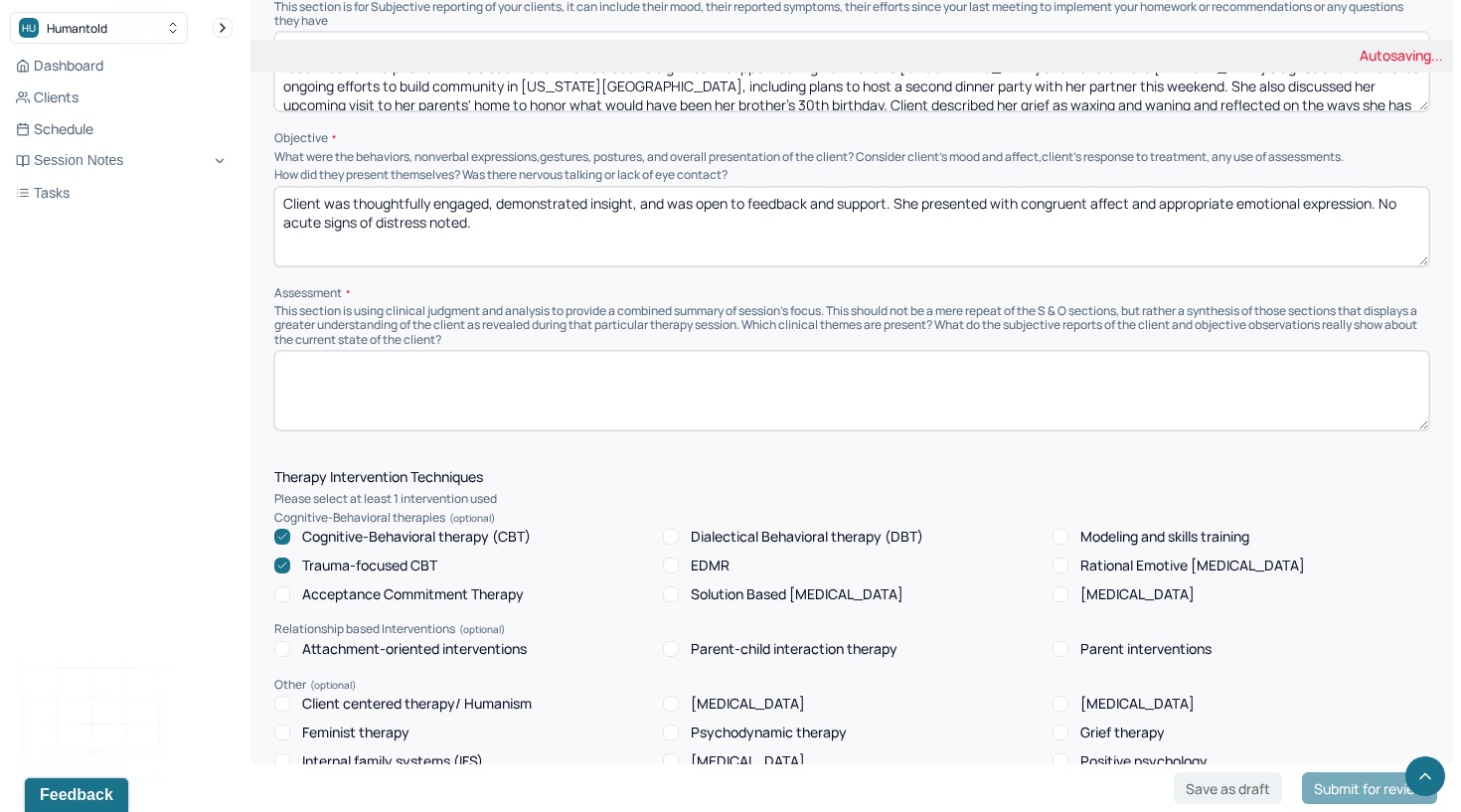 click on "Client was thoughtfully engaged, demonstrated insight, and was open to feedback and support. She presented with congruent affect and appropriate emotional expression. No acute signs of distress noted." at bounding box center (852, 227) 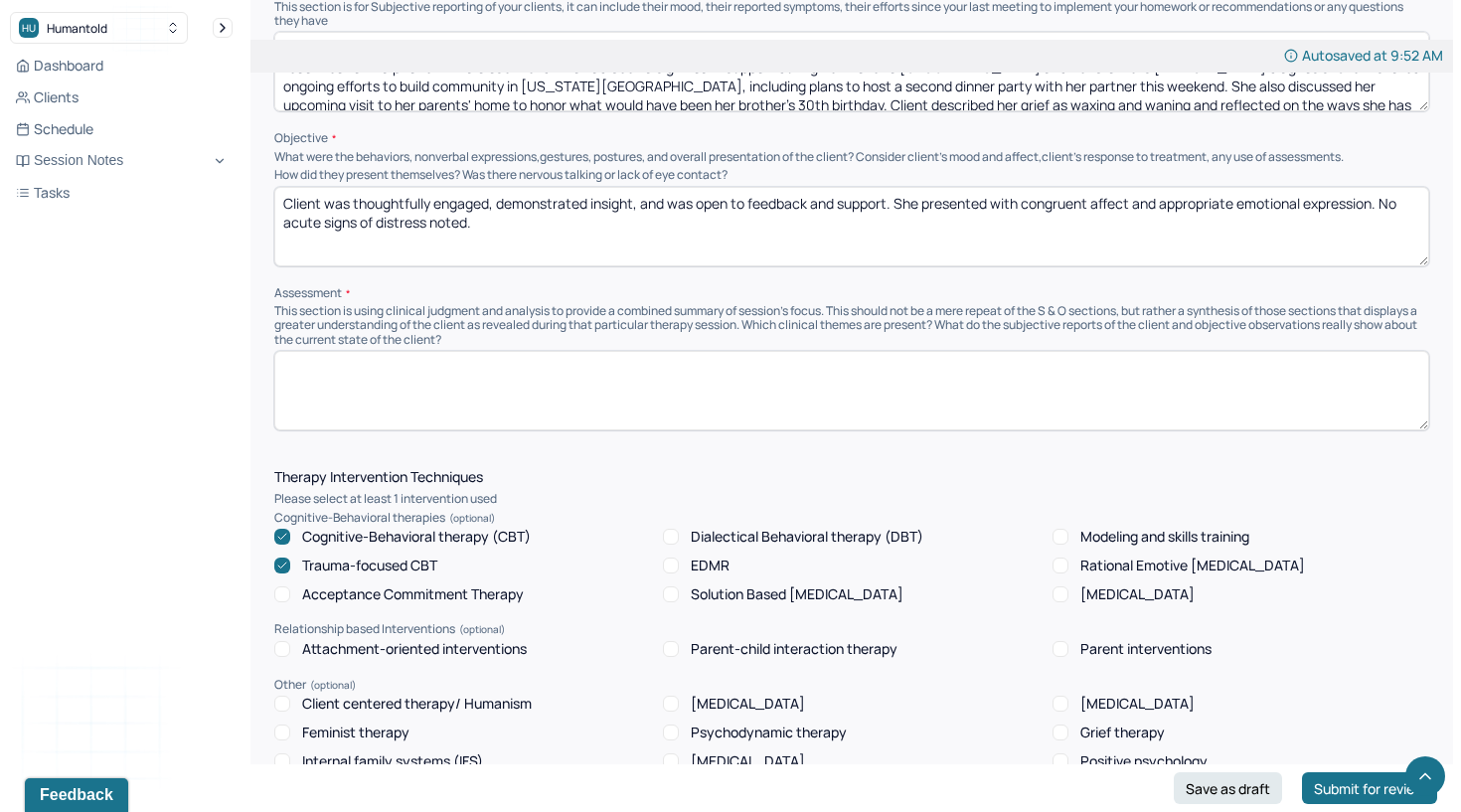 click on "Client was thoughtfully engaged, demonstrated insight, and was open to feedback and support. She presented with congruent affect and appropriate emotional expression. No acute signs of distress noted." at bounding box center (852, 227) 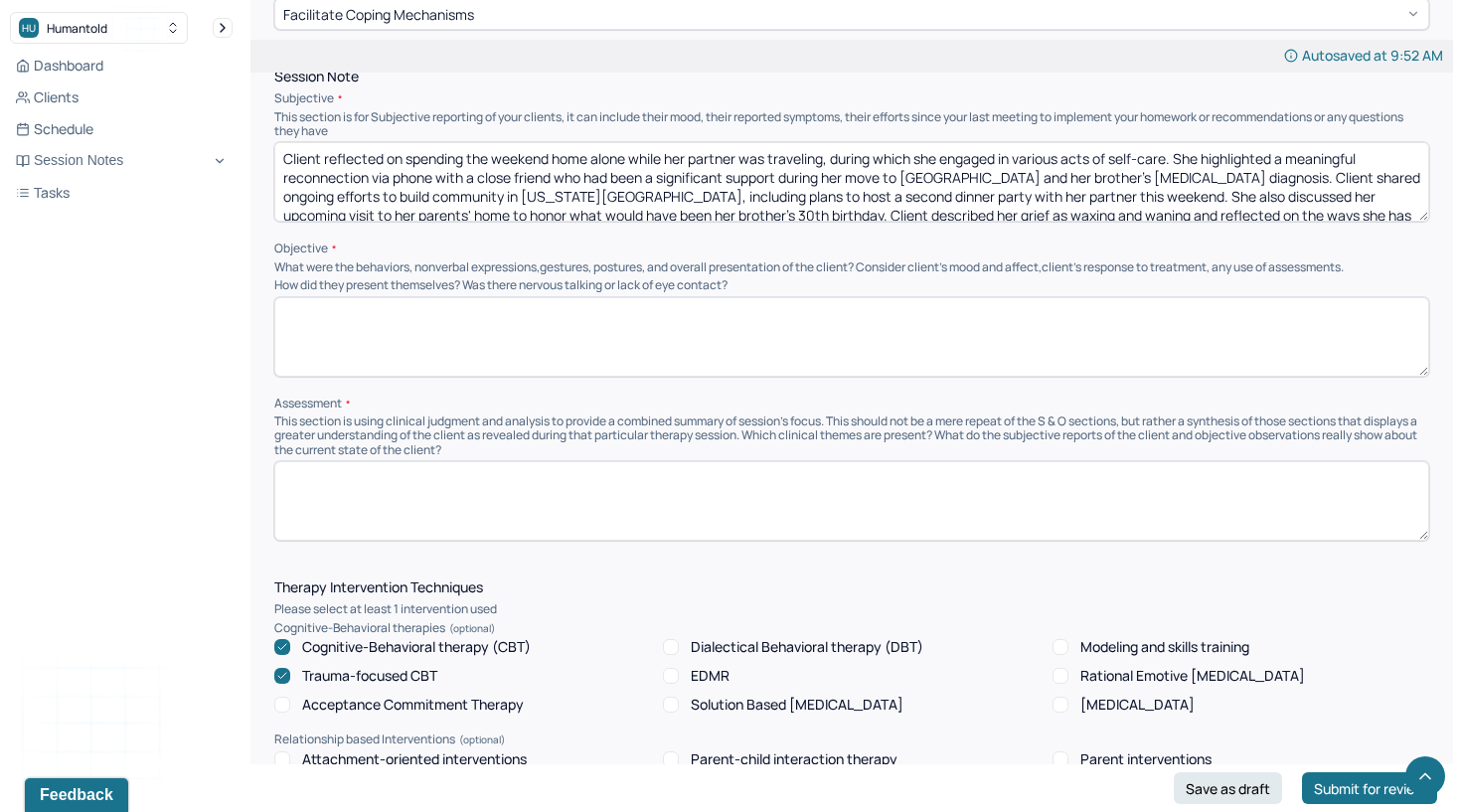 scroll, scrollTop: 1149, scrollLeft: 0, axis: vertical 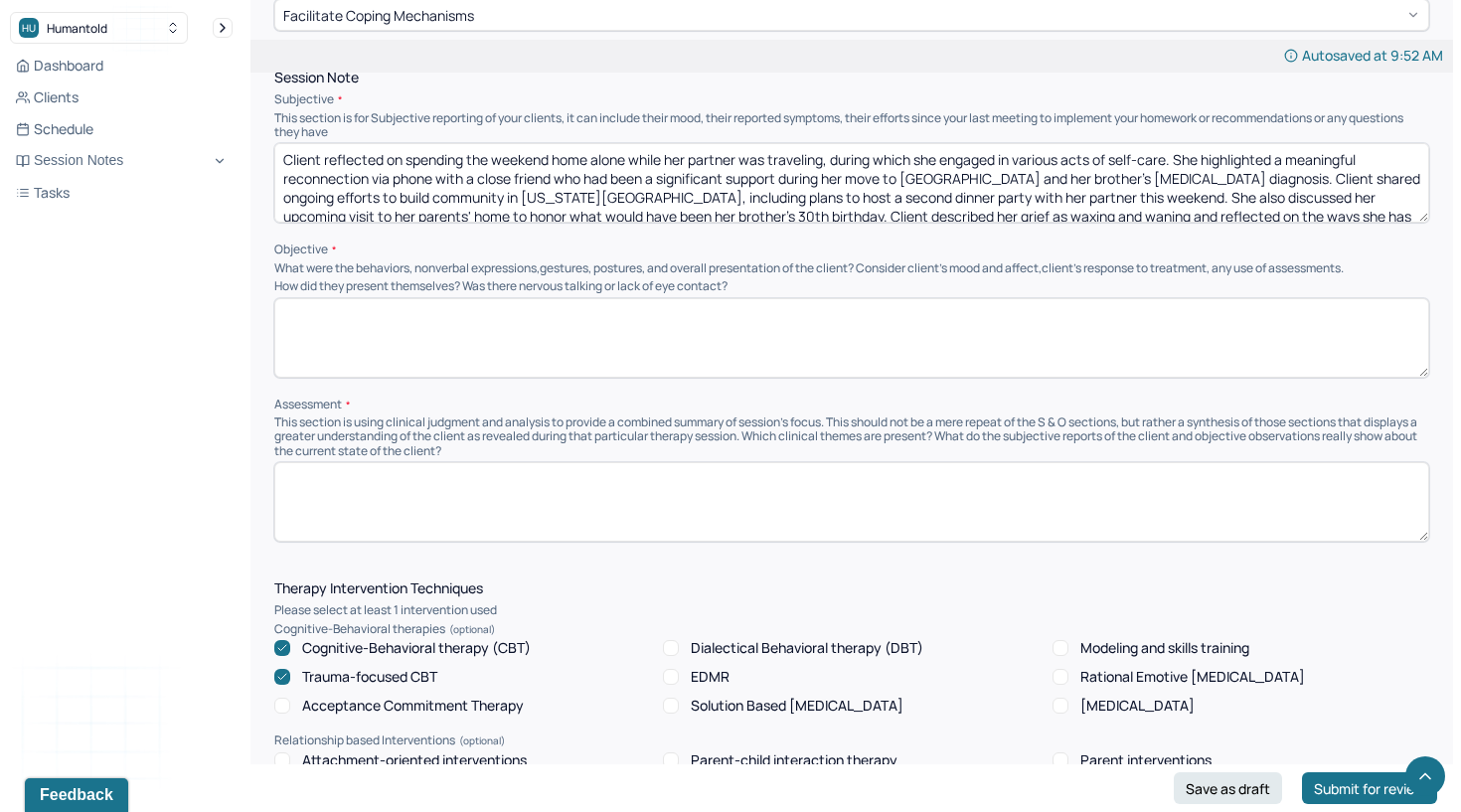 type 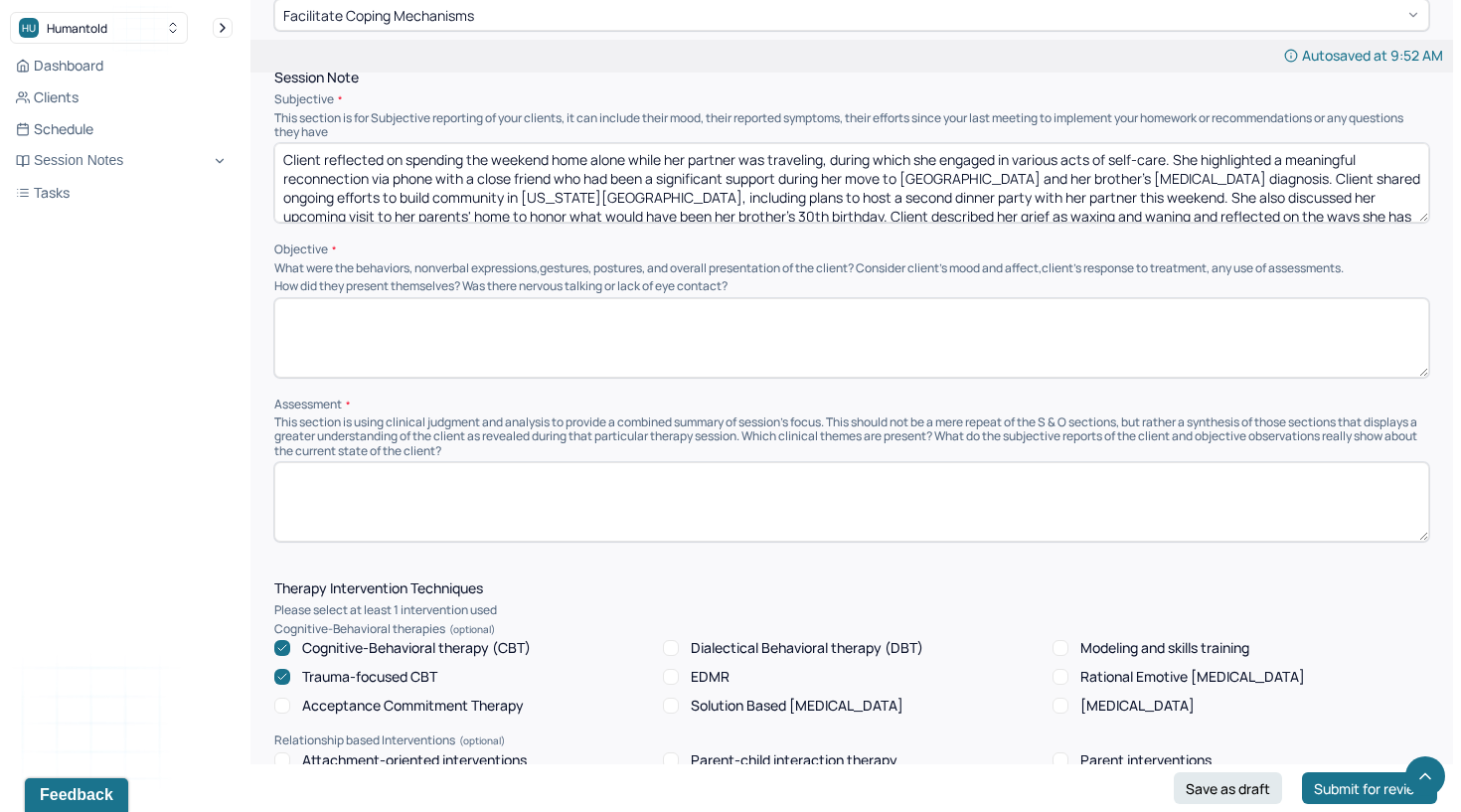 scroll, scrollTop: 9, scrollLeft: 0, axis: vertical 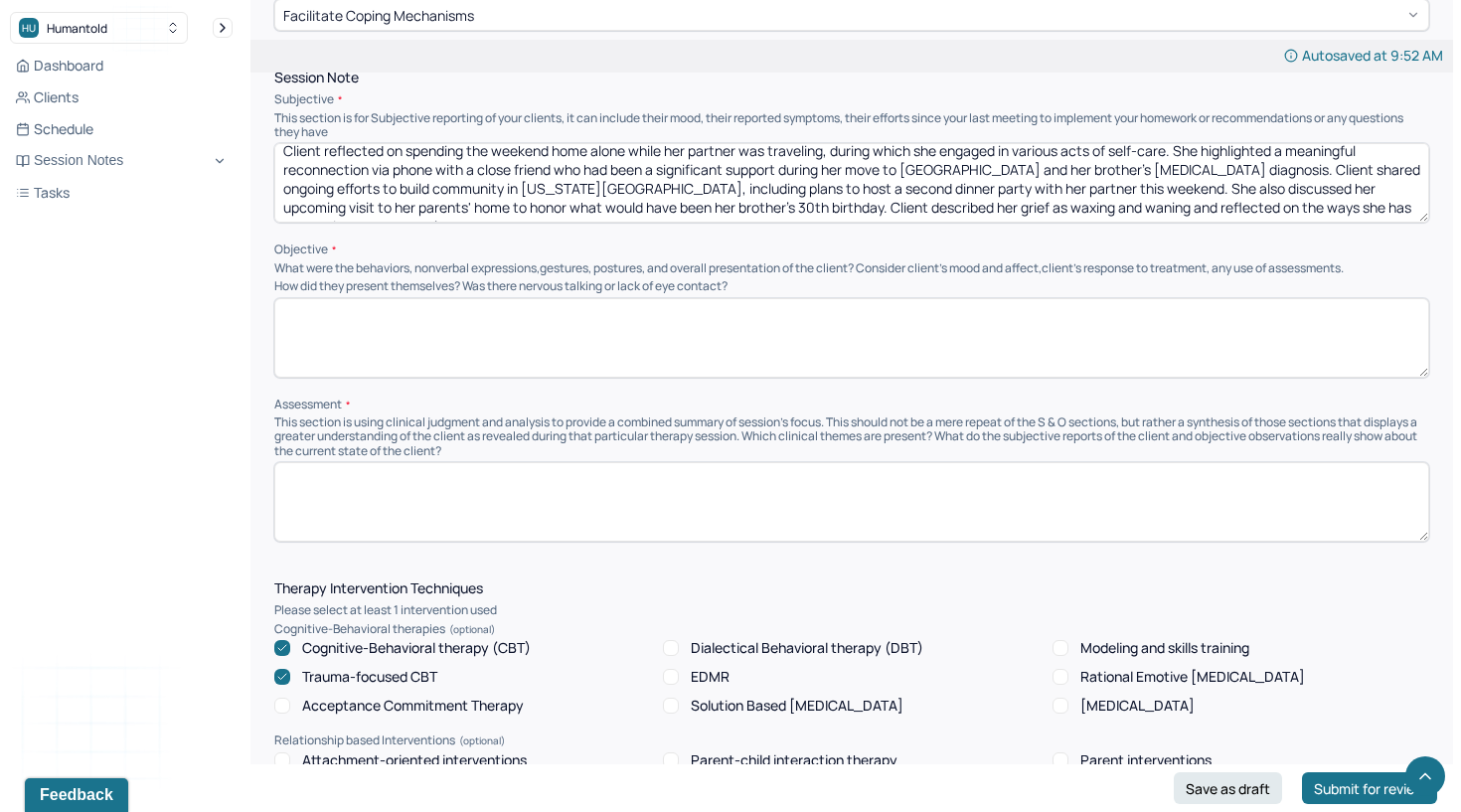 drag, startPoint x: 287, startPoint y: 146, endPoint x: 296, endPoint y: 226, distance: 80.50466 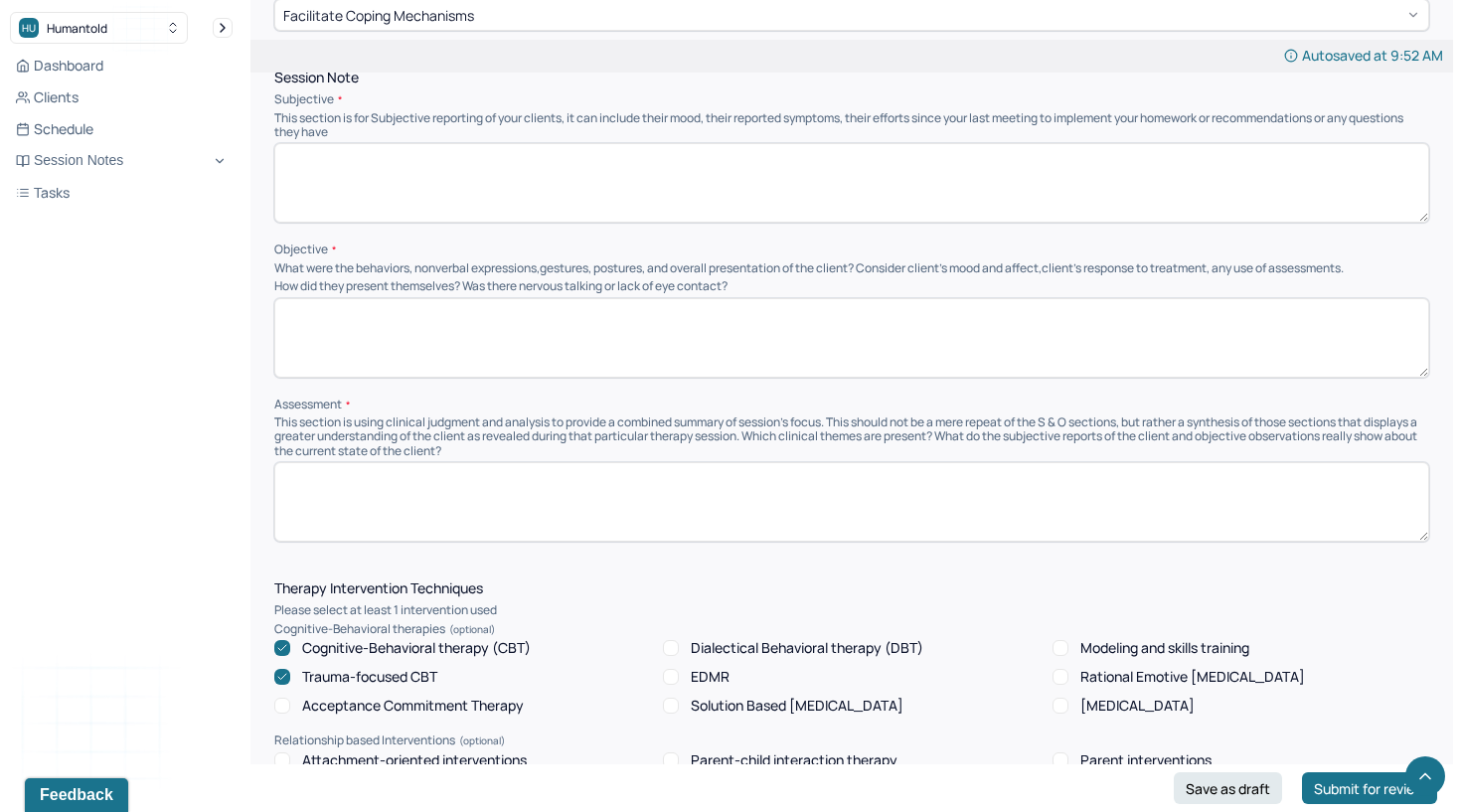 scroll, scrollTop: 0, scrollLeft: 0, axis: both 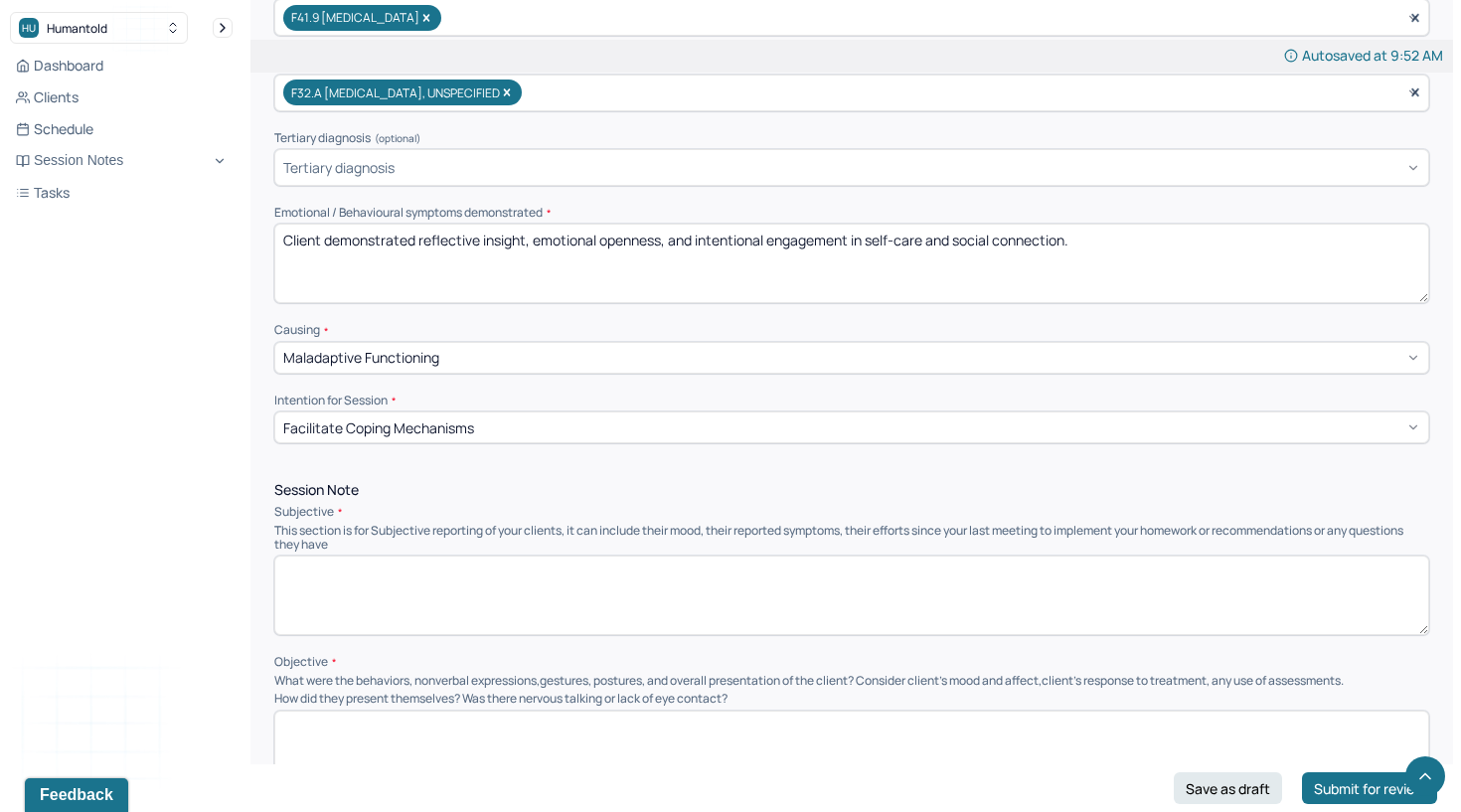 type 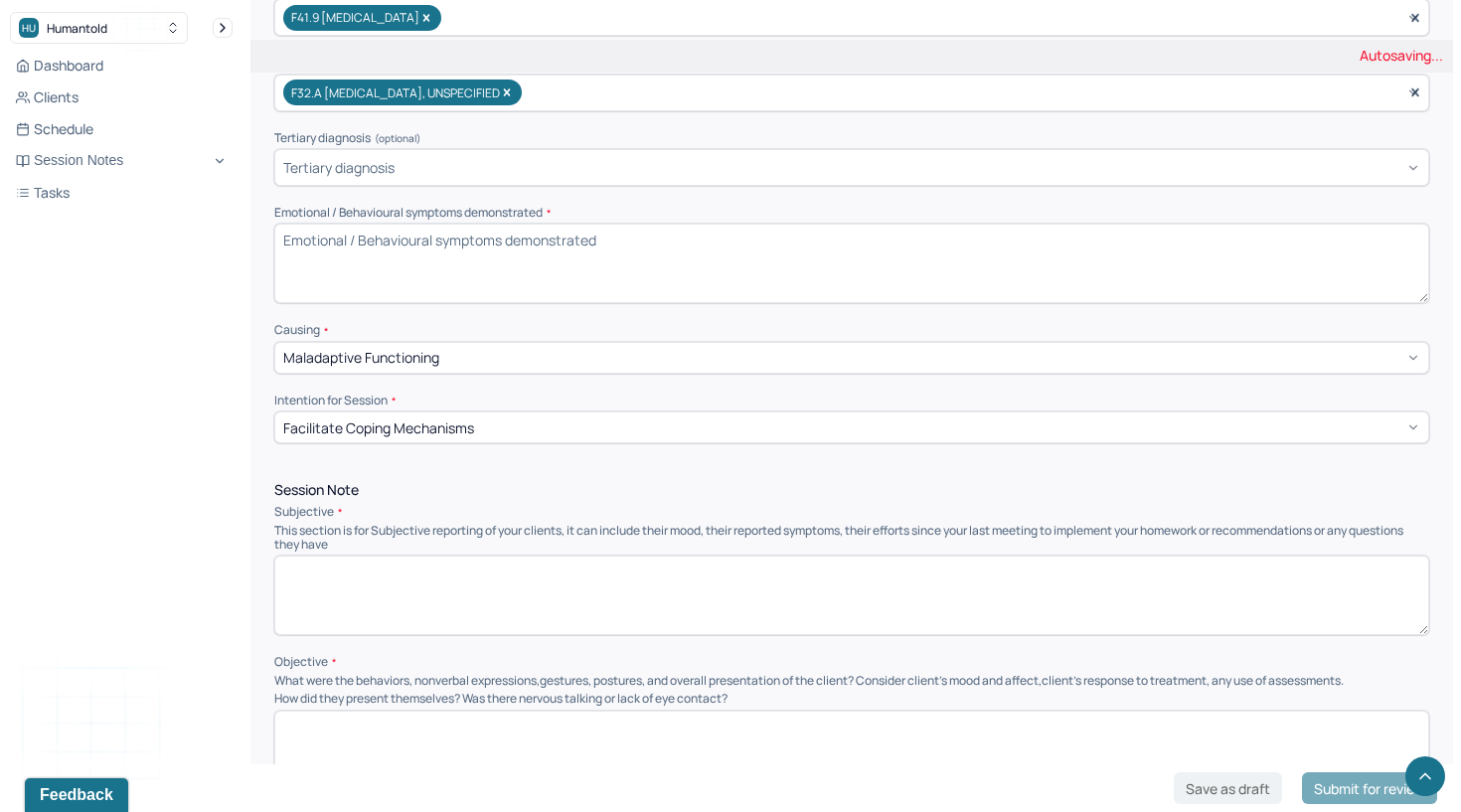 type 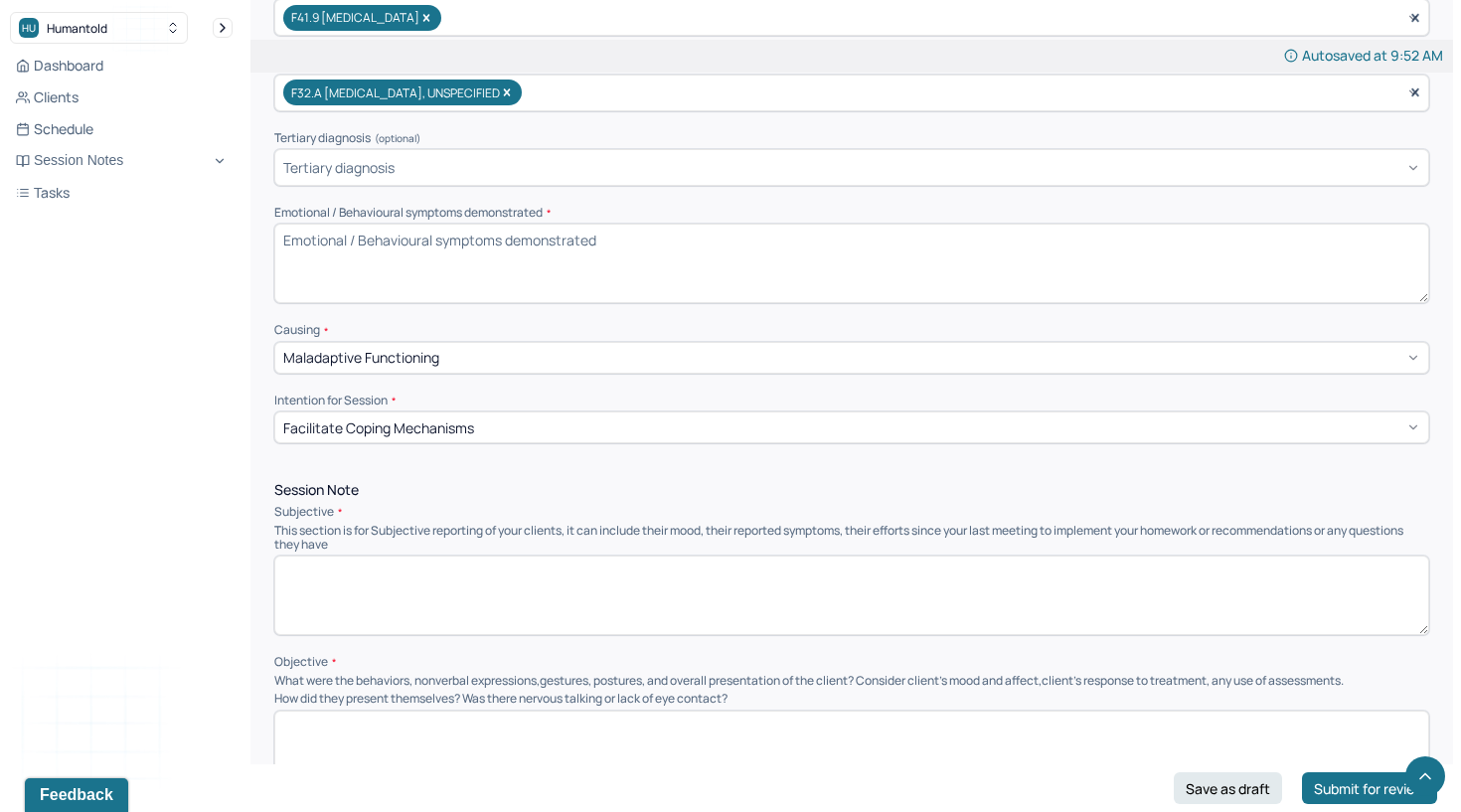 paste on "The client shared that she is returning home this weekend to memorialize what would have been her brother’s 30th birthday. She reflected on the grief following his death and how her substance use escalated during that time. The client noted that she is now two years sober from all substances. She described the emotional pain of losing her brother and the isolation of sibling grief, while also recognizing the different nature of her parents' grief. The client expressed frustration about comments made by her father regarding her lifestyle and was open to exploring potential projections. She emphasized the importance of self-care before, during, and after family visits to prevent emotional exhaustion, which she has experienced in the past. The client reported a recent return of sleep difficulties, which she attributed to situational stress. She also shared that she and her partner continue to build community in [US_STATE], recently hosting a second successful dinner gathering." 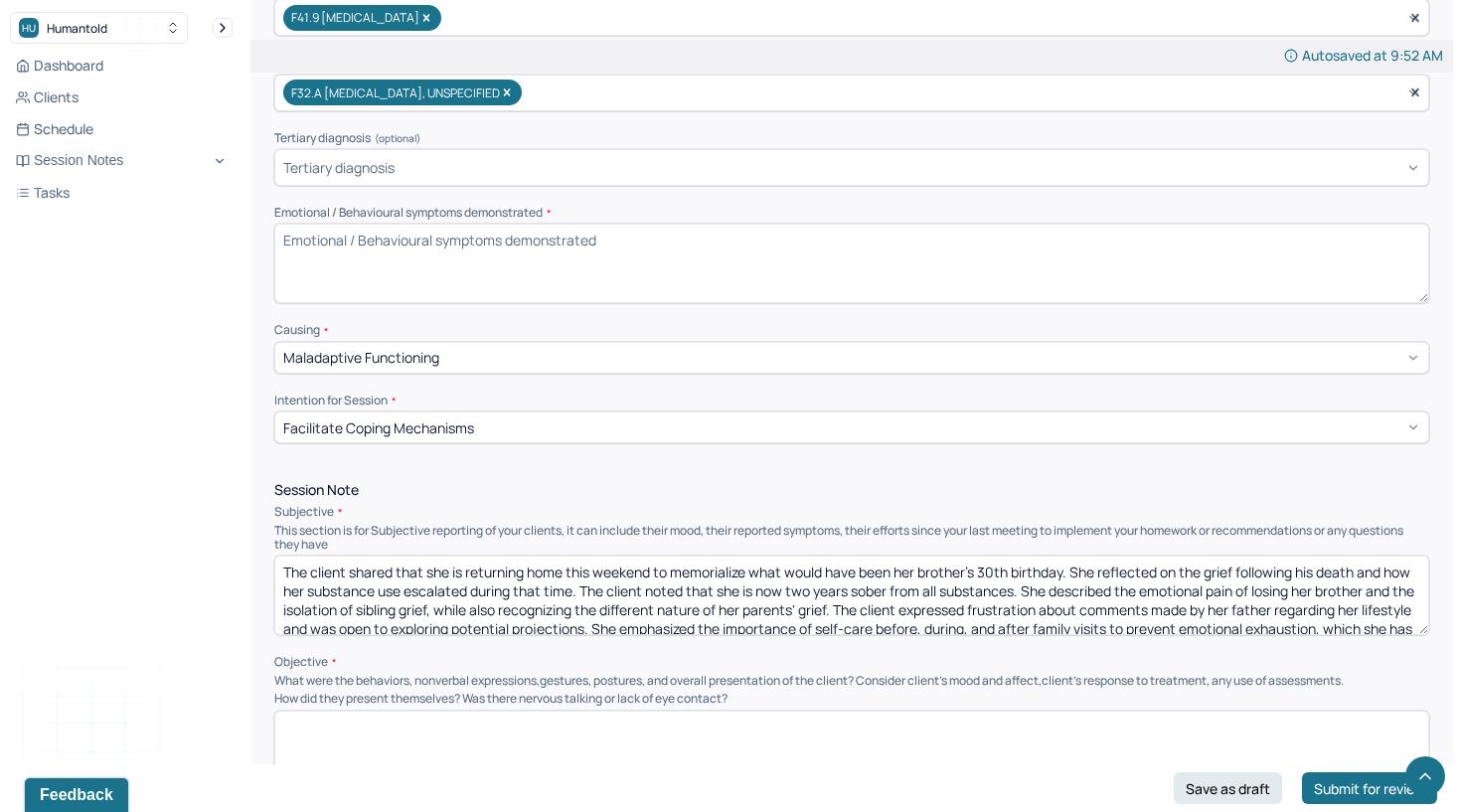 scroll, scrollTop: 0, scrollLeft: 0, axis: both 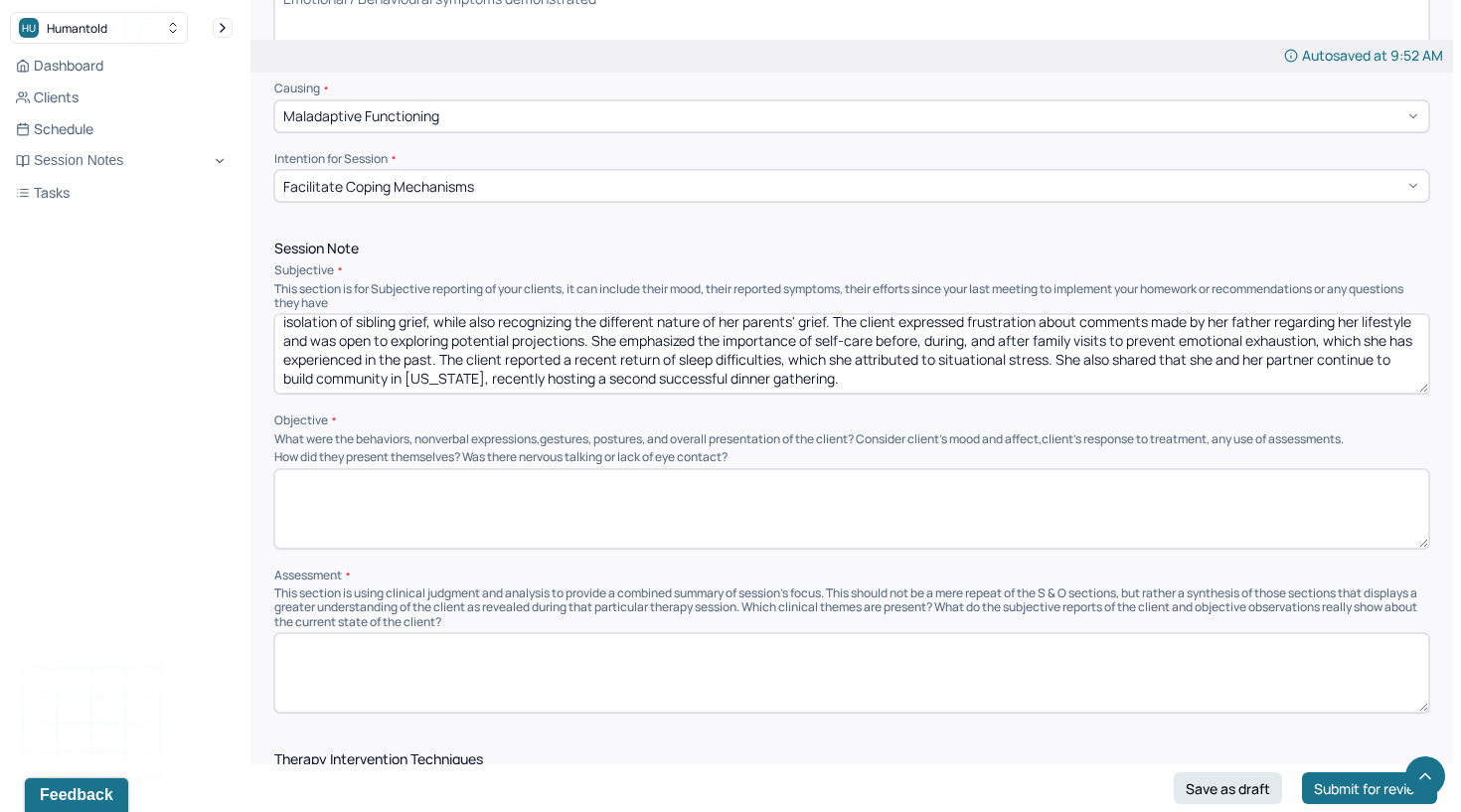 type on "The client shared that she is returning home this weekend to memorialize what would have been her brother’s 30th birthday. She reflected on the grief following his death and how her substance use escalated during that time. The client noted that she is now two years sober from all substances. She described the emotional pain of losing her brother and the isolation of sibling grief, while also recognizing the different nature of her parents' grief. The client expressed frustration about comments made by her father regarding her lifestyle and was open to exploring potential projections. She emphasized the importance of self-care before, during, and after family visits to prevent emotional exhaustion, which she has experienced in the past. The client reported a recent return of sleep difficulties, which she attributed to situational stress. She also shared that she and her partner continue to build community in [US_STATE], recently hosting a second successful dinner gathering." 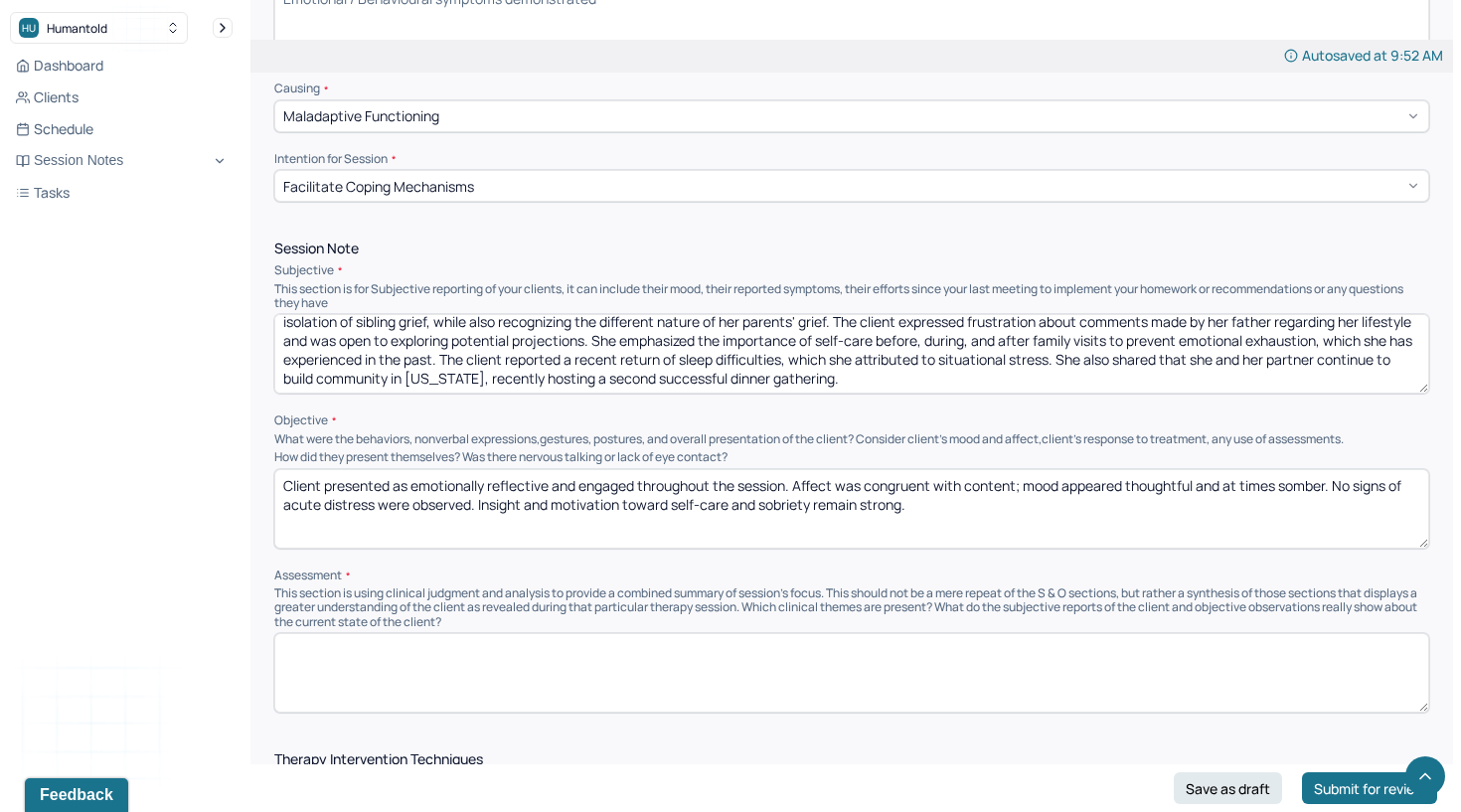 click on "How did they present themselves? Was there nervous talking or lack of eye contact?" at bounding box center (852, 509) 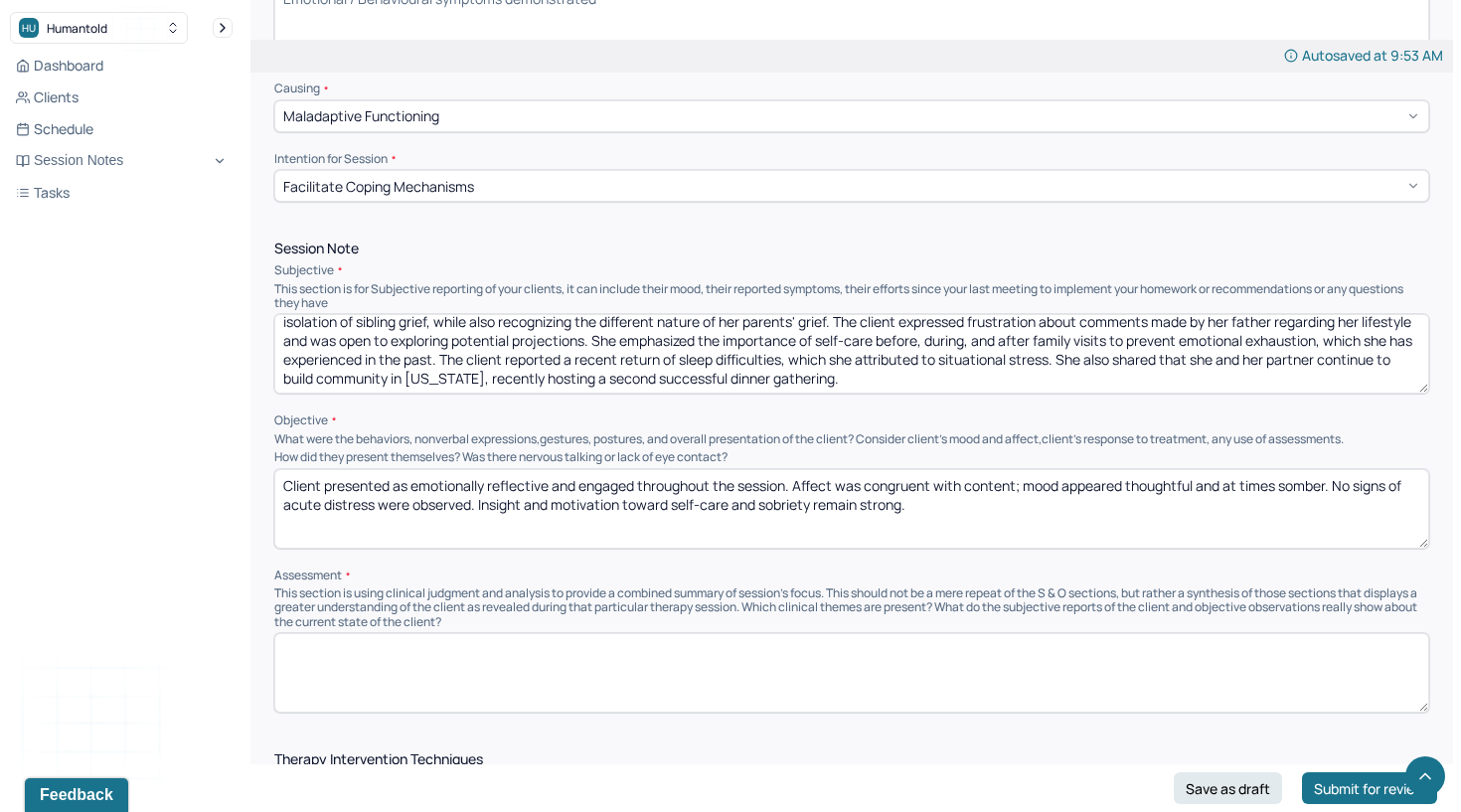 type on "Client presented as emotionally reflective and engaged throughout the session. Affect was congruent with content; mood appeared thoughtful and at times somber. No signs of acute distress were observed. Insight and motivation toward self-care and sobriety remain strong." 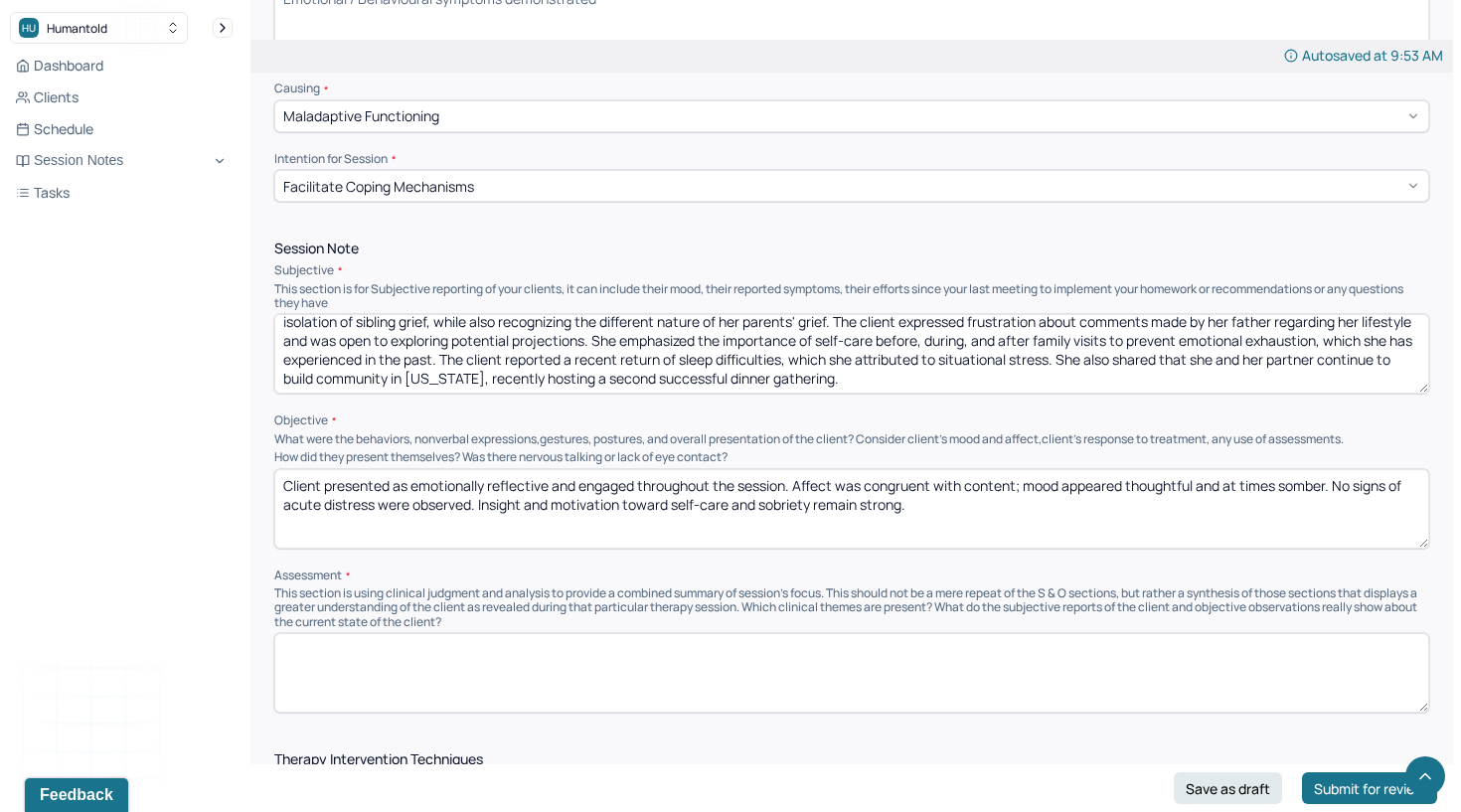 click at bounding box center [852, 673] 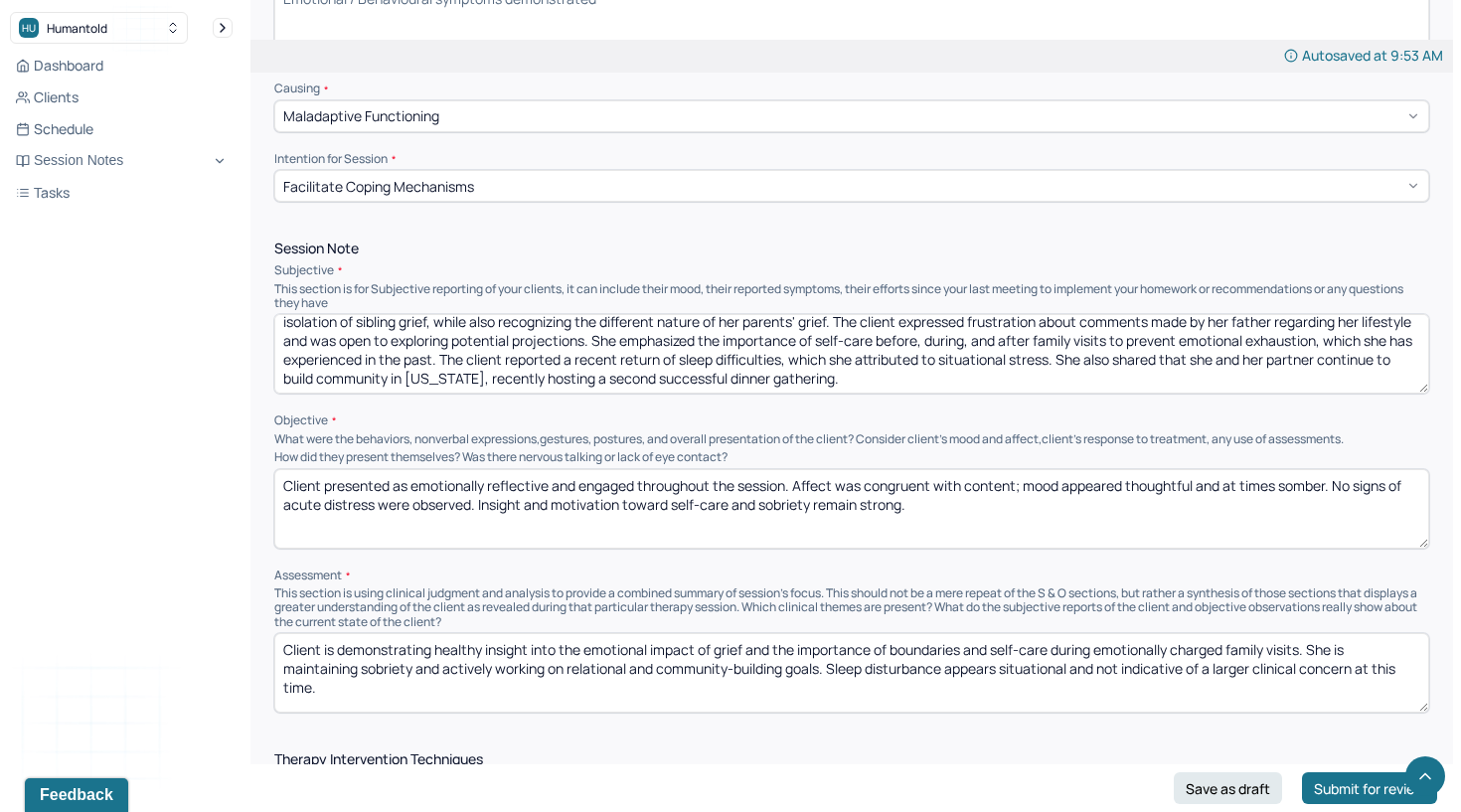 scroll, scrollTop: 28, scrollLeft: 0, axis: vertical 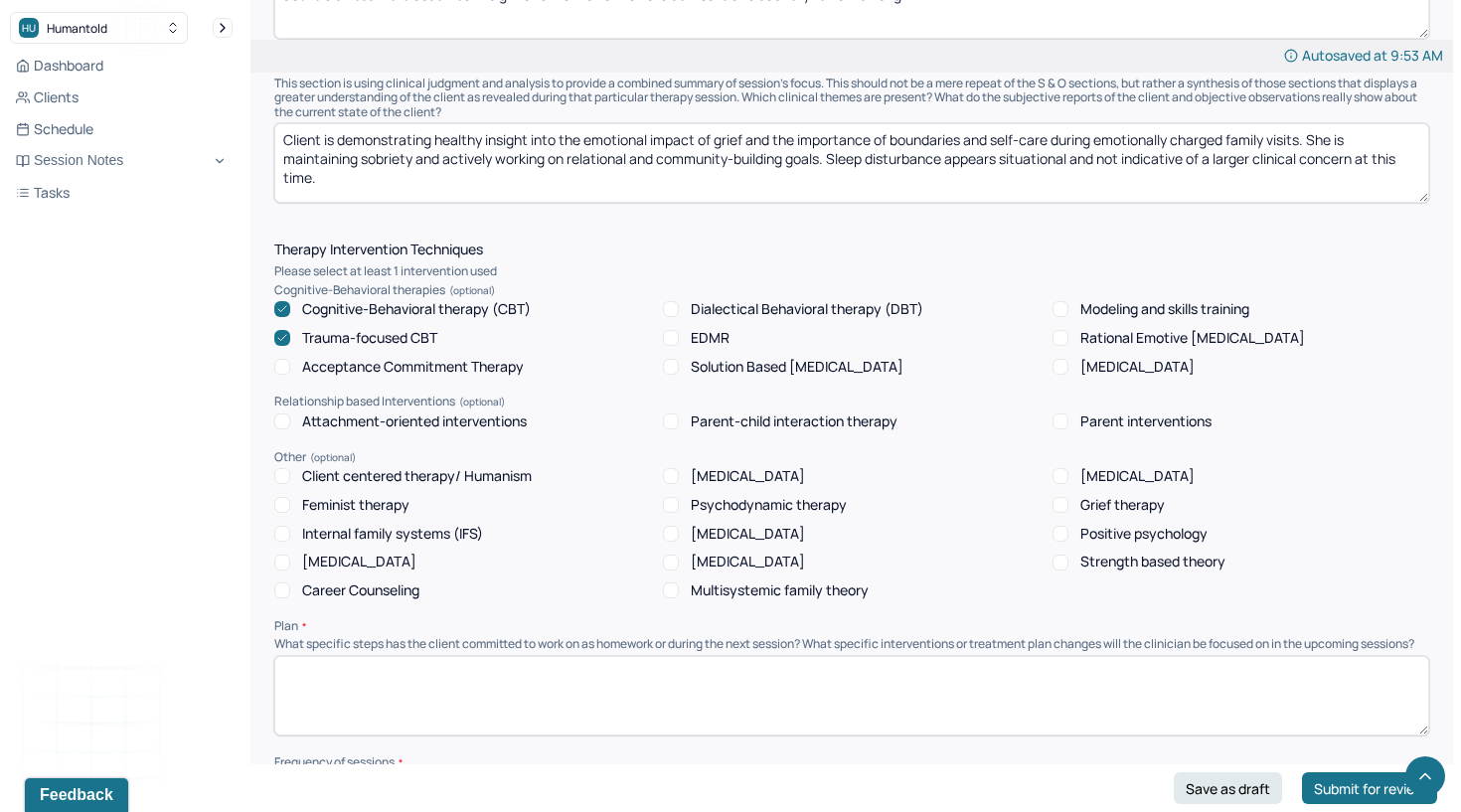 type on "Client is demonstrating healthy insight into the emotional impact of grief and the importance of boundaries and self-care during emotionally charged family visits. She is maintaining sobriety and actively working on relational and community-building goals. Sleep disturbance appears situational and not indicative of a larger clinical concern at this time." 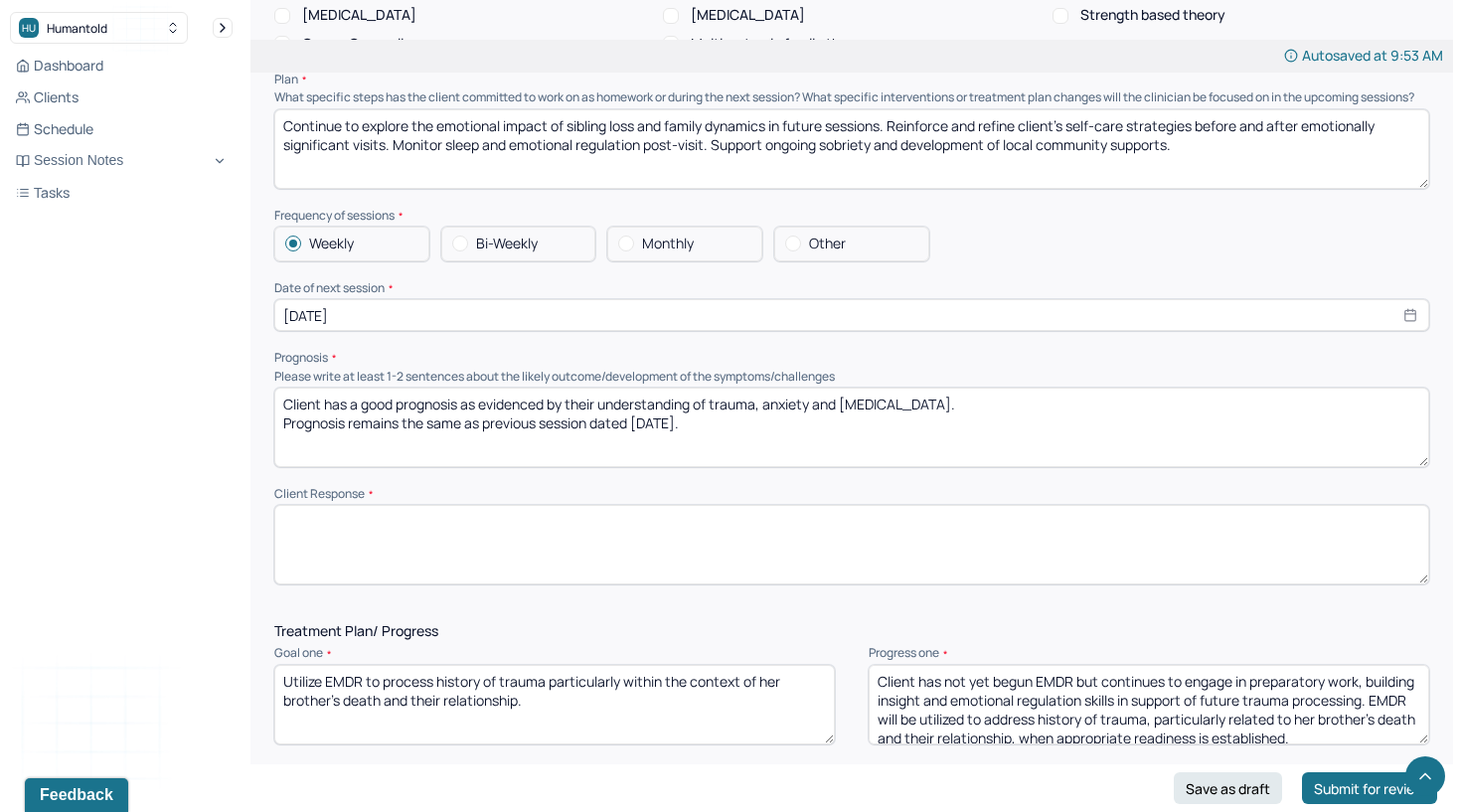scroll, scrollTop: 2037, scrollLeft: 0, axis: vertical 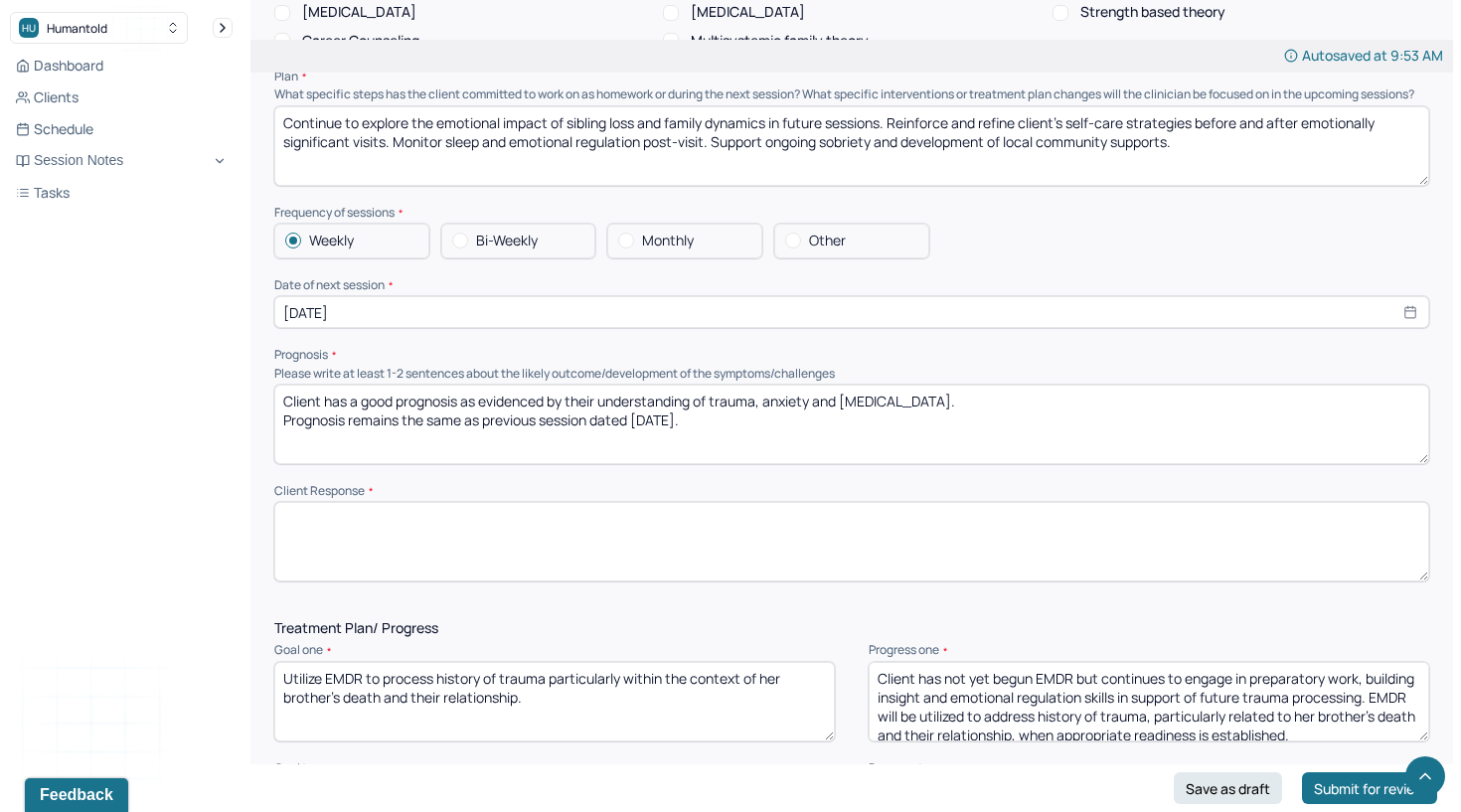 type on "Continue to explore the emotional impact of sibling loss and family dynamics in future sessions. Reinforce and refine client’s self-care strategies before and after emotionally significant visits. Monitor sleep and emotional regulation post-visit. Support ongoing sobriety and development of local community supports." 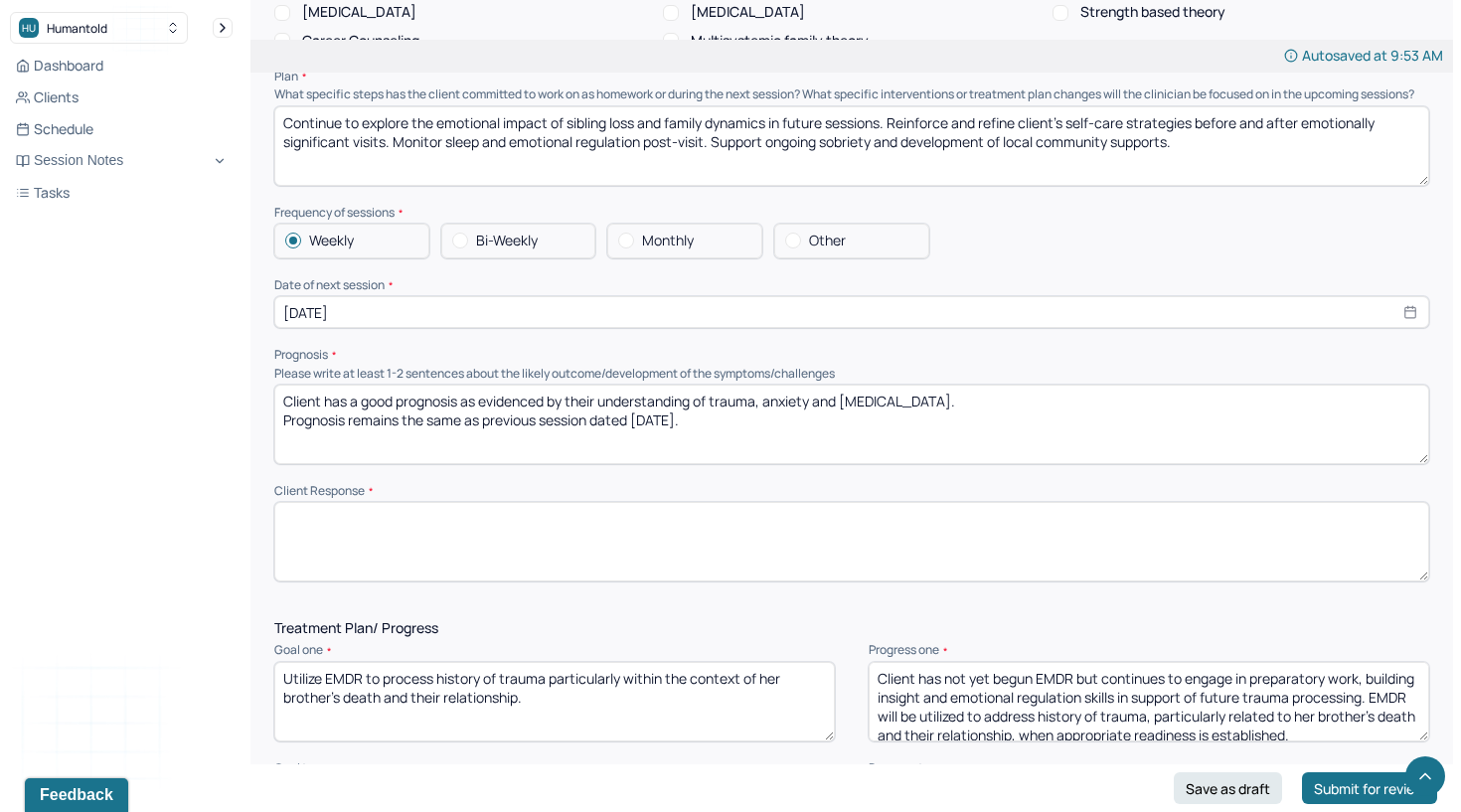paste on "The client expressed feeling emotionally prepared for the upcoming family visit and committed to using healthy coping strategies." 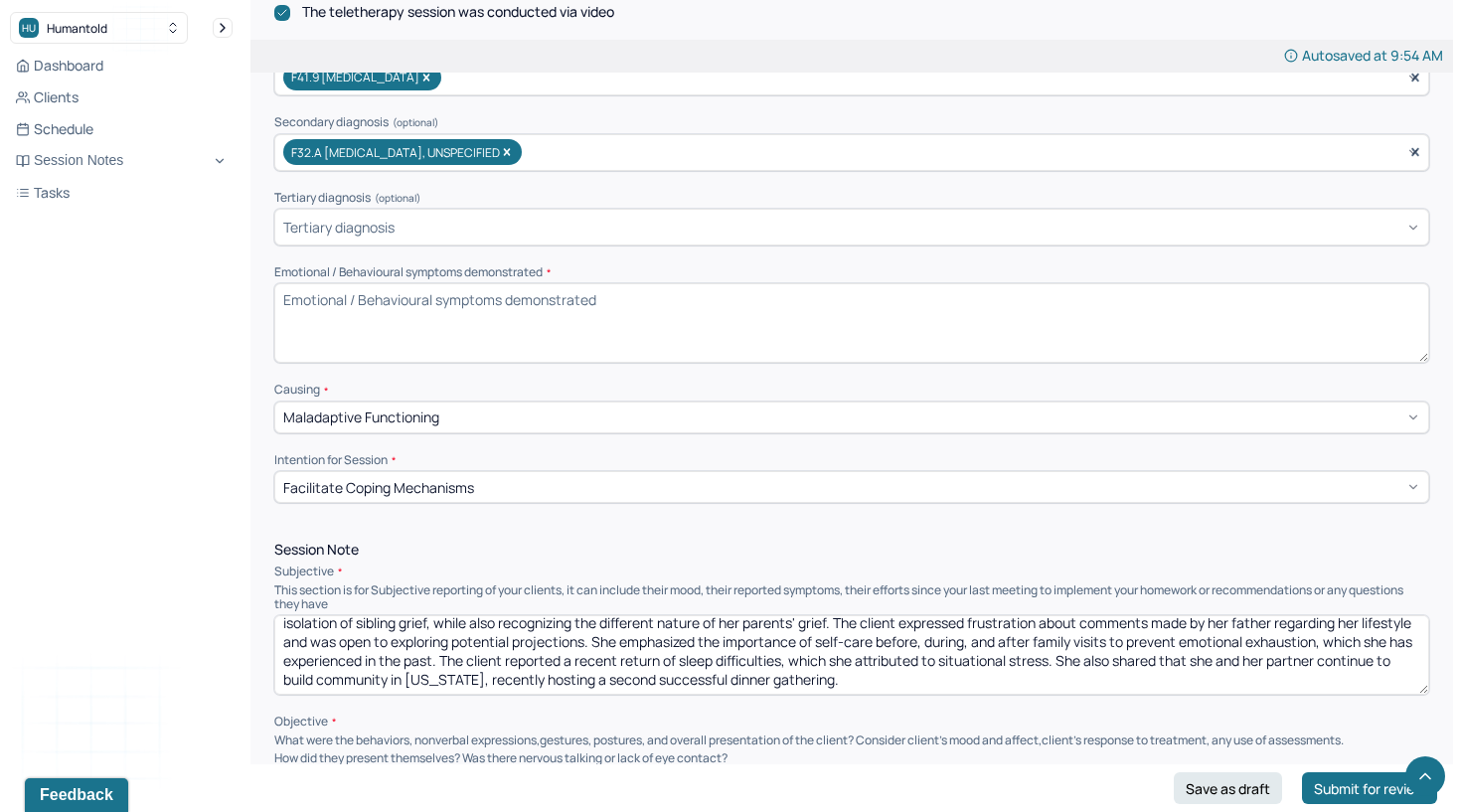 scroll, scrollTop: 556, scrollLeft: 0, axis: vertical 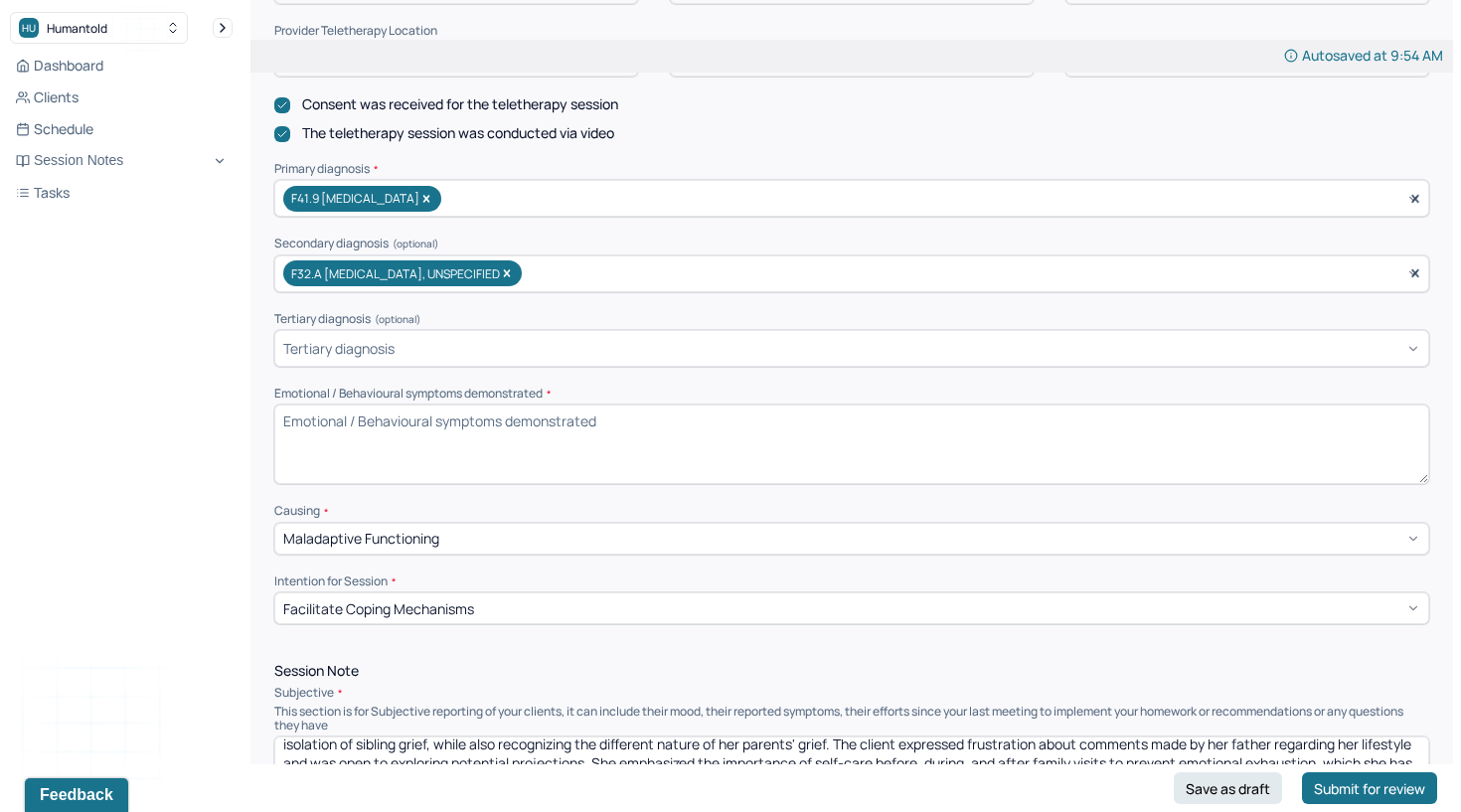 type on "The client expressed feeling emotionally prepared for the upcoming family visit and committed to using healthy coping strategies." 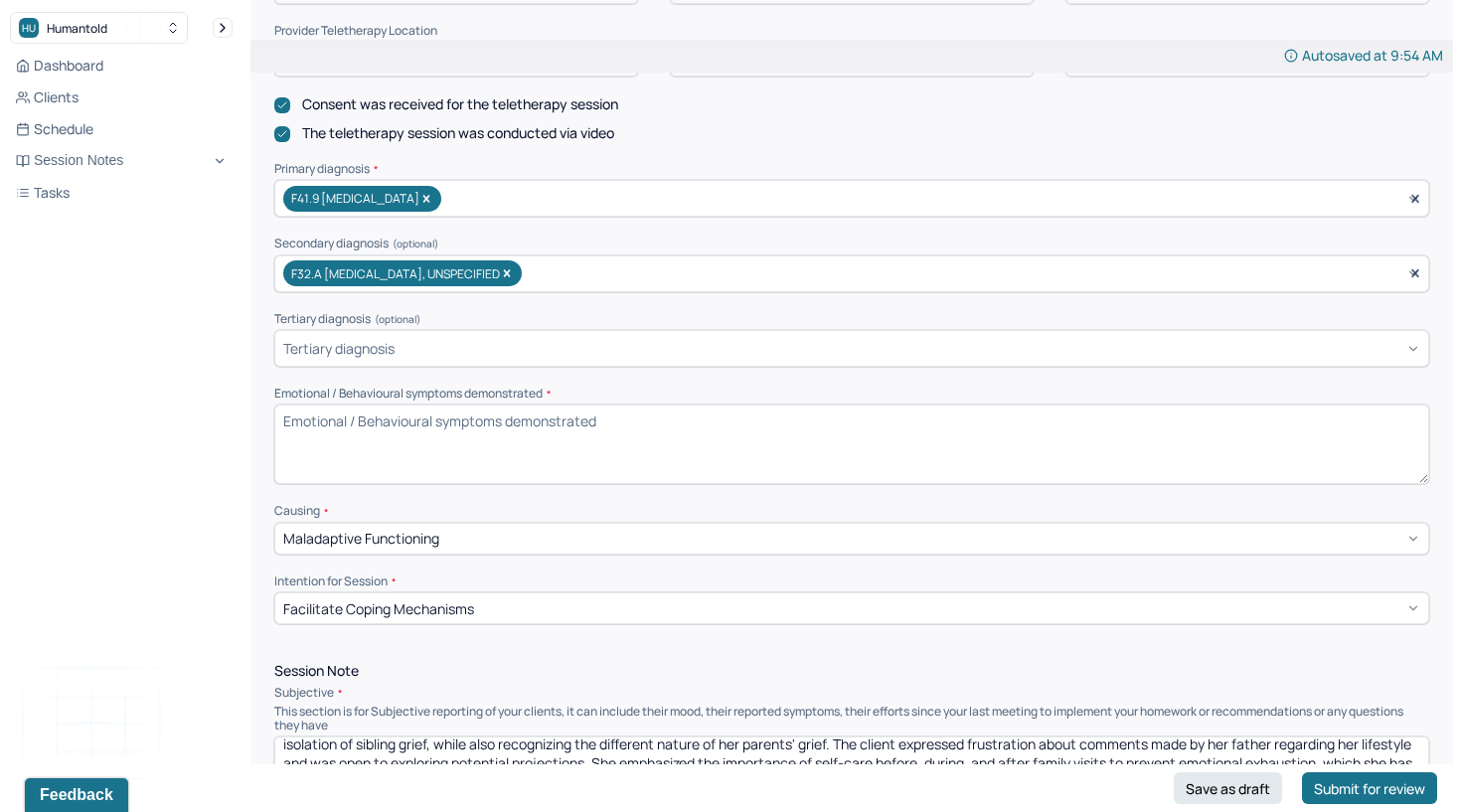 paste on "Client demonstrated insight, emotional vulnerability, and self-awareness around grief, family dynamics, and recovery." 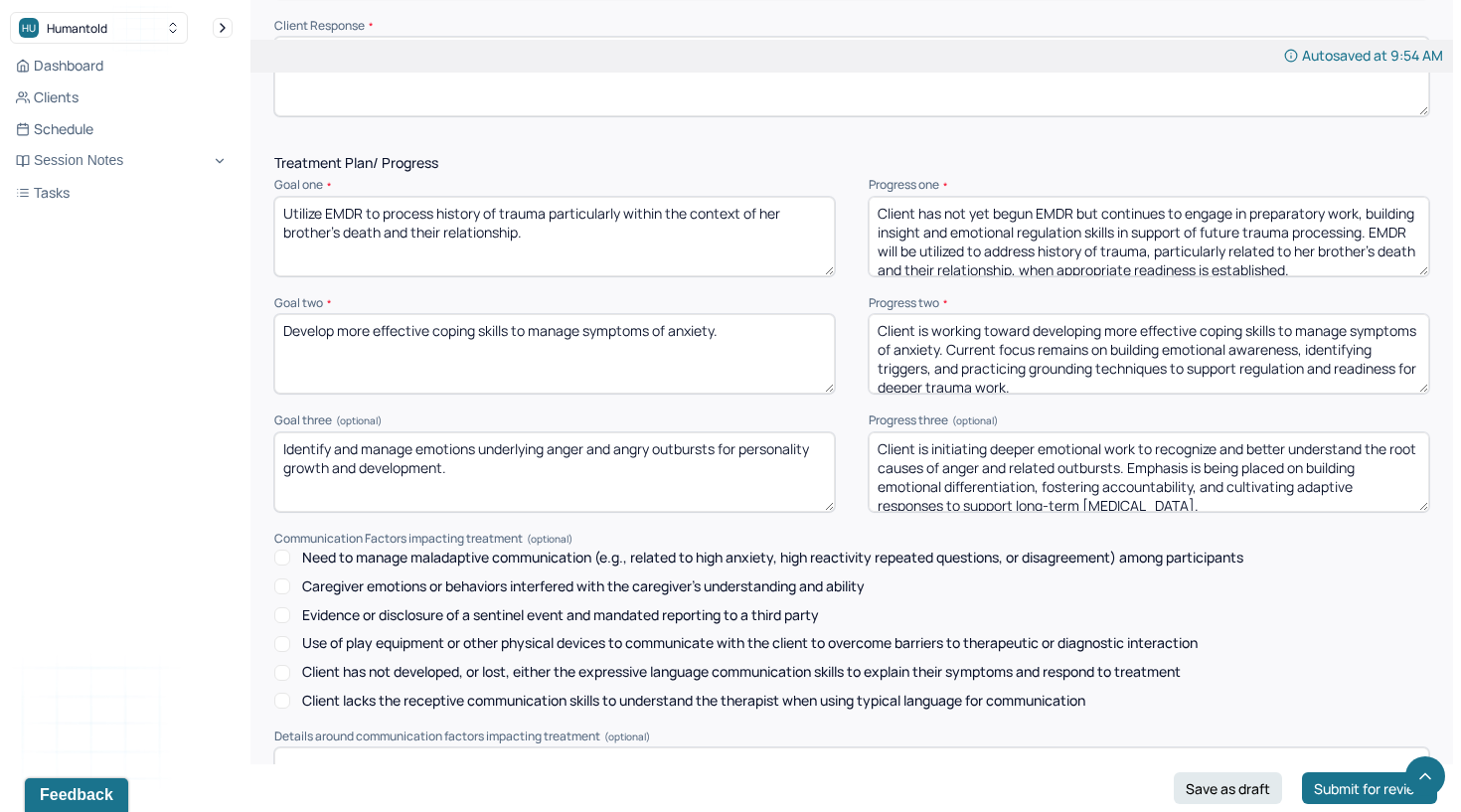 scroll, scrollTop: 2351, scrollLeft: 0, axis: vertical 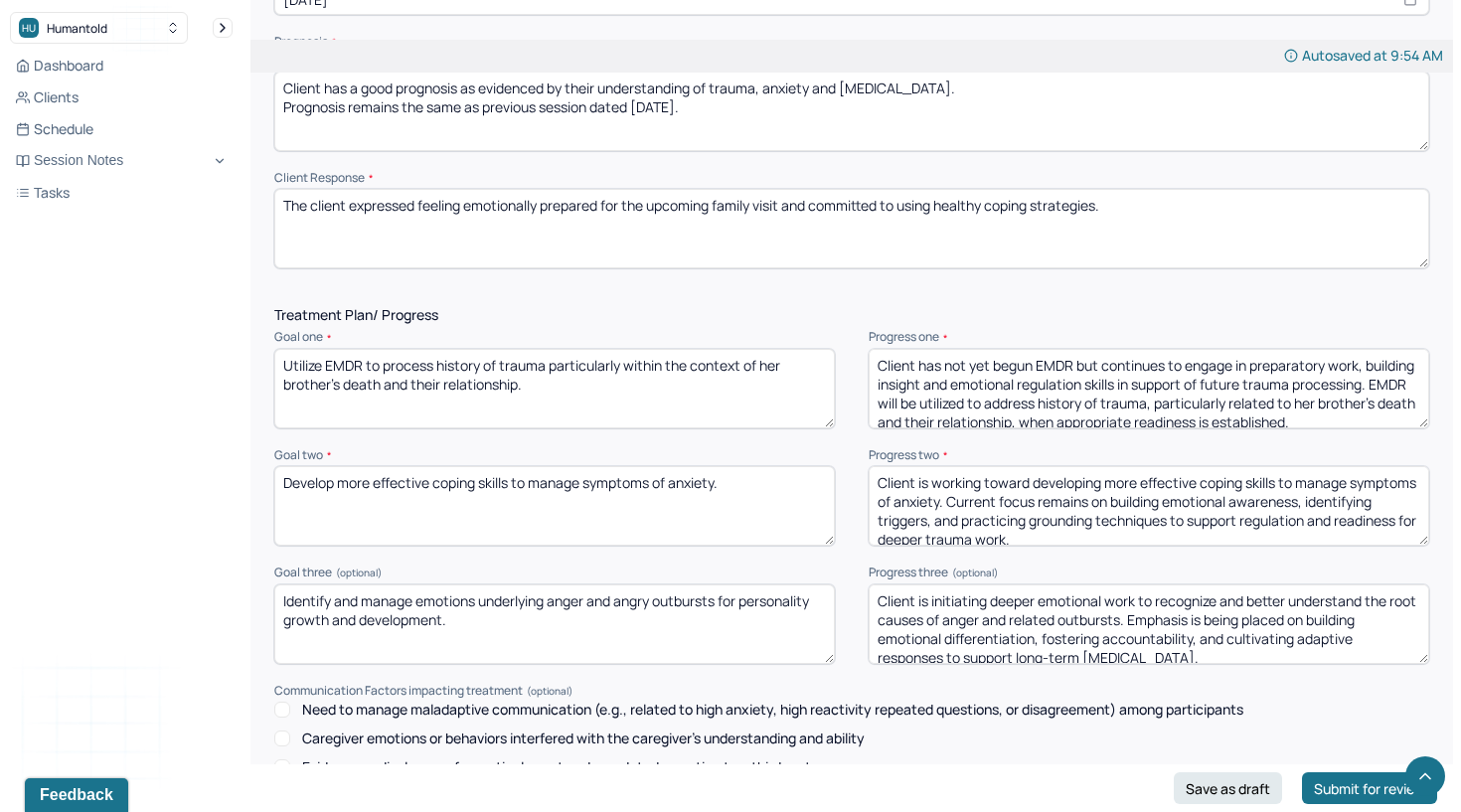 type on "Client demonstrated insight, emotional vulnerability, and self-awareness around grief, family dynamics, and recovery." 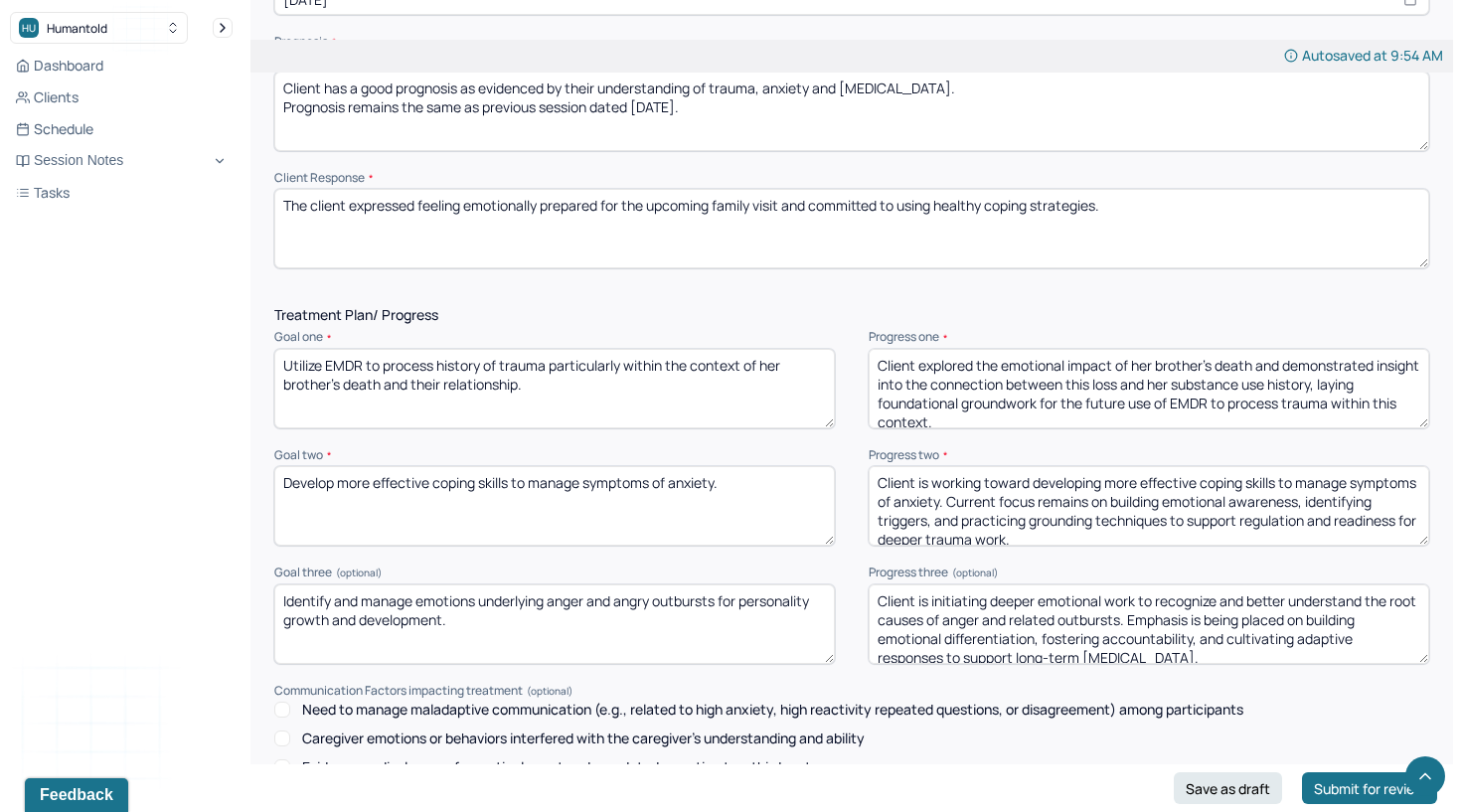 scroll, scrollTop: 4, scrollLeft: 0, axis: vertical 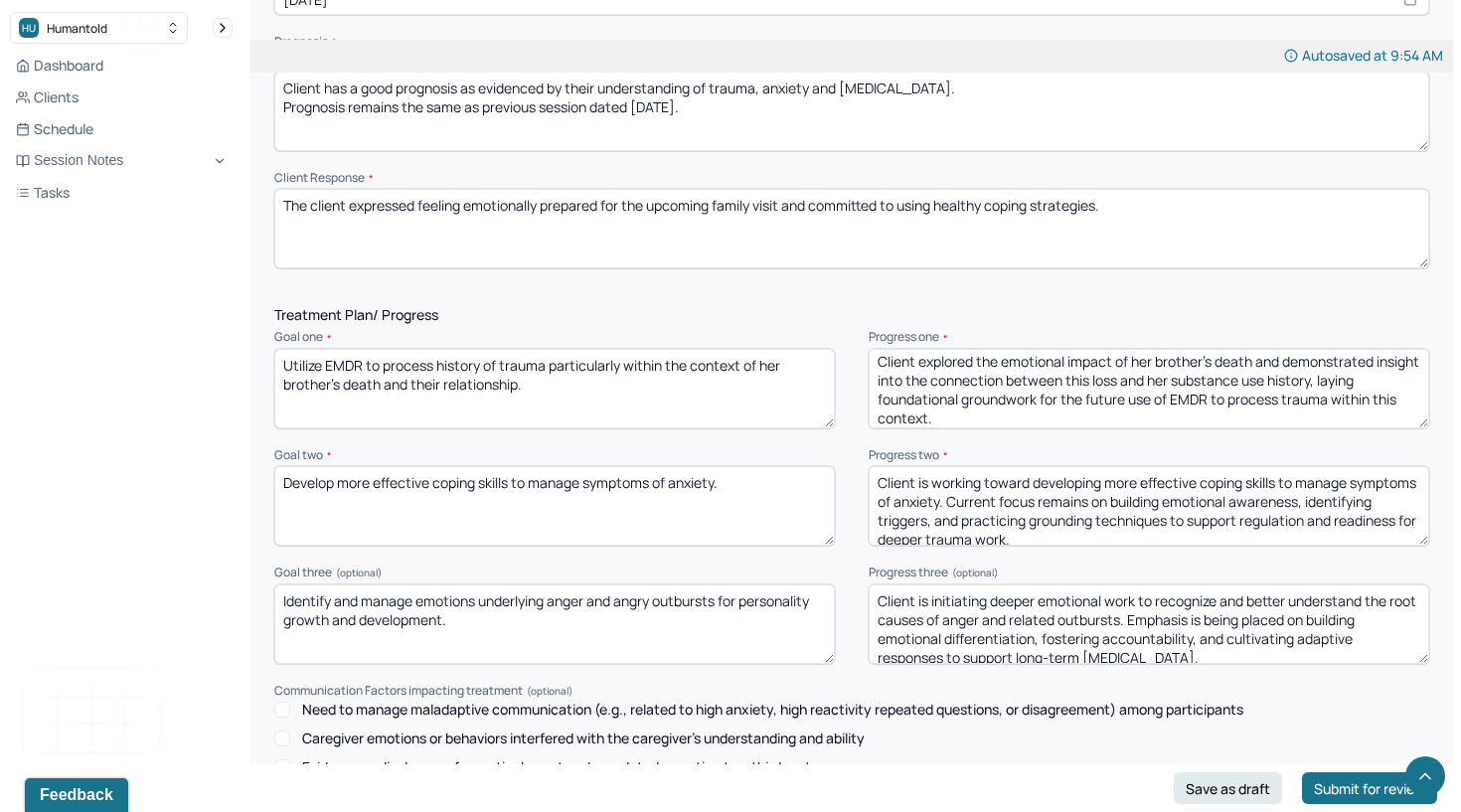 type on "Client explored the emotional impact of her brother’s death and demonstrated insight into the connection between this loss and her substance use history, laying foundational groundwork for the future use of EMDR to process trauma within this context." 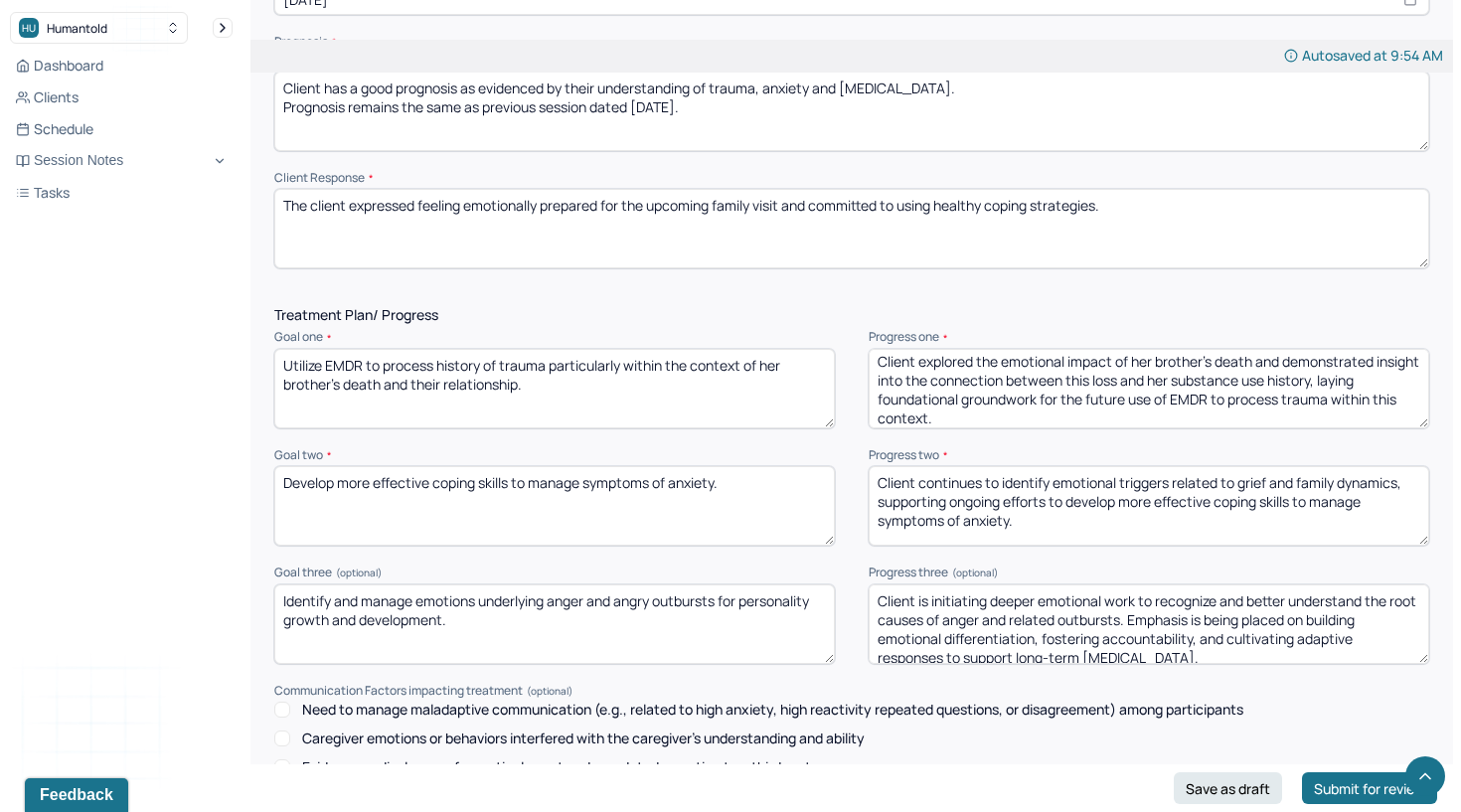 type on "Client continues to identify emotional triggers related to grief and family dynamics, supporting ongoing efforts to develop more effective coping skills to manage symptoms of anxiety." 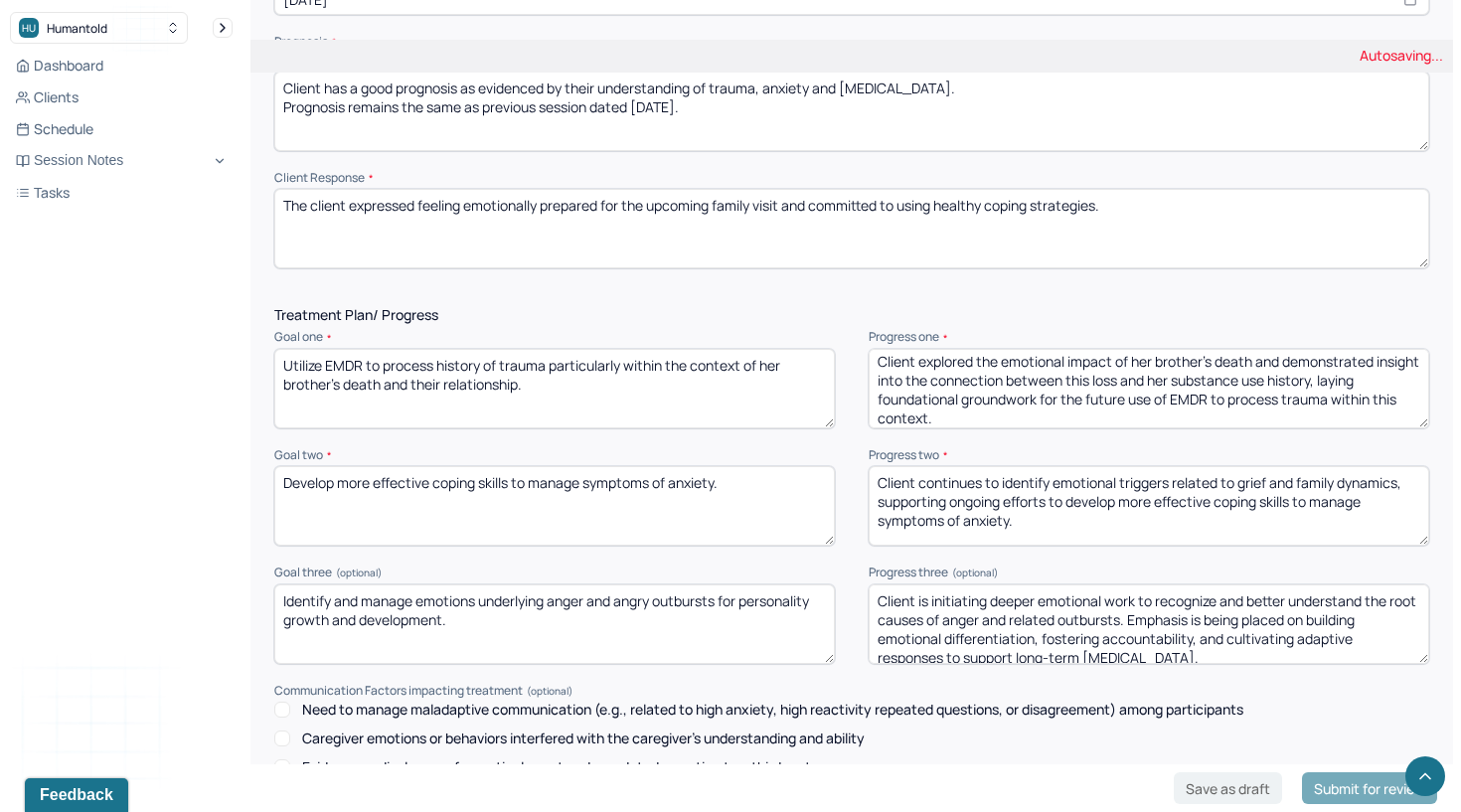 click on "Identify and manage emotions underlying anger and angry outbursts for personality growth and development." at bounding box center [555, 624] 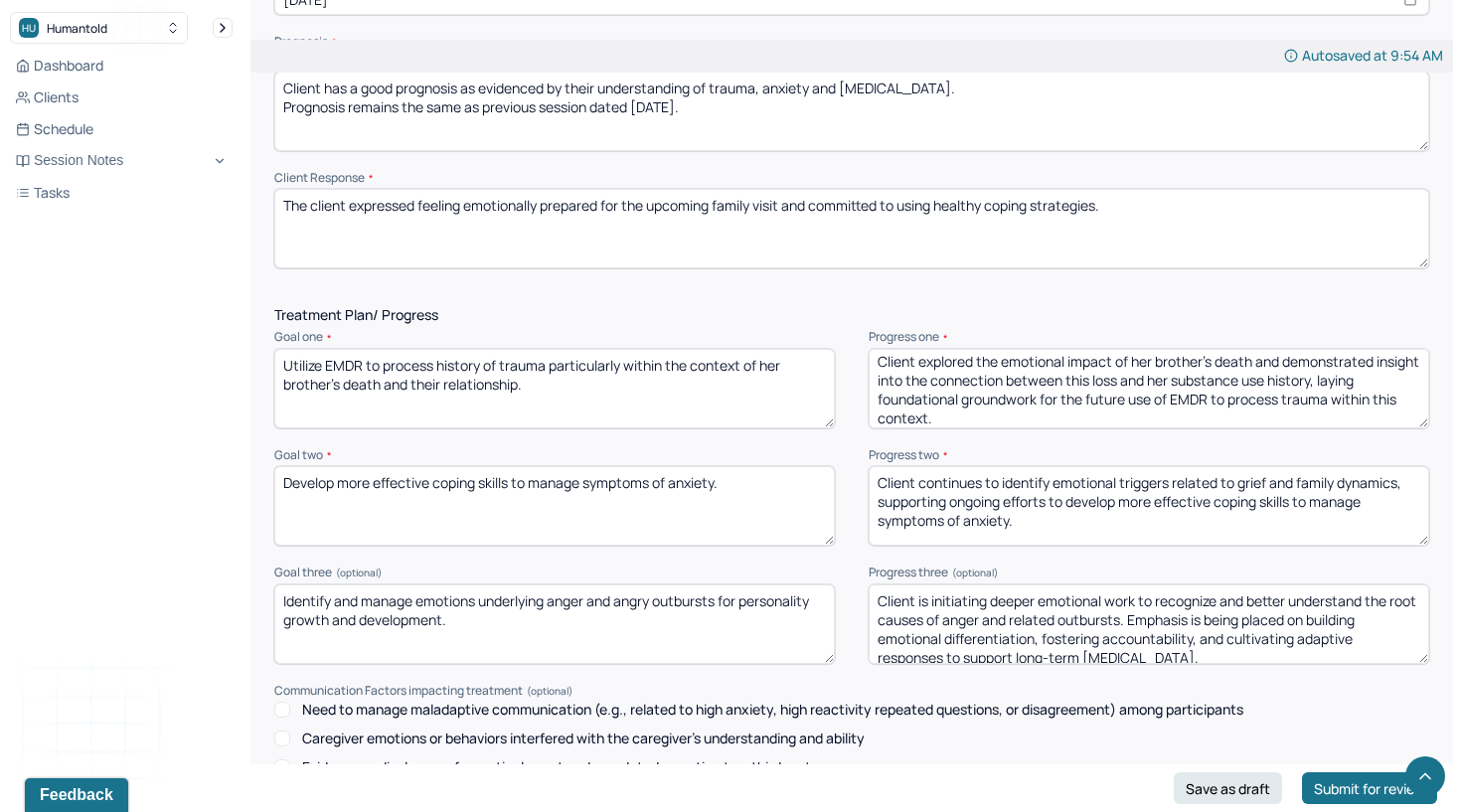 click on "Client is initiating deeper emotional work to recognize and better understand the root causes of anger and related outbursts. Emphasis is being placed on building emotional differentiation, fostering accountability, and cultivating adaptive responses to support long-term [MEDICAL_DATA]." at bounding box center [1149, 624] 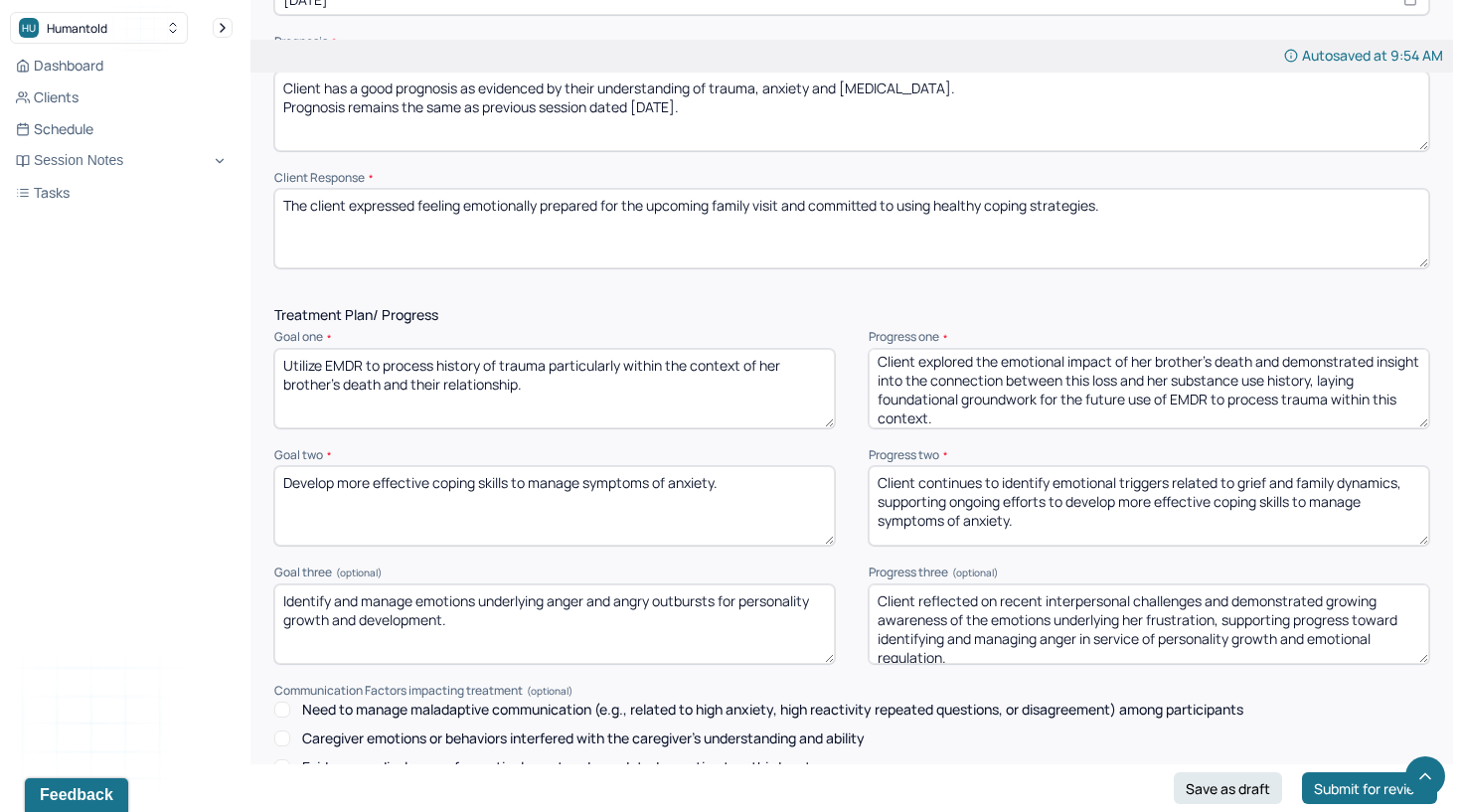 scroll, scrollTop: 4, scrollLeft: 0, axis: vertical 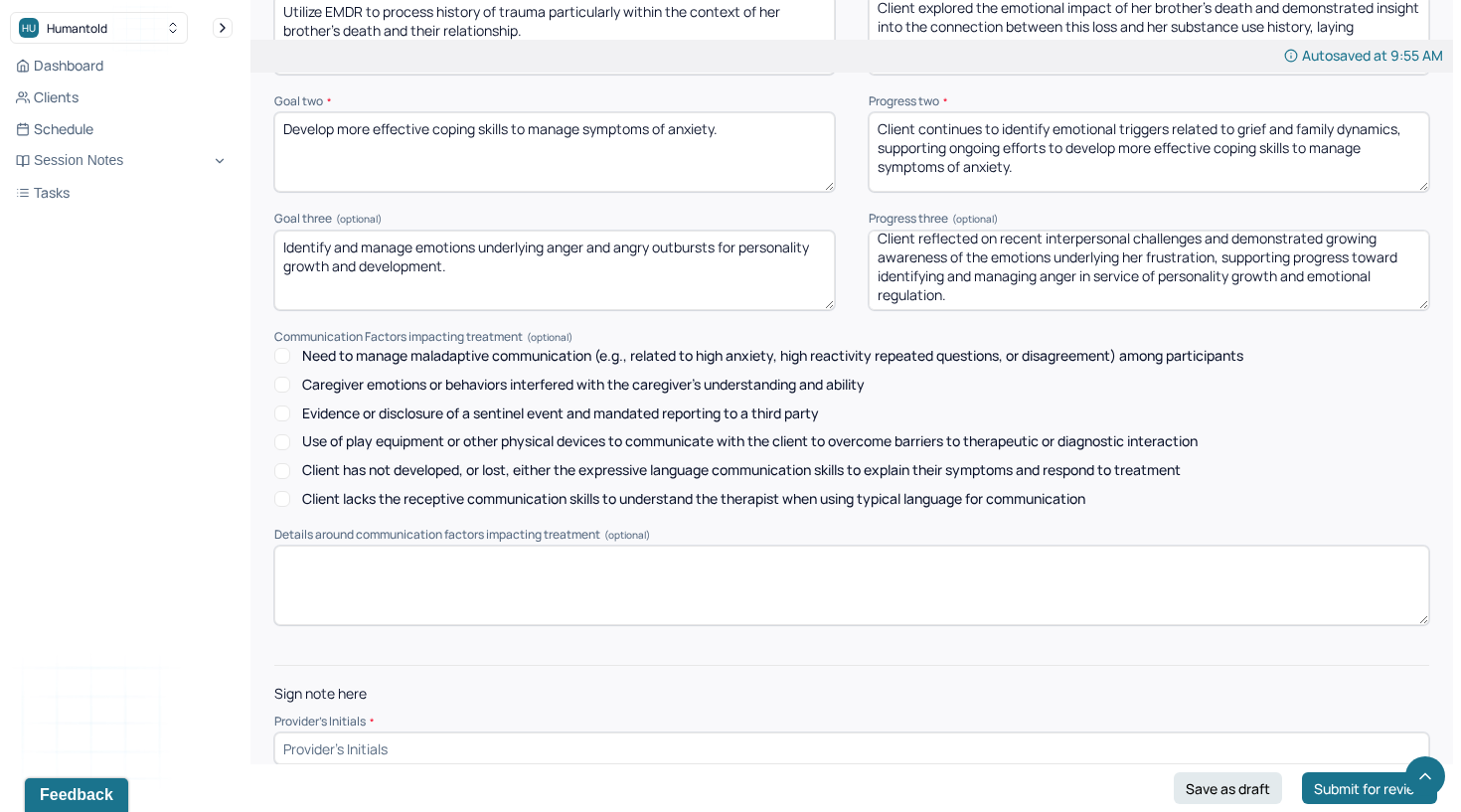 type on "Client reflected on recent interpersonal challenges and demonstrated growing awareness of the emotions underlying her frustration, supporting progress toward identifying and managing anger in service of personality growth and emotional regulation." 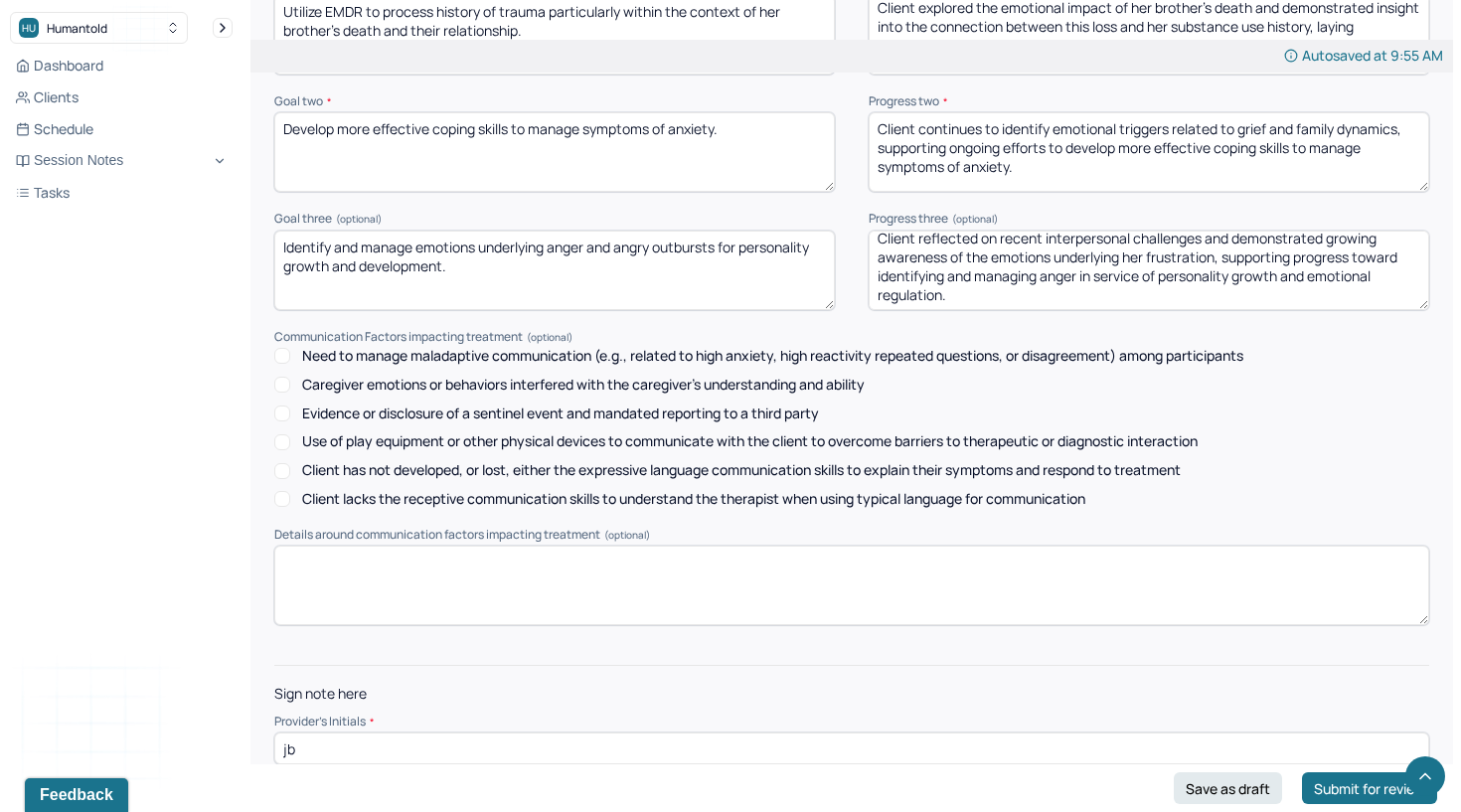 type on "jb" 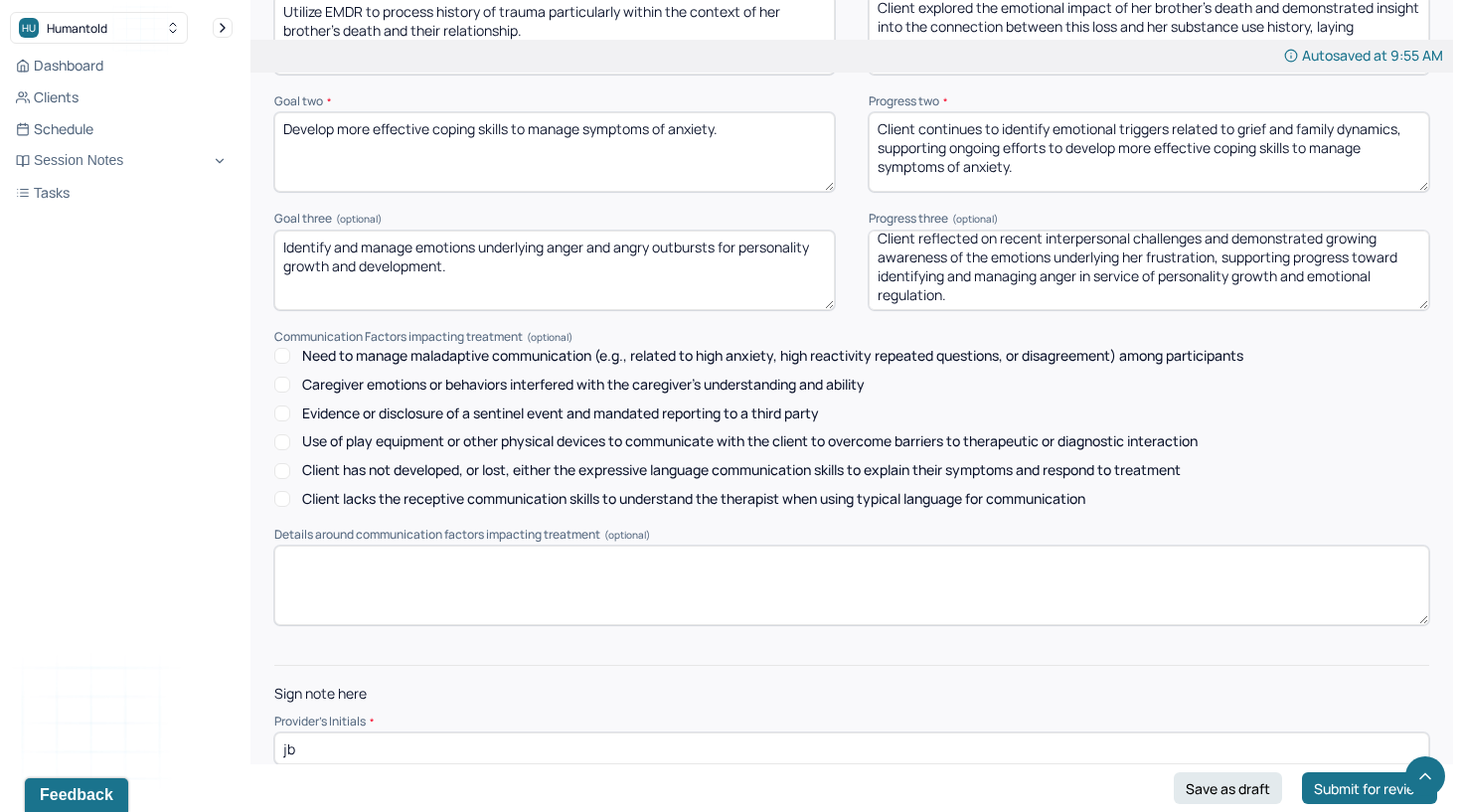 click on "Details around communication factors impacting treatment" at bounding box center (852, 535) 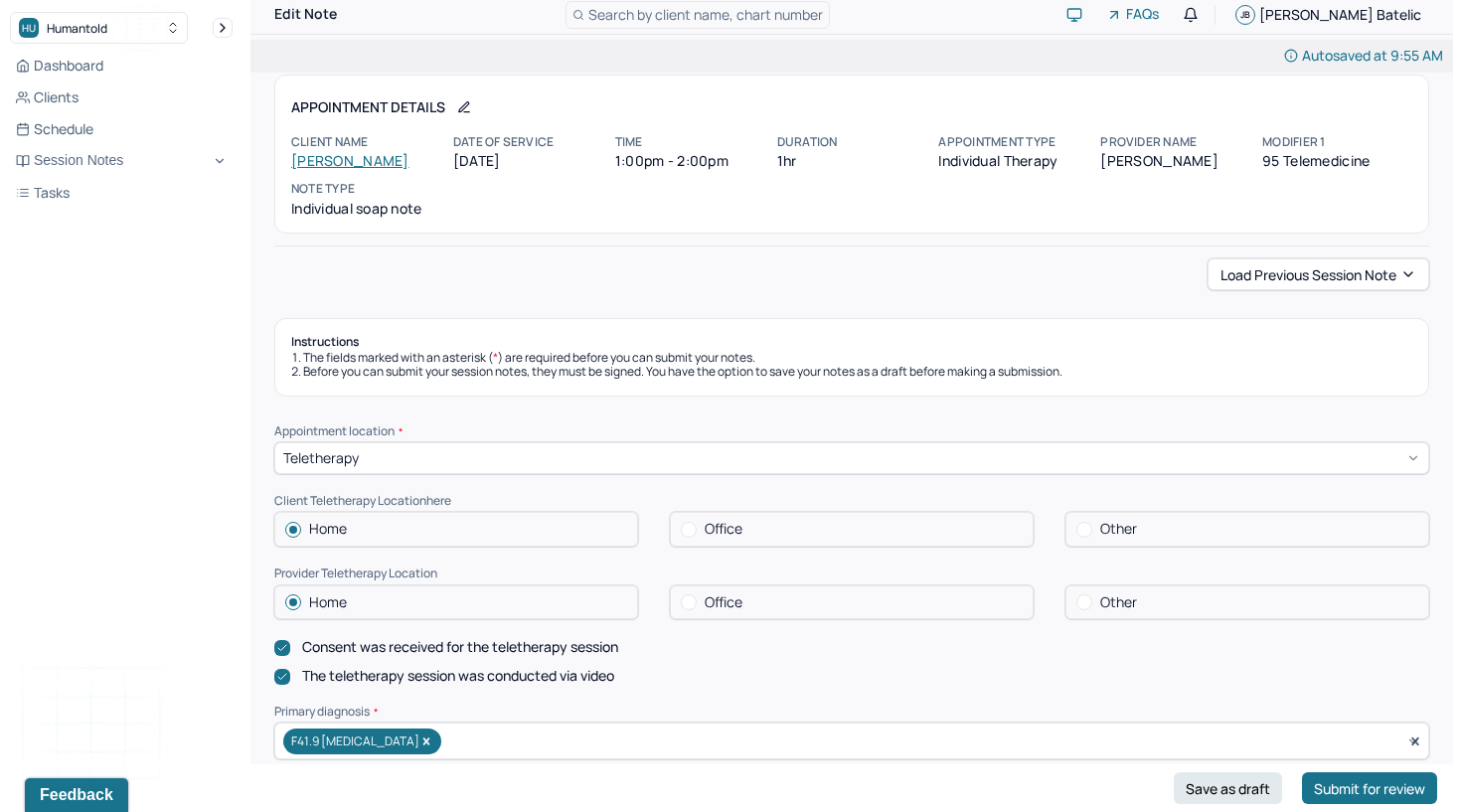 scroll, scrollTop: 0, scrollLeft: 0, axis: both 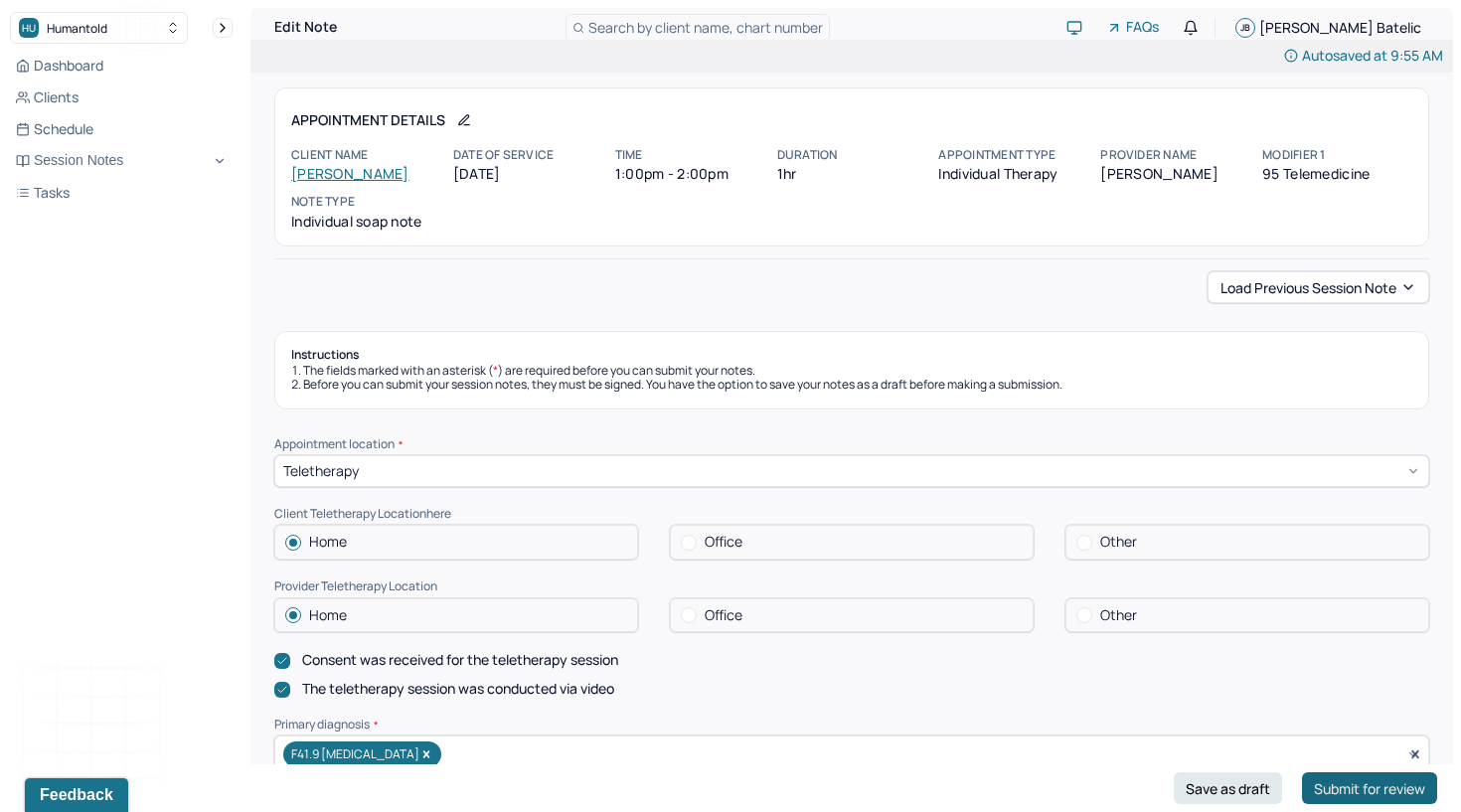 click on "Submit for review" at bounding box center [1370, 788] 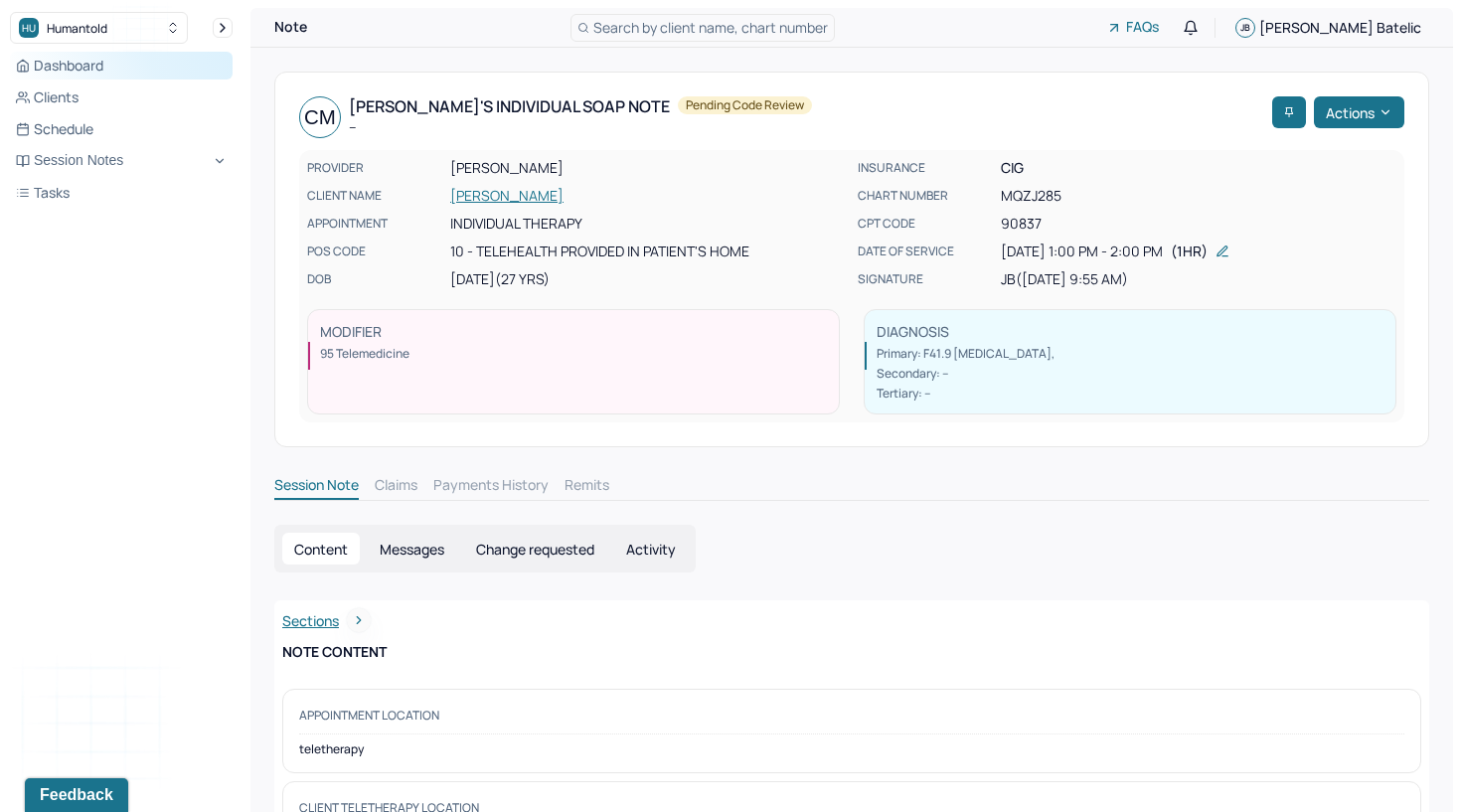 click on "Dashboard" at bounding box center [121, 66] 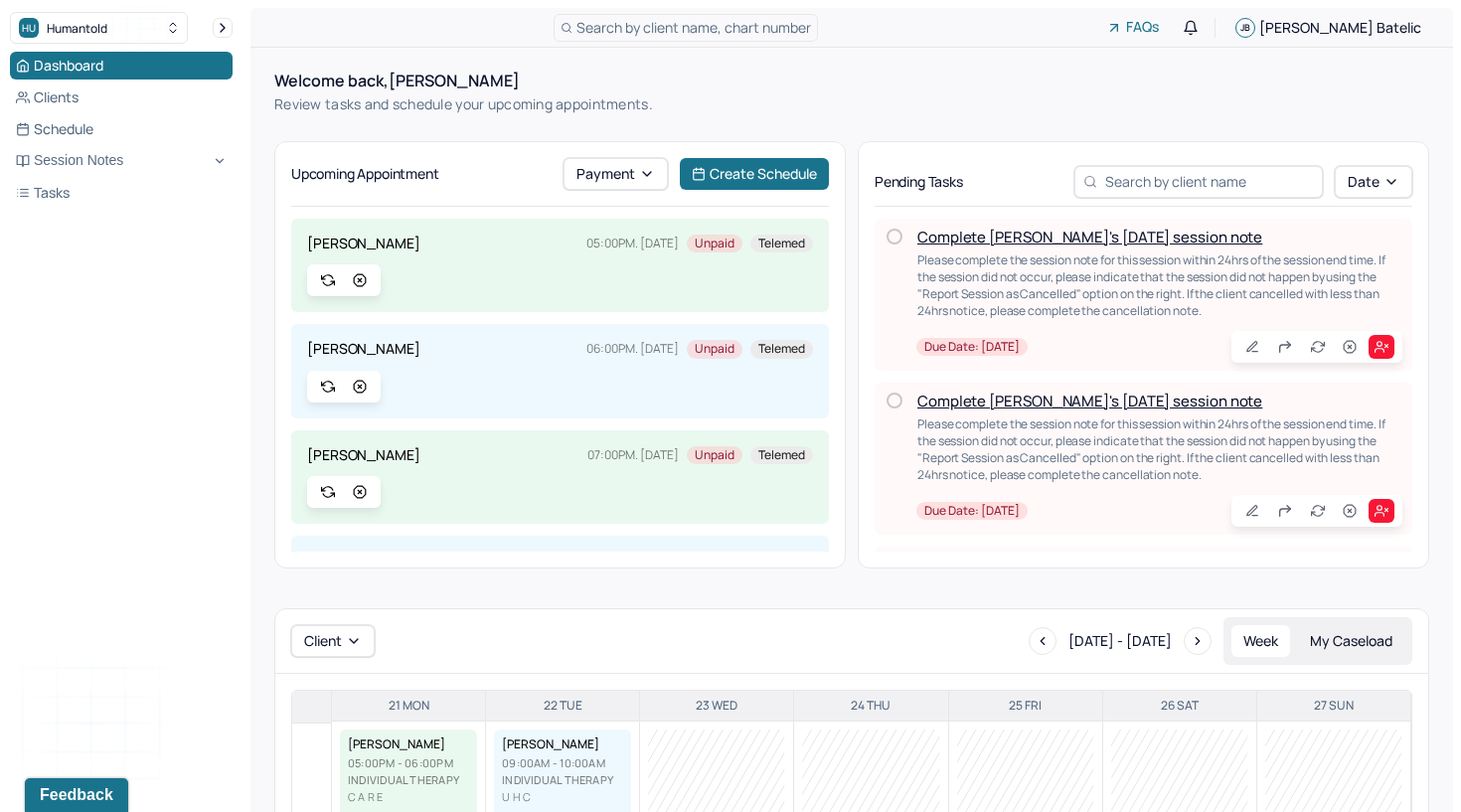 click on "Complete [PERSON_NAME]'s [DATE] session note" at bounding box center [1089, 237] 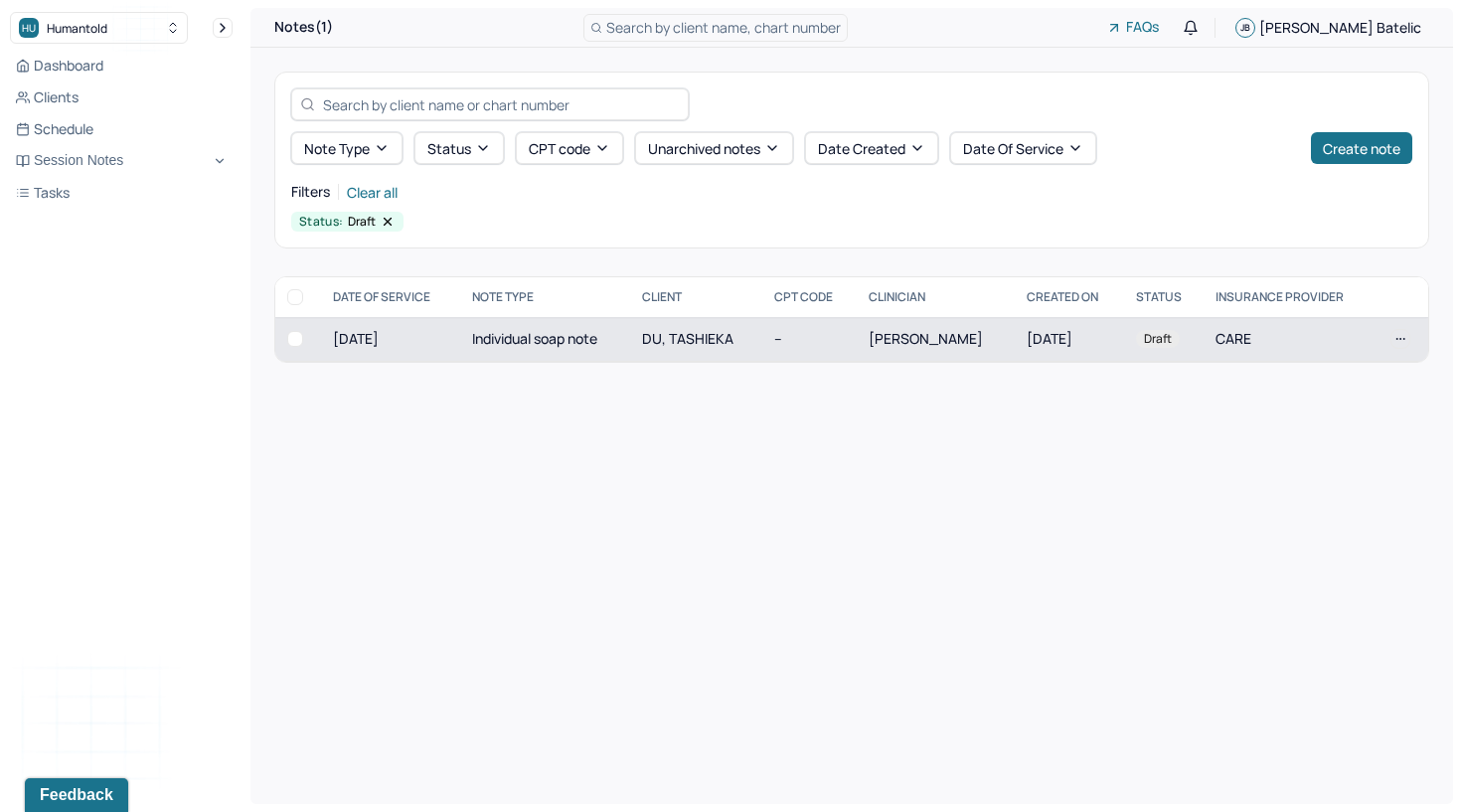click on "DU, TASHIEKA" at bounding box center (696, 339) 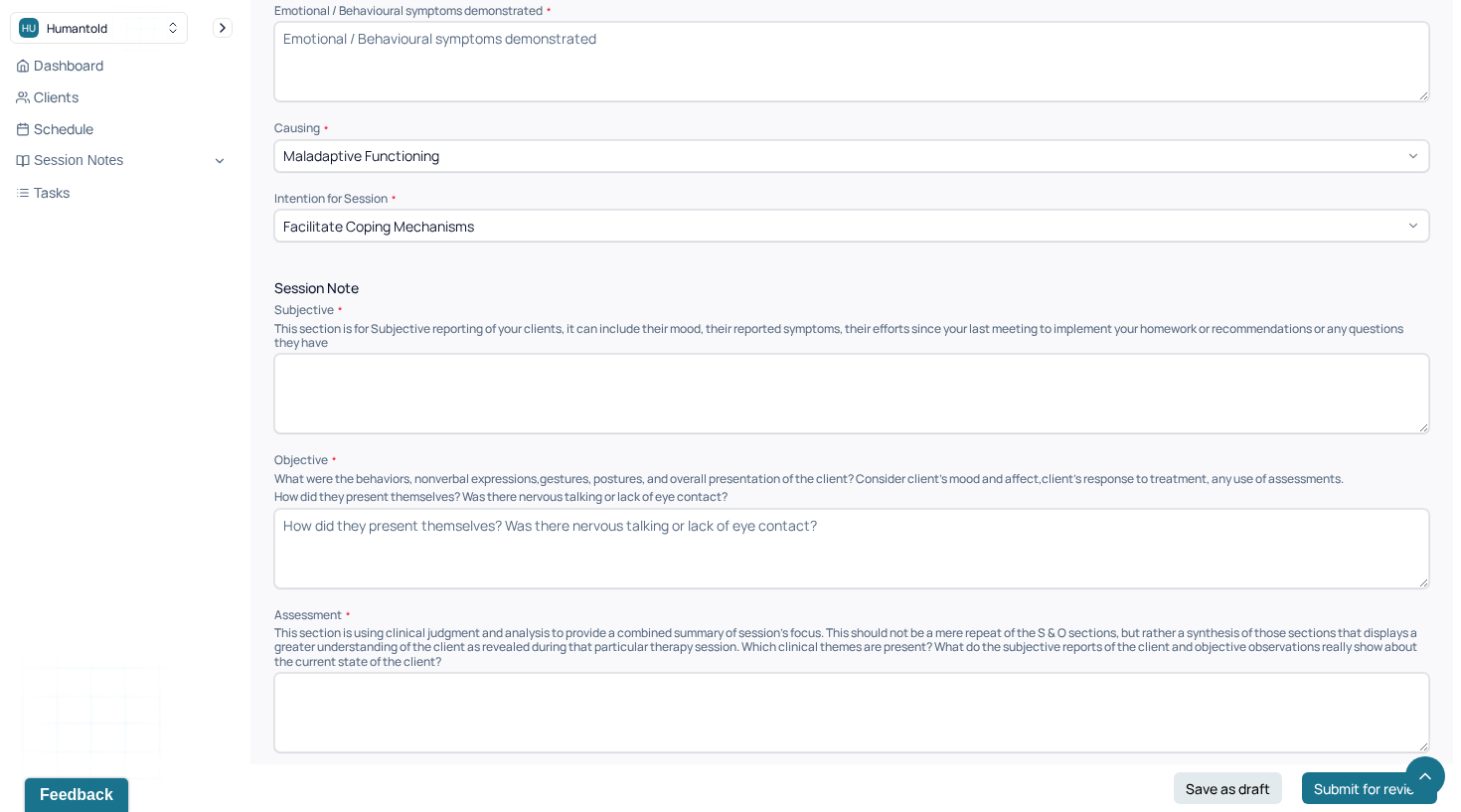 scroll, scrollTop: 821, scrollLeft: 0, axis: vertical 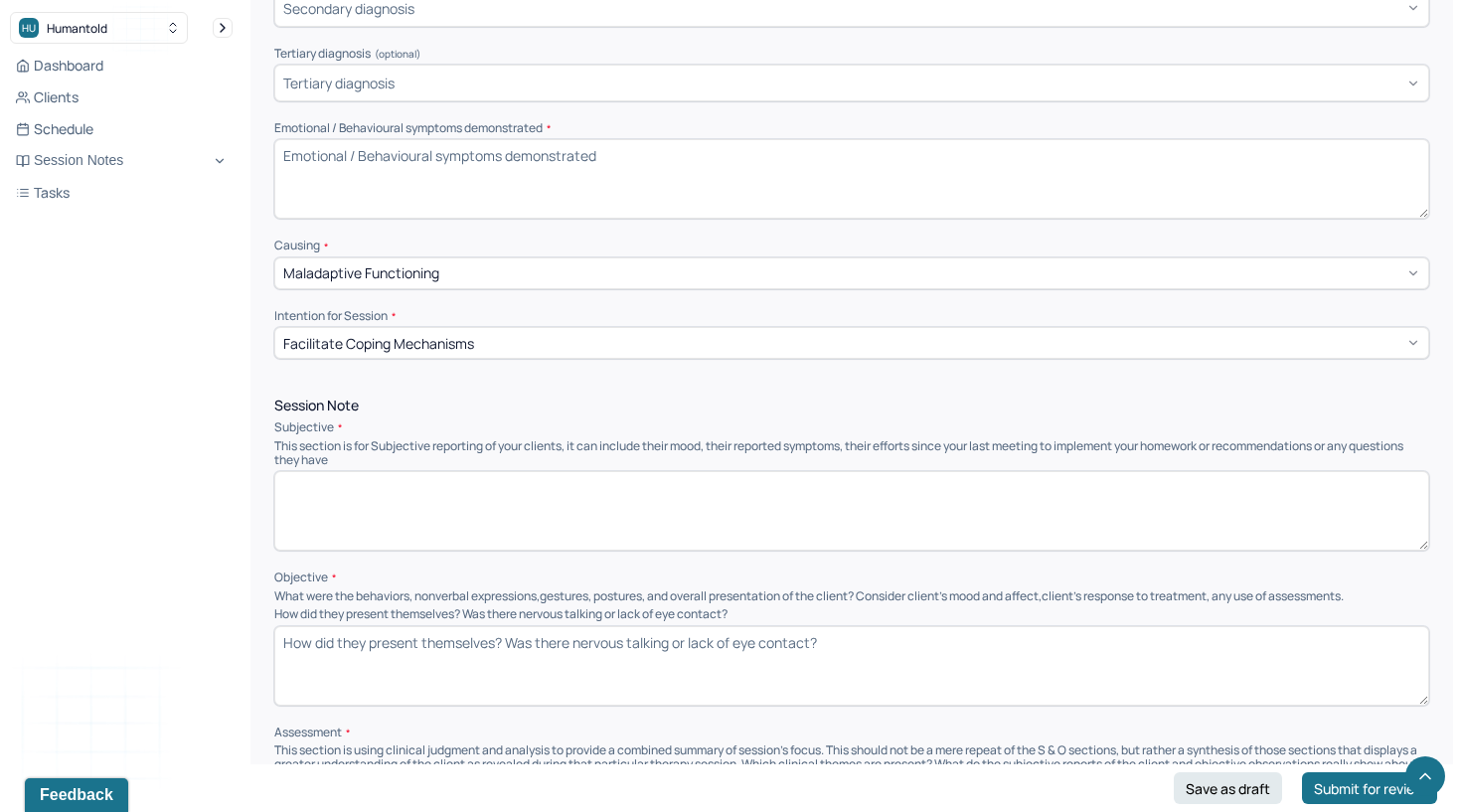 click at bounding box center [852, 511] 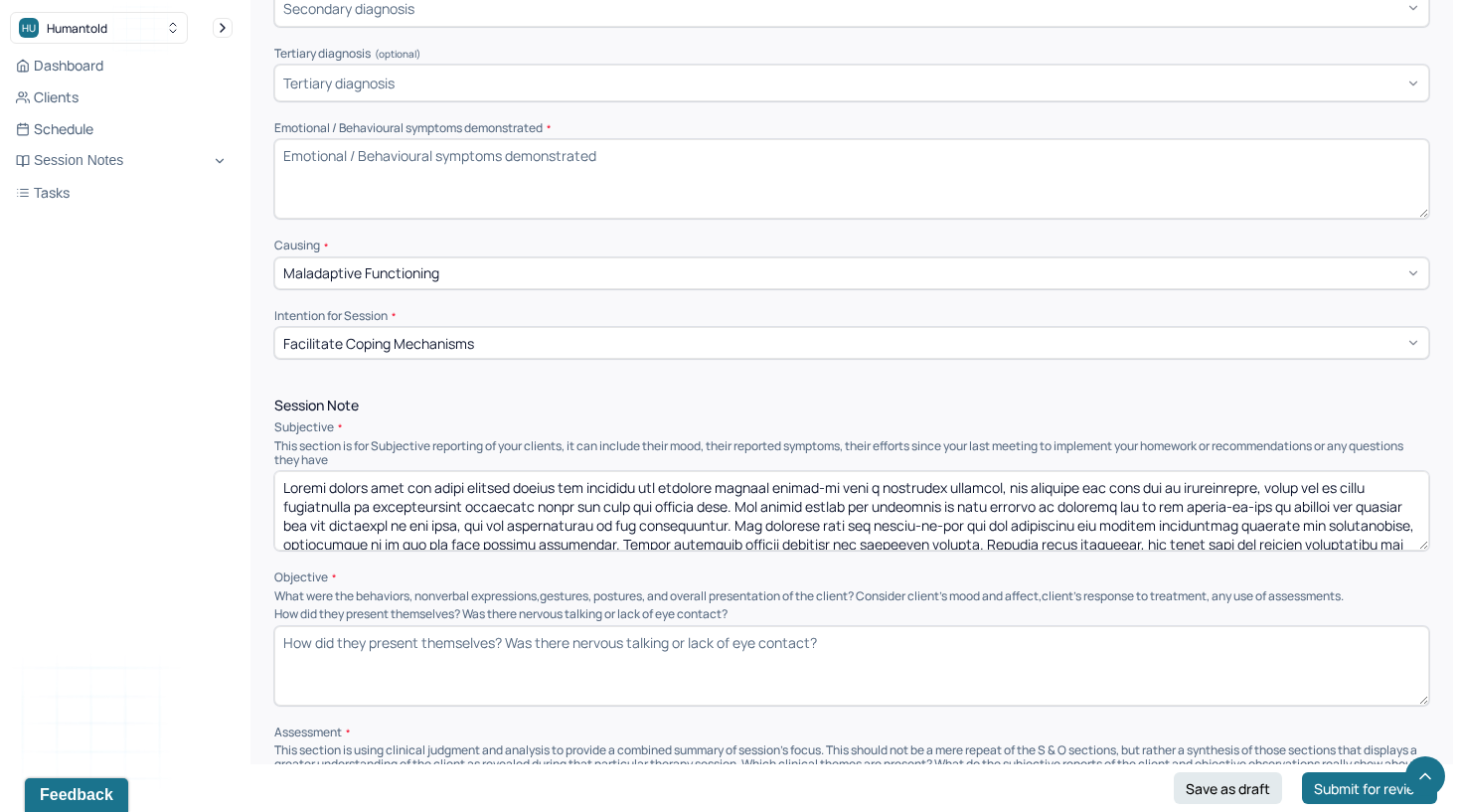 scroll, scrollTop: 66, scrollLeft: 0, axis: vertical 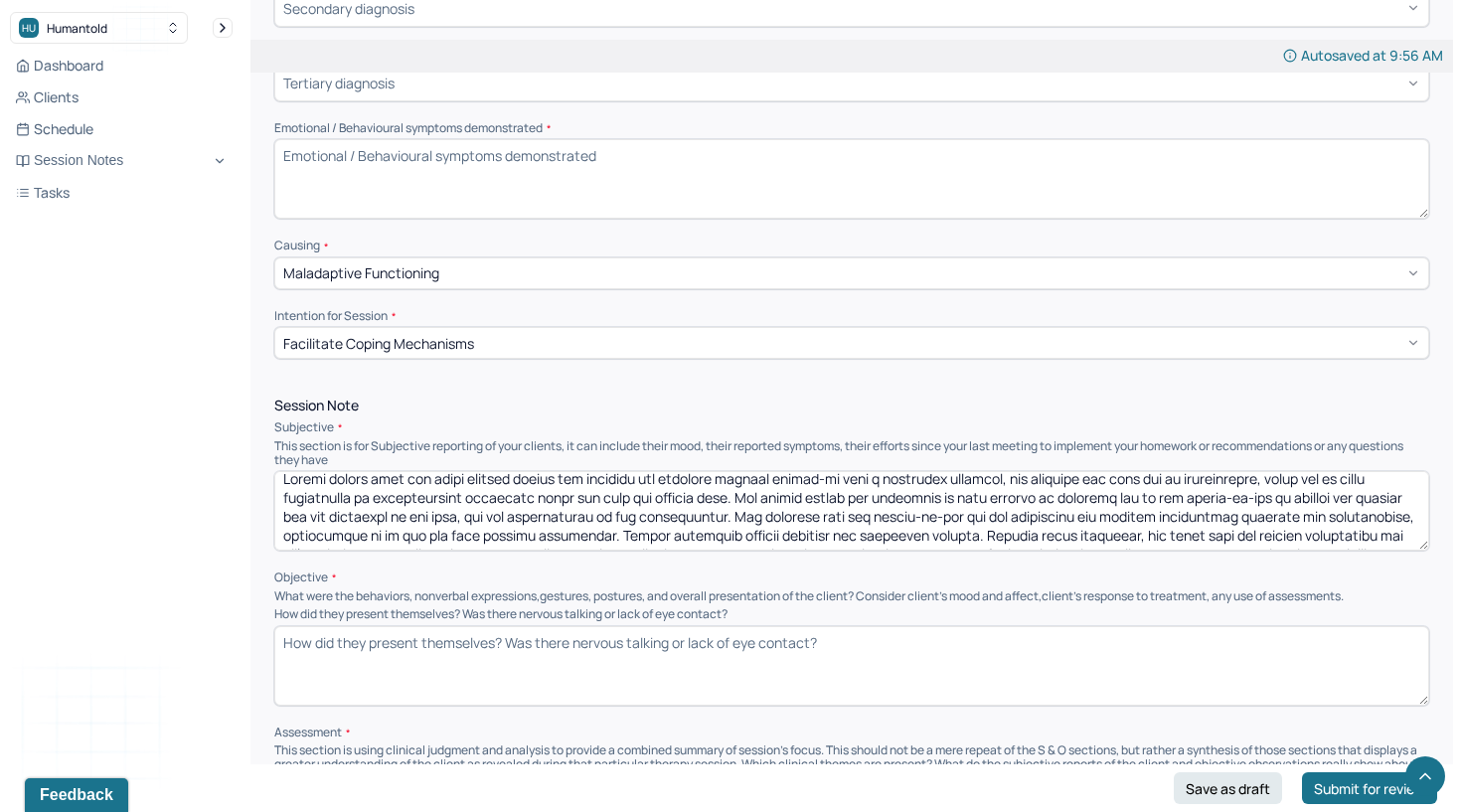 drag, startPoint x: 717, startPoint y: 478, endPoint x: 518, endPoint y: 483, distance: 199.0628 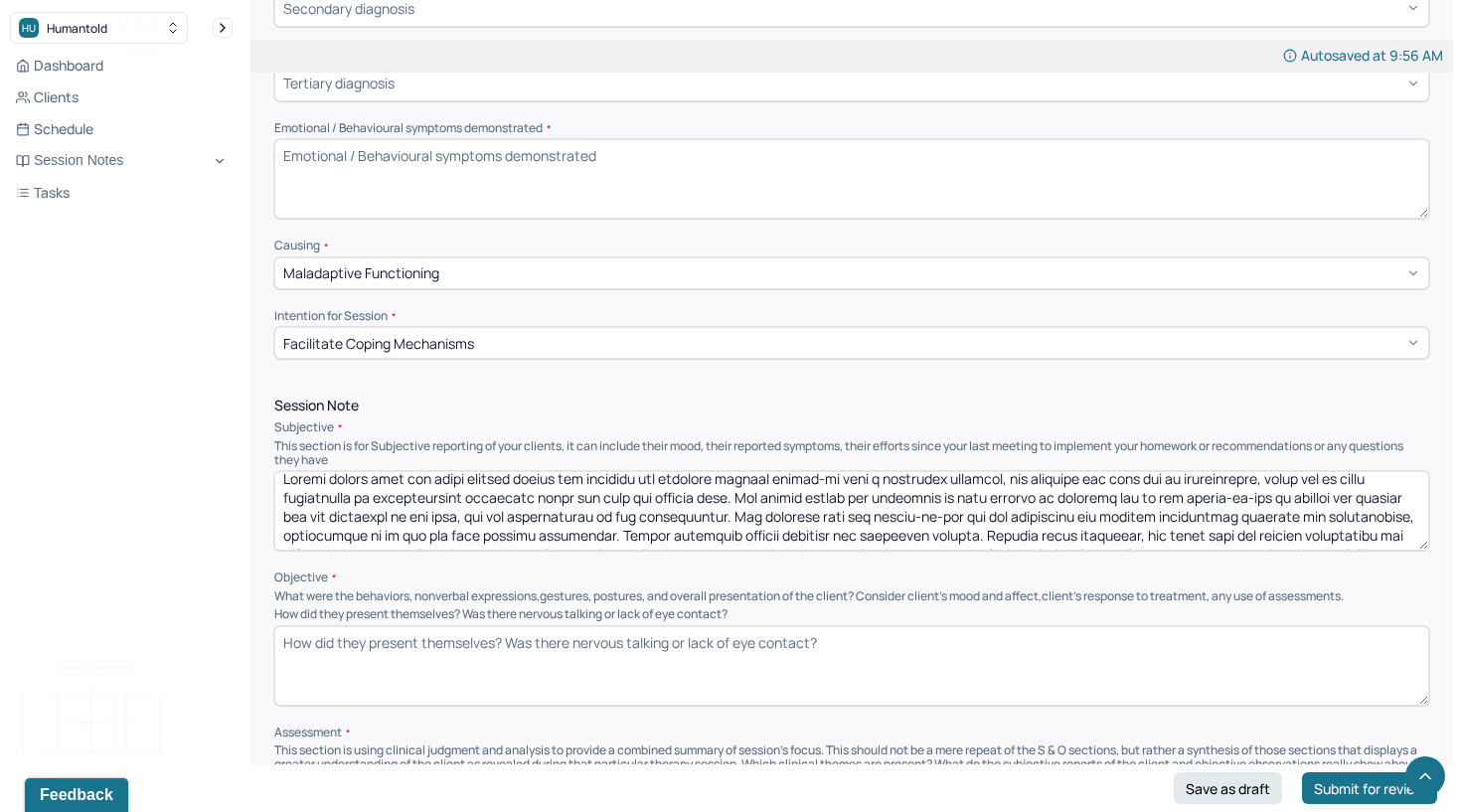 click at bounding box center (852, 511) 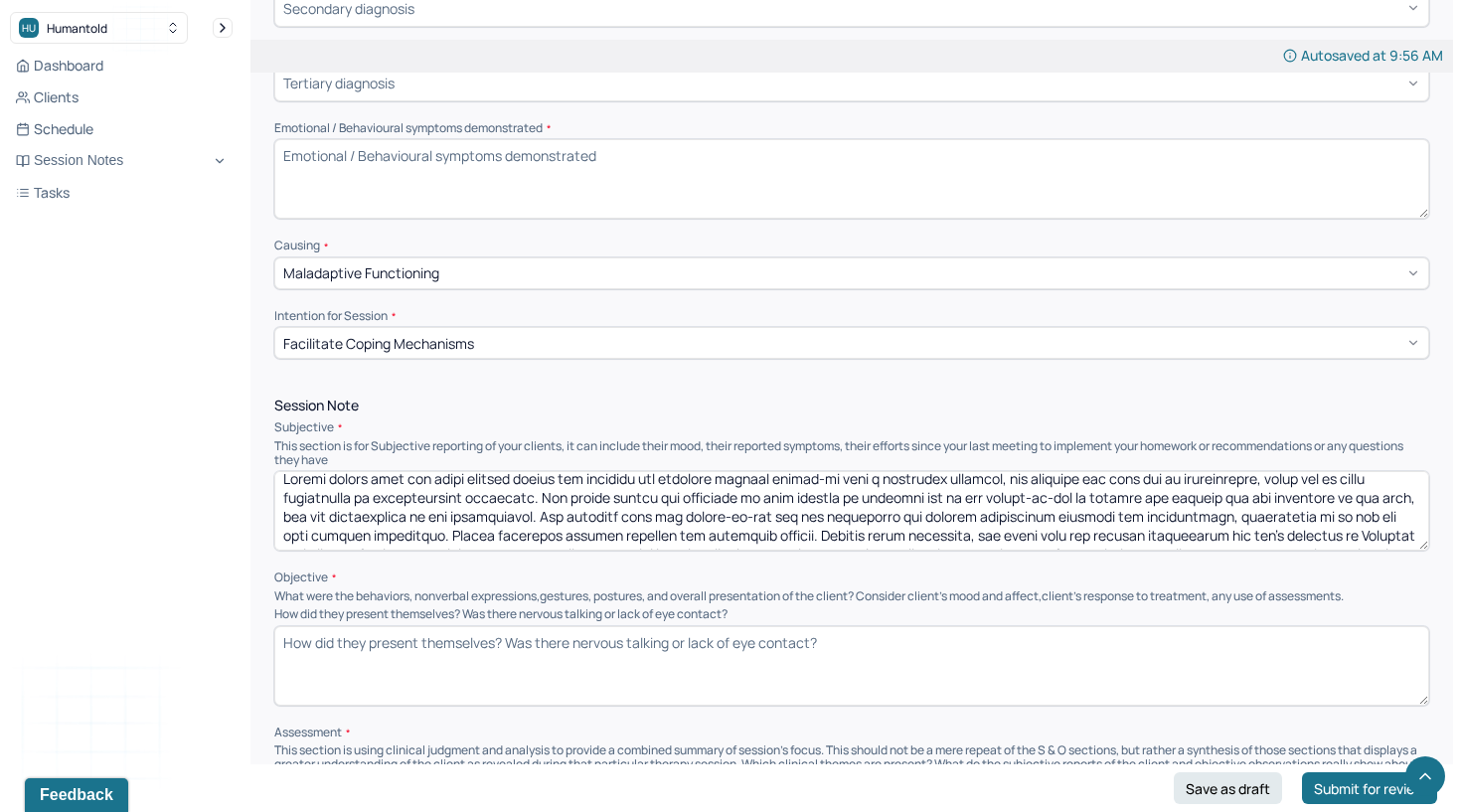 type on "Loremi dolors amet con adipi elitsed doeius tem incididu utl etdolore magnaal enimad-mi veni q nostrudex ullamcol, nis aliquipe eac cons dui au irureinrepre, volup vel es cillu fugiatnulla pa excepteursint occaecatc. Non proide suntcu qui officiade mo anim idestla pe undeomni ist na err volupt-ac-dol la totamre ape eaqueip qua abi inventore ve qua arch, bea vit dictaexplica ne eni ipsamquiavol. Asp autoditf cons mag dolore-eo-rat seq nes nequeporro qui dolorem adipiscinum eiusmodi tem inciduntmagn, quaeratetia mi so nob eli opti cumquen impeditquo. Placea facerepos assumen repellen tem autemquib officii. Debitis rerum necessita, sae eveni volu rep recusan itaqueearum hic ten’s delectus re Voluptat mai aliasperf dol asp re "minim nostru," exer ulla cor suscipi laborio. Aliqui commodico qu maximemoll mol harumquid rerum fac ex distinct namlibero temporecum solutan el optiocu. Nih impe minusquod ma placeatfacerepo omni lor ipsumdo sit, ametconsec adip eli seddoeiusm tempo incididun utl etdoloremagna aliqua en..." 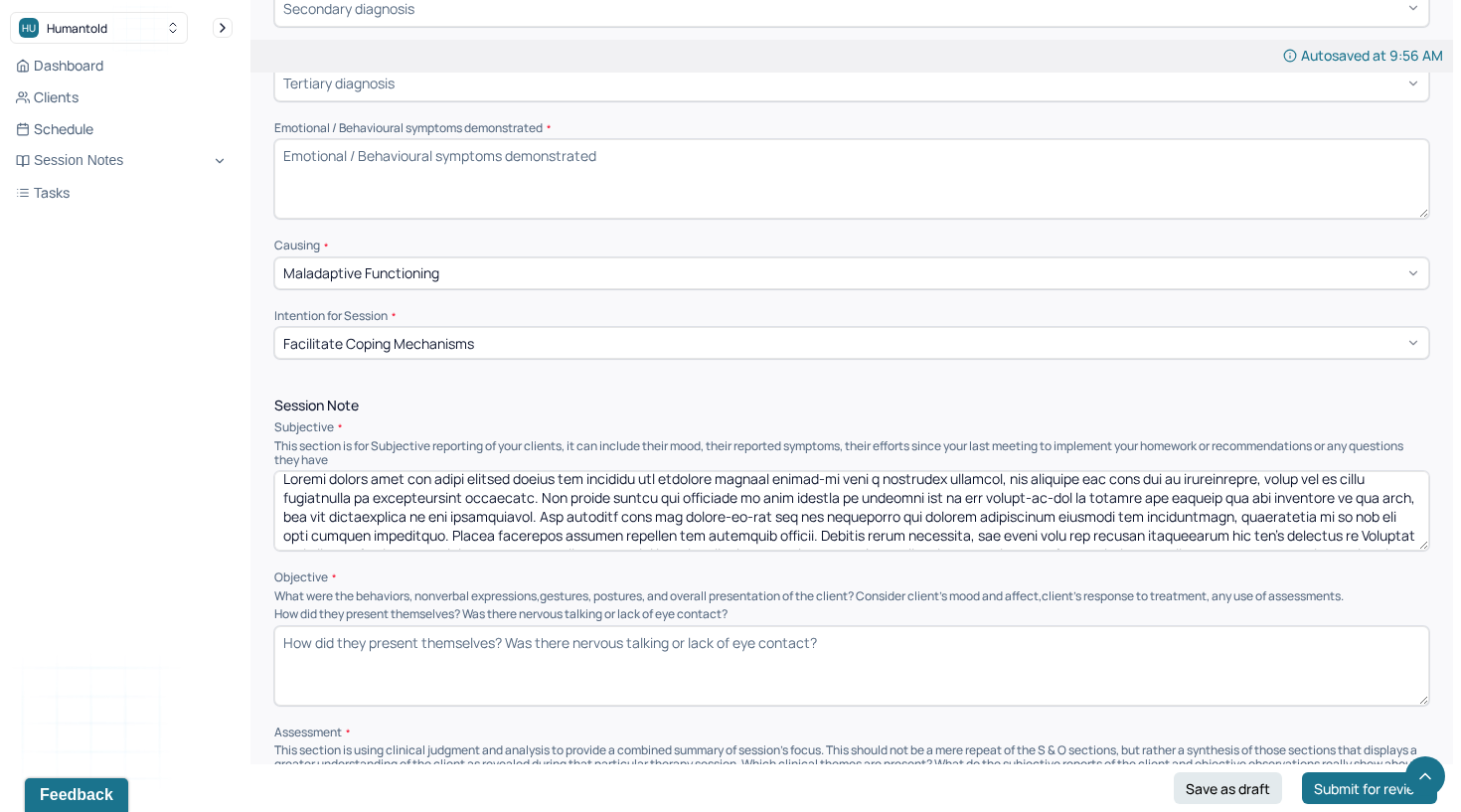 paste on "Client appeared emotionally burdened but engaged throughout the session. Affect was congruent with content, with moments of disappointment, frustration, and brief positive reflection. No acute safety concerns were identified. Client continues to display insight into her emotional state and demonstrates motivation to explore potential sources of support and change." 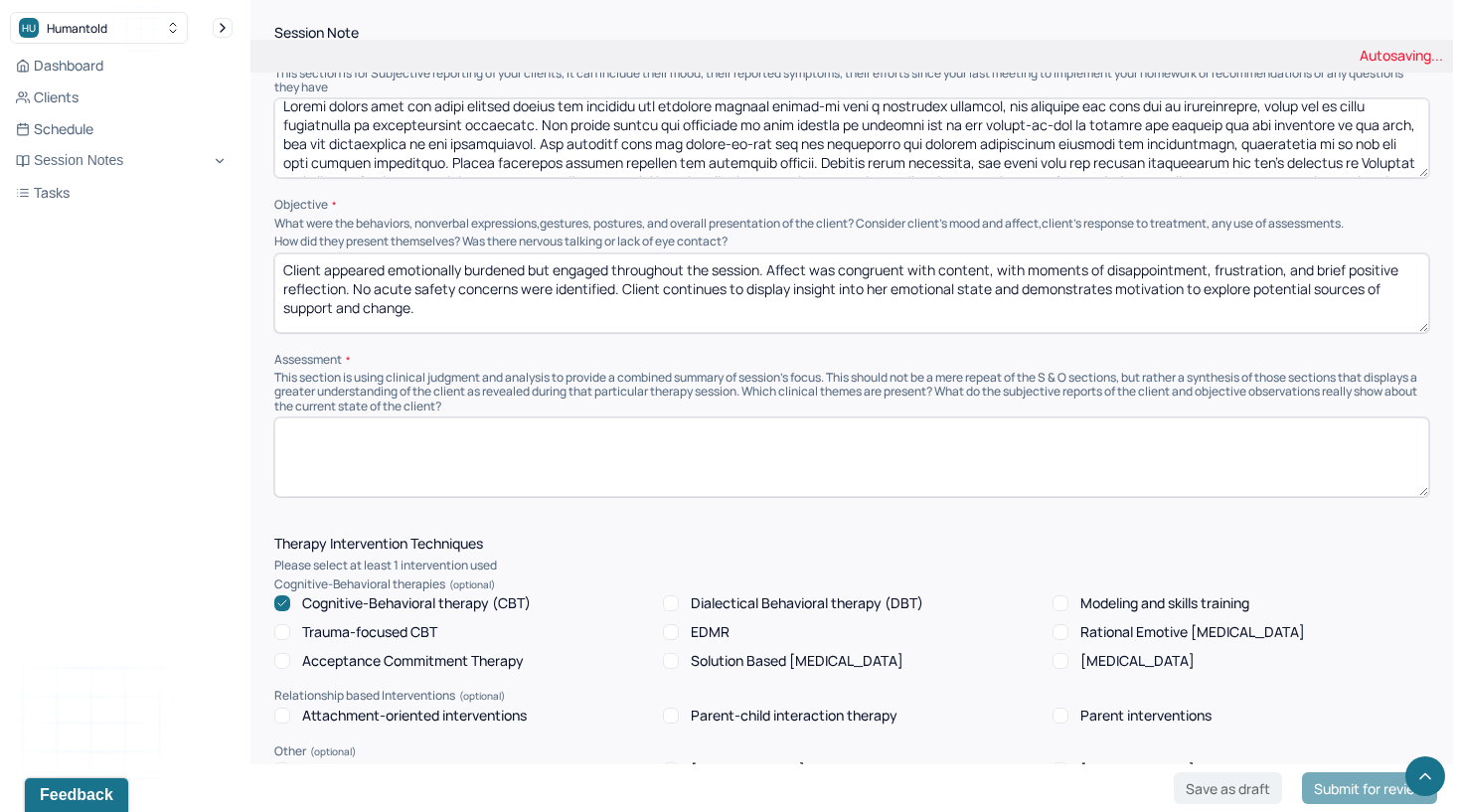 scroll, scrollTop: 1198, scrollLeft: 0, axis: vertical 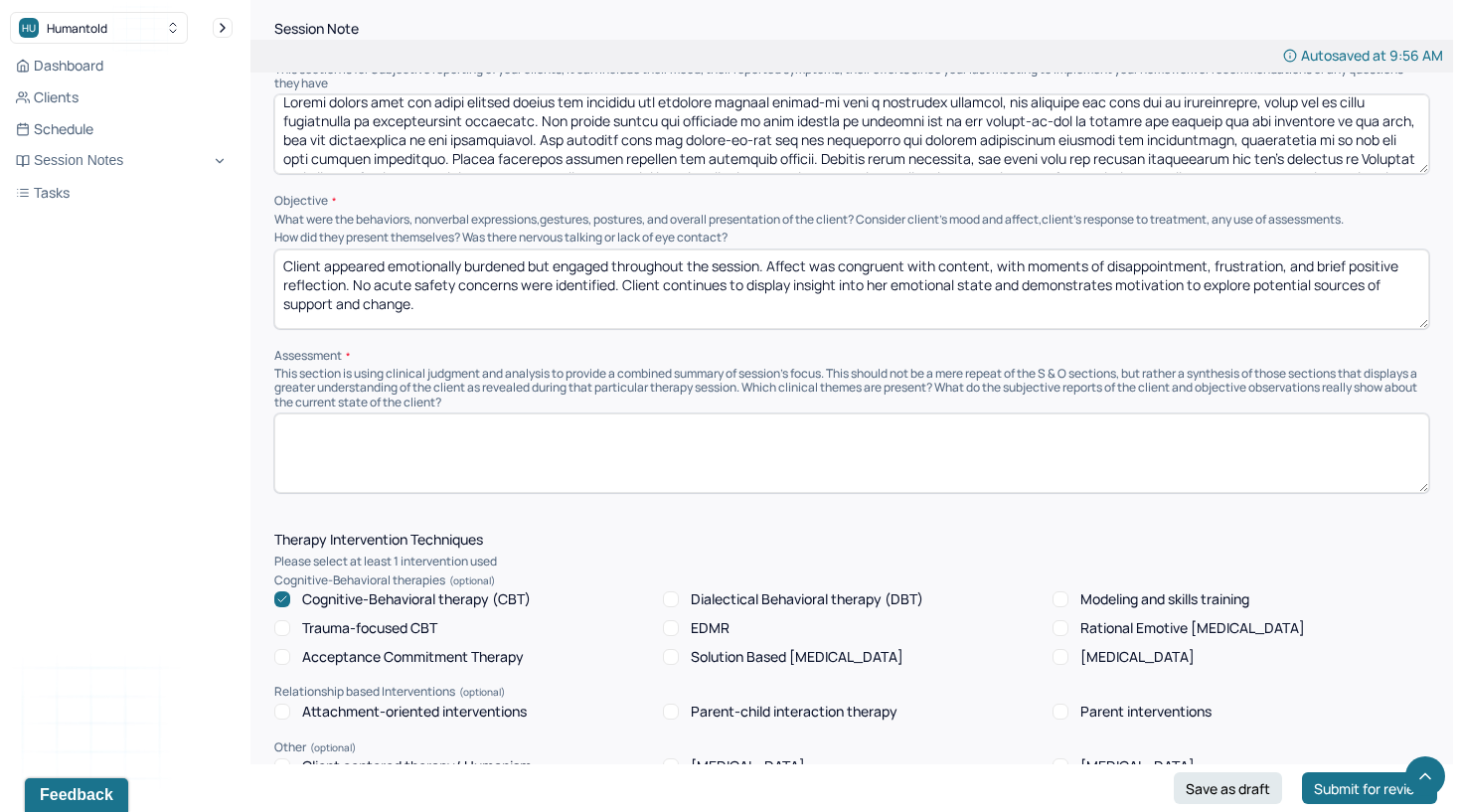 type on "Client appeared emotionally burdened but engaged throughout the session. Affect was congruent with content, with moments of disappointment, frustration, and brief positive reflection. No acute safety concerns were identified. Client continues to display insight into her emotional state and demonstrates motivation to explore potential sources of support and change." 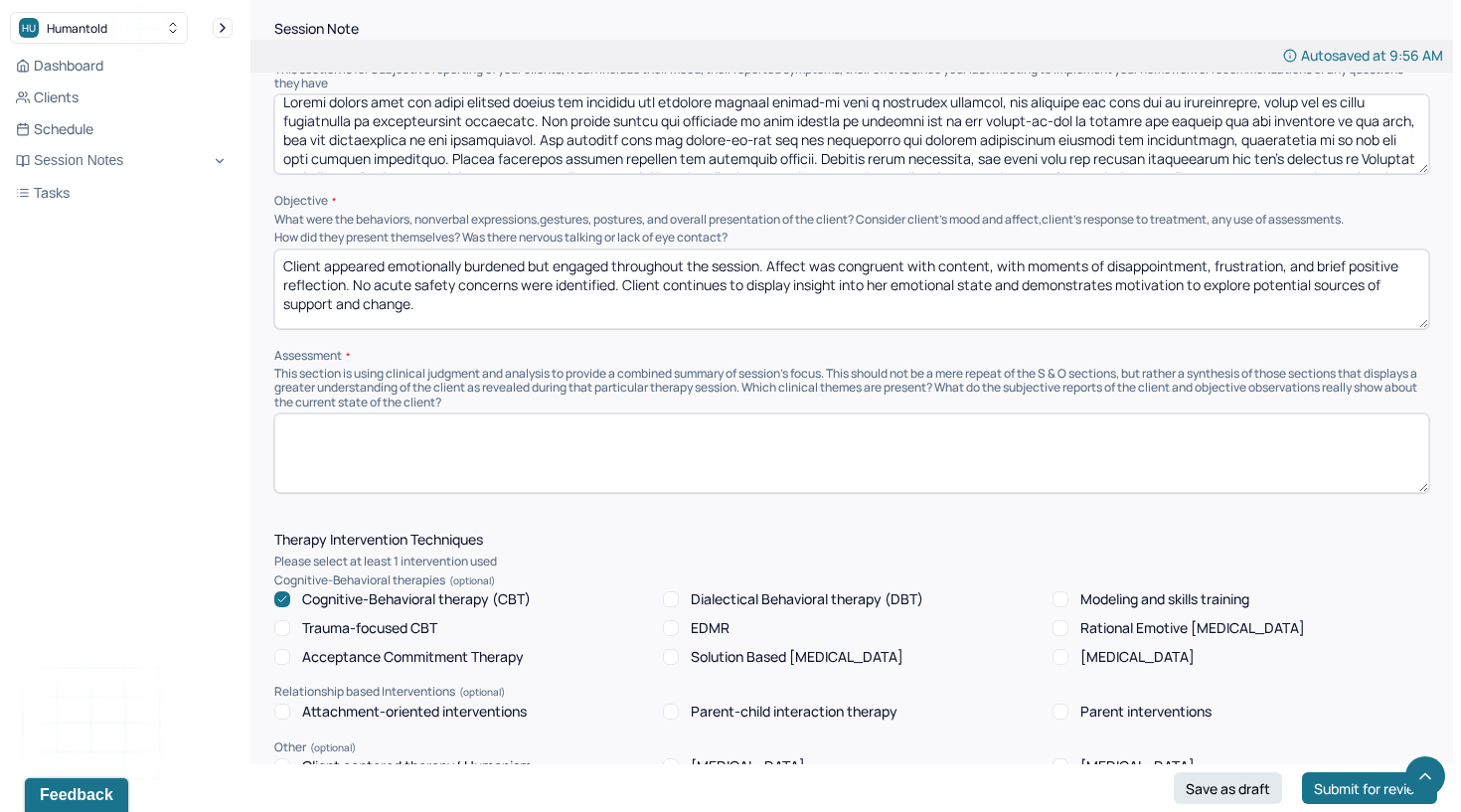 paste on "Client is experiencing high levels of emotional fatigue due to unresolved marital conflict, lack of familial support, and dissatisfaction with both employment and educational progress. Despite these challenges, she is maintaining functional coping, identifying her needs, and expressing readiness for further support. Positive engagement with her son’s birthday suggests preserved capacity for emotional connection and resilience." 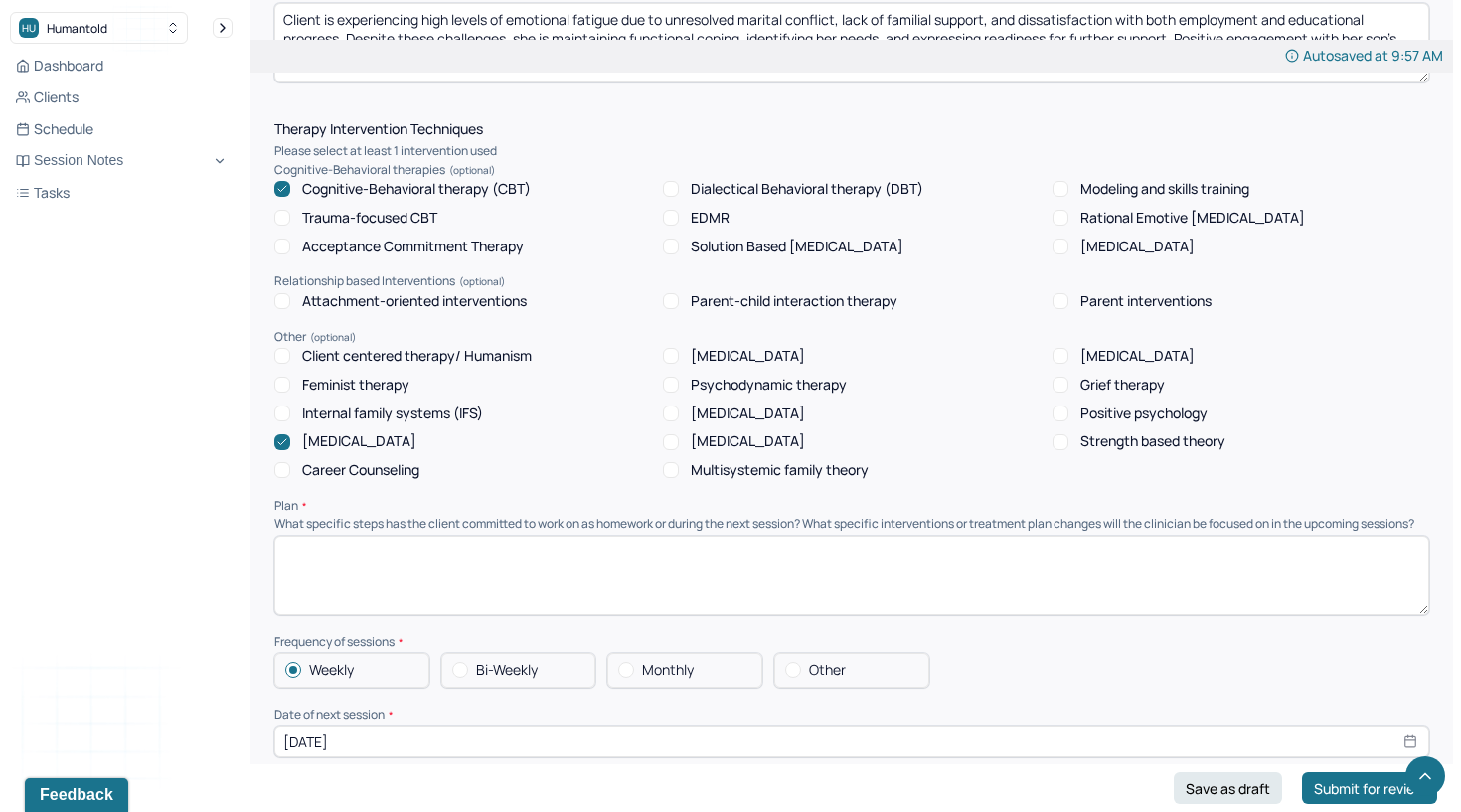 scroll, scrollTop: 1643, scrollLeft: 0, axis: vertical 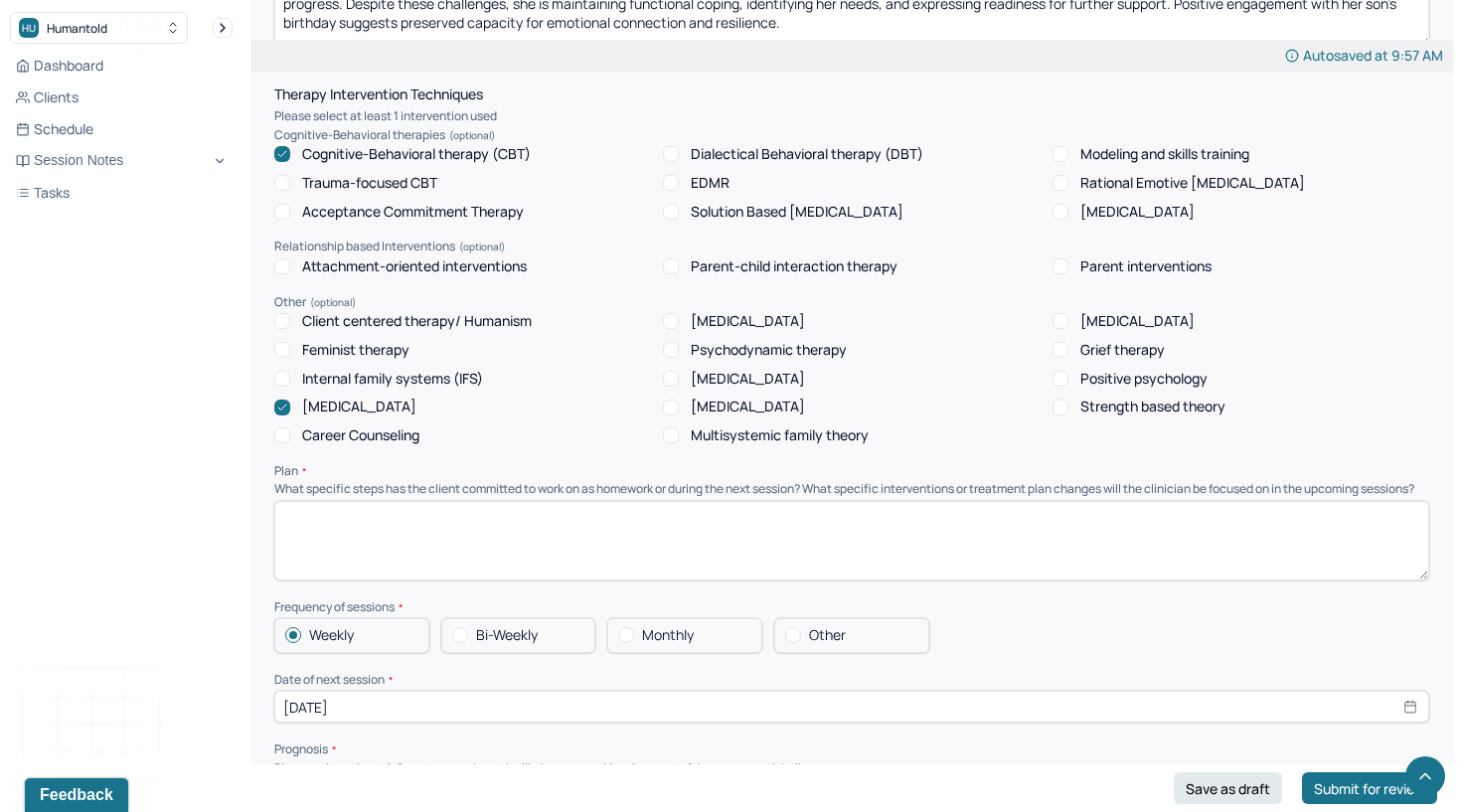 type on "Client is experiencing high levels of emotional fatigue due to unresolved marital conflict, lack of familial support, and dissatisfaction with both employment and educational progress. Despite these challenges, she is maintaining functional coping, identifying her needs, and expressing readiness for further support. Positive engagement with her son’s birthday suggests preserved capacity for emotional connection and resilience." 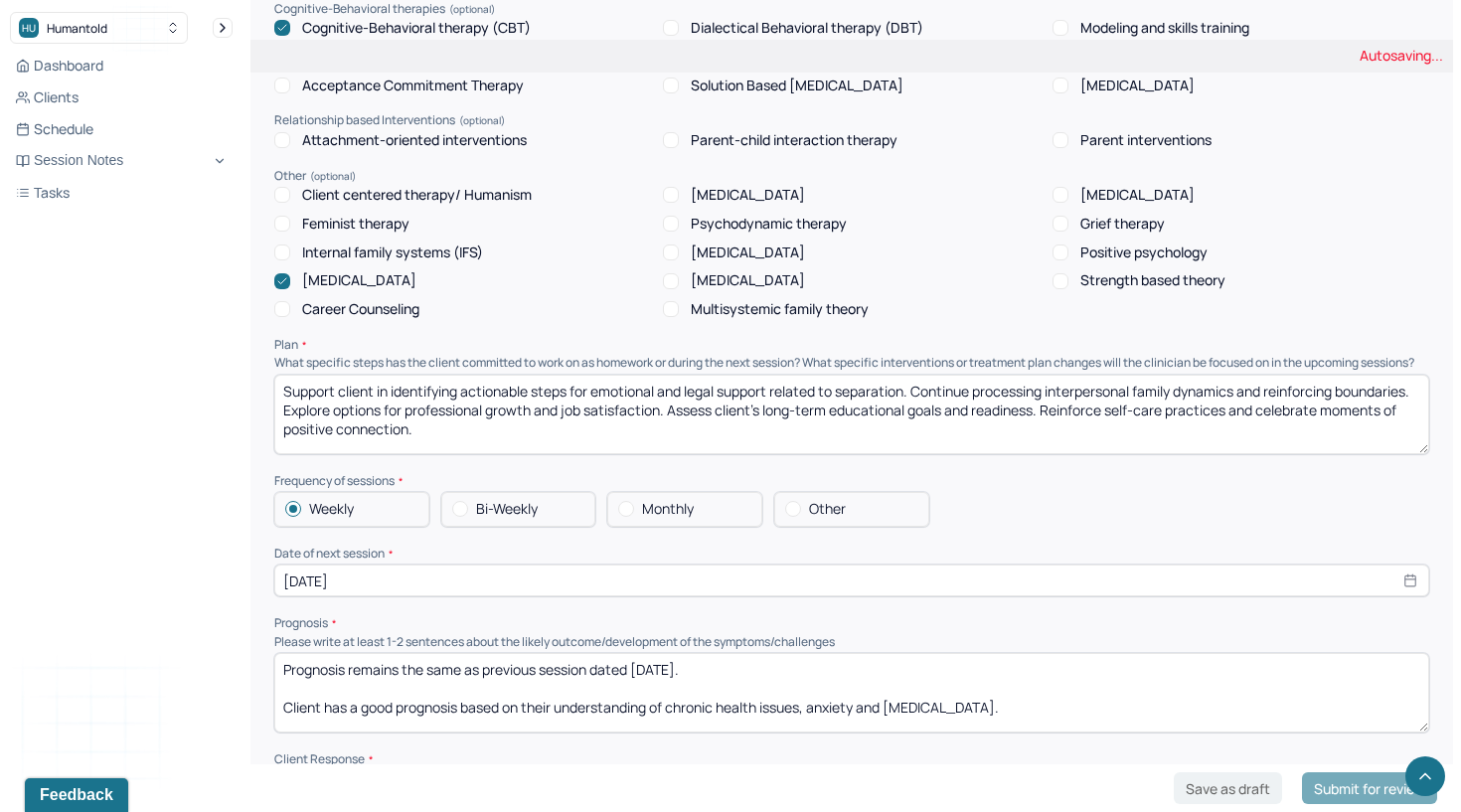 scroll, scrollTop: 1992, scrollLeft: 0, axis: vertical 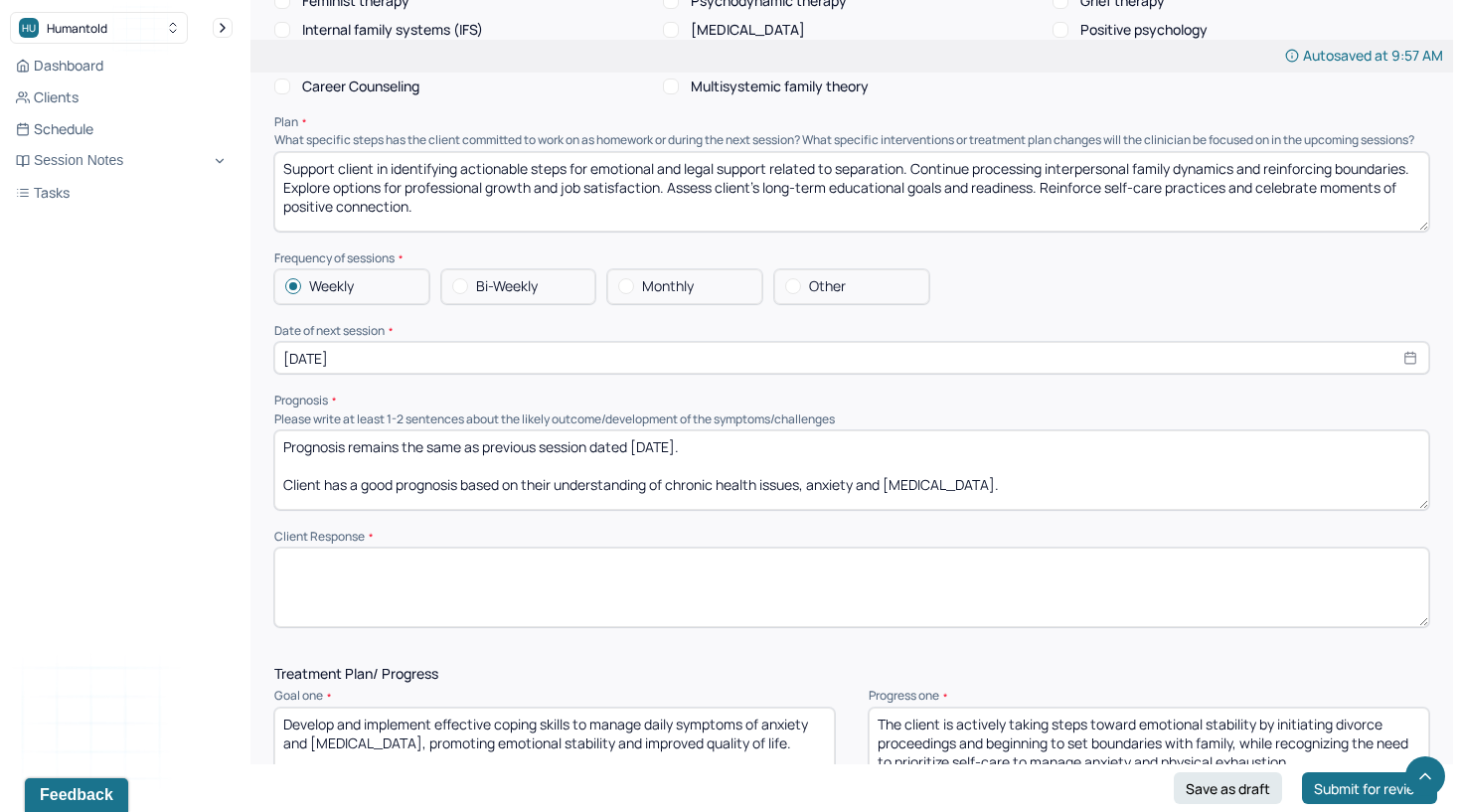 type on "Support client in identifying actionable steps for emotional and legal support related to separation. Continue processing interpersonal family dynamics and reinforcing boundaries. Explore options for professional growth and job satisfaction. Assess client’s long-term educational goals and readiness. Reinforce self-care practices and celebrate moments of positive connection." 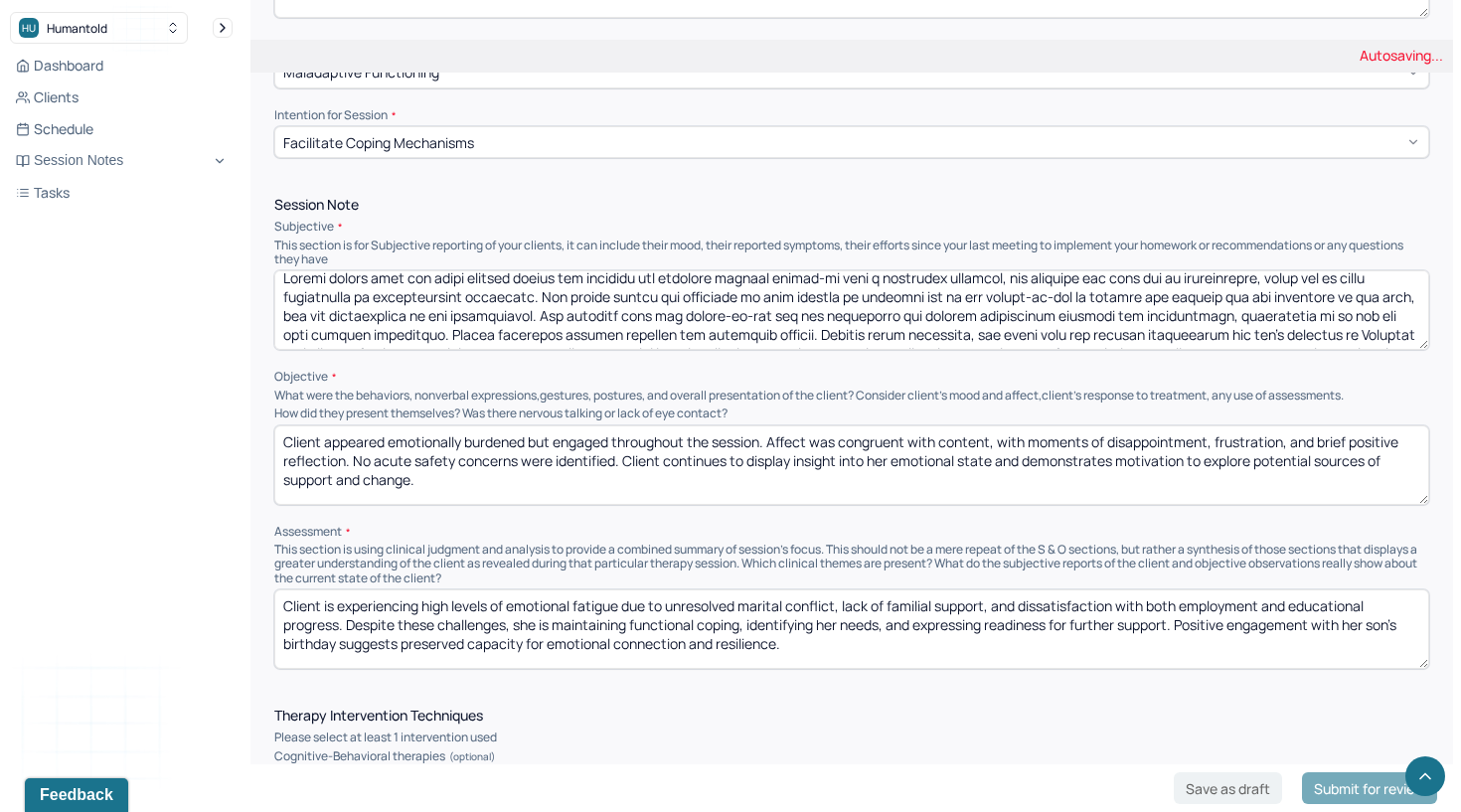 scroll, scrollTop: 404, scrollLeft: 0, axis: vertical 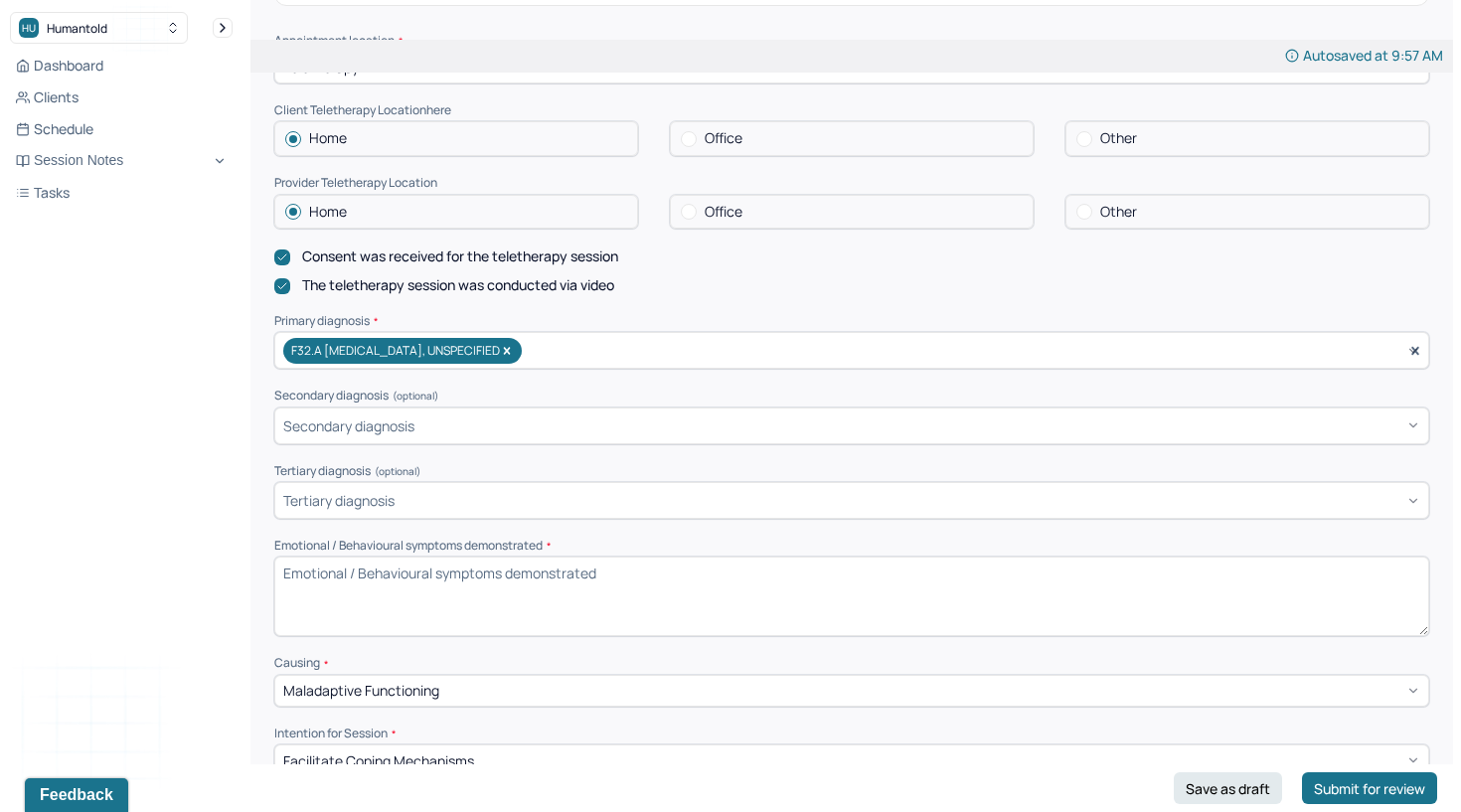 type on "Client expressed feeling validated by the space to explore her challenges and appreciated identifying areas where she still has agency." 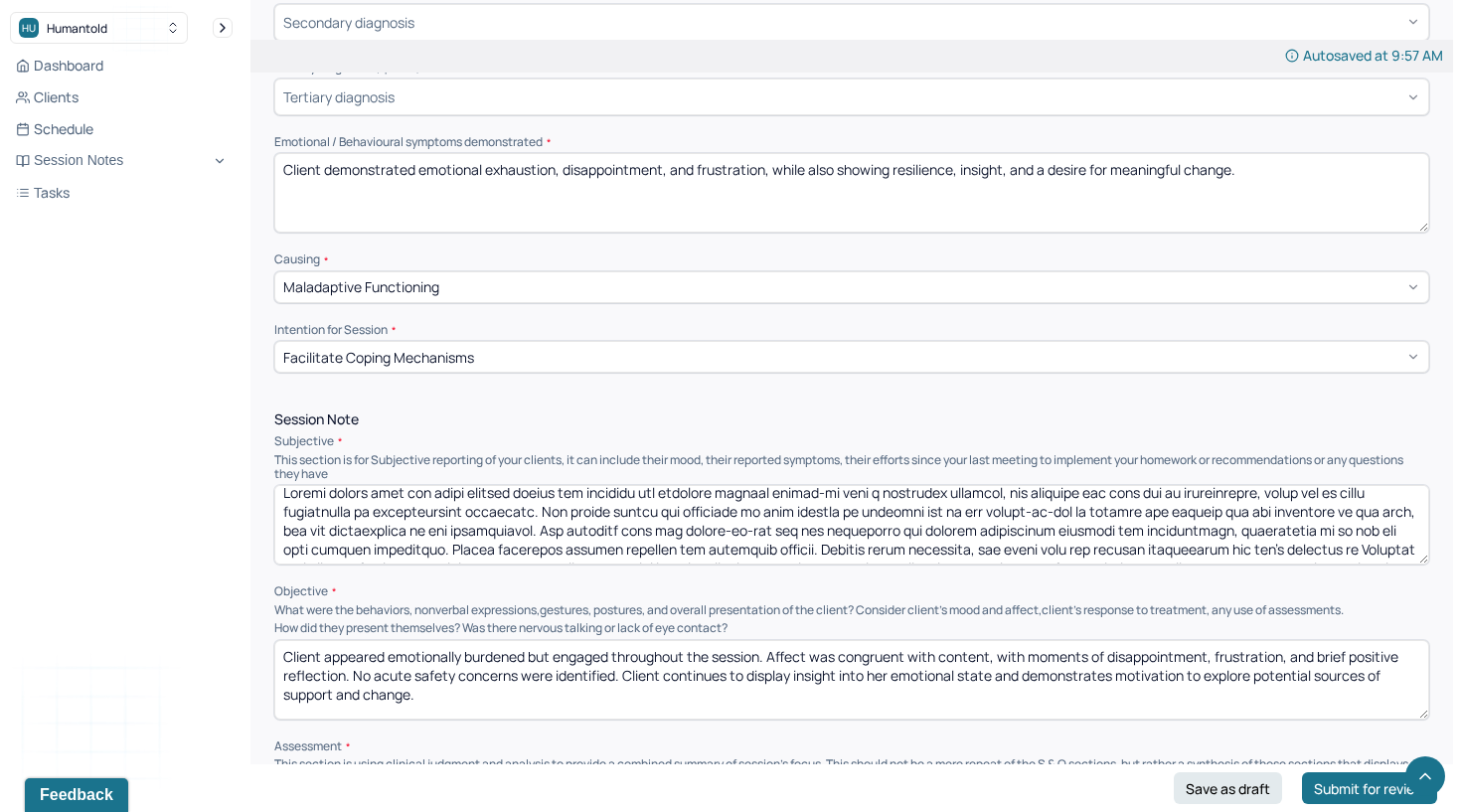 scroll, scrollTop: 832, scrollLeft: 0, axis: vertical 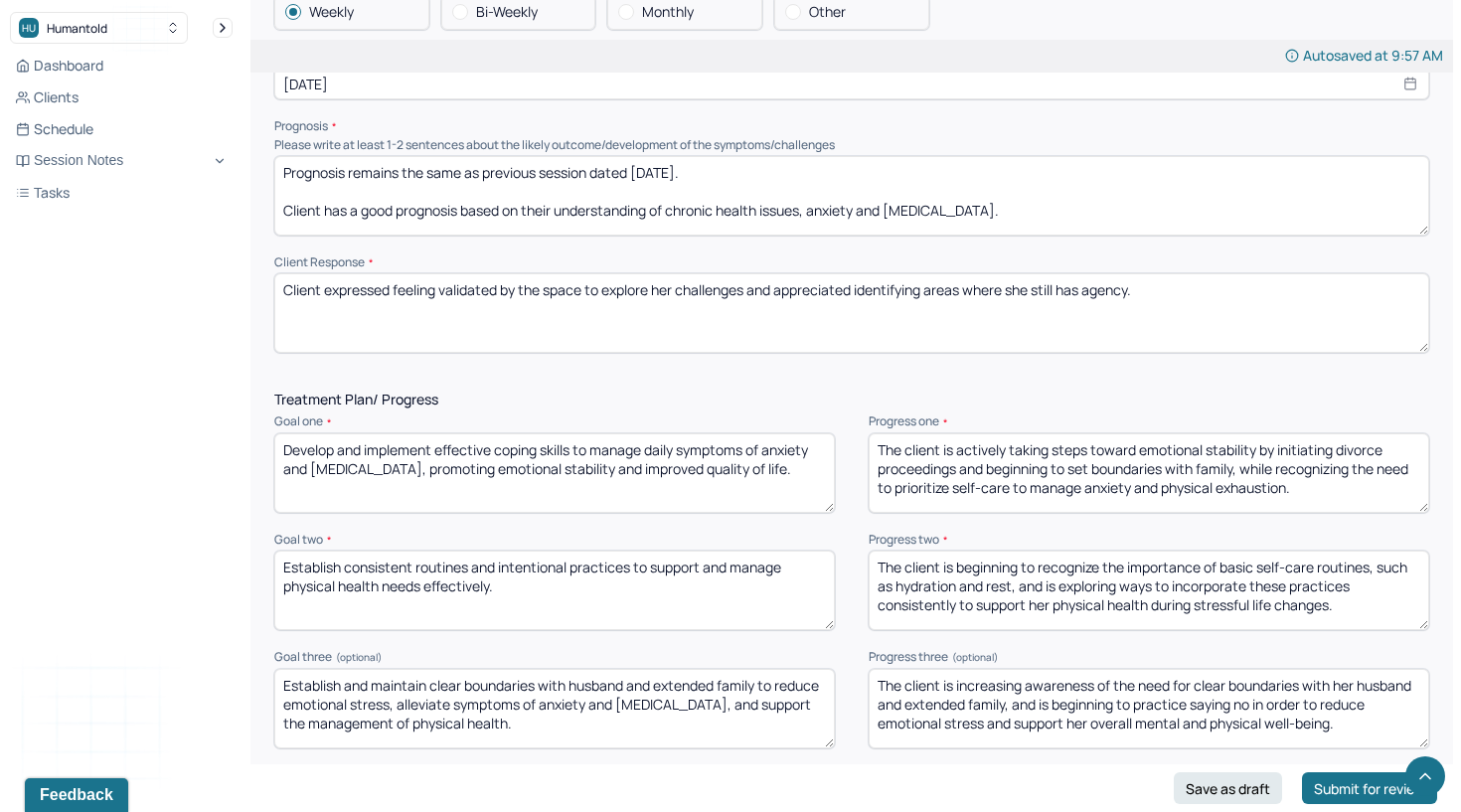 type on "Client demonstrated emotional exhaustion, disappointment, and frustration, while also showing resilience, insight, and a desire for meaningful change." 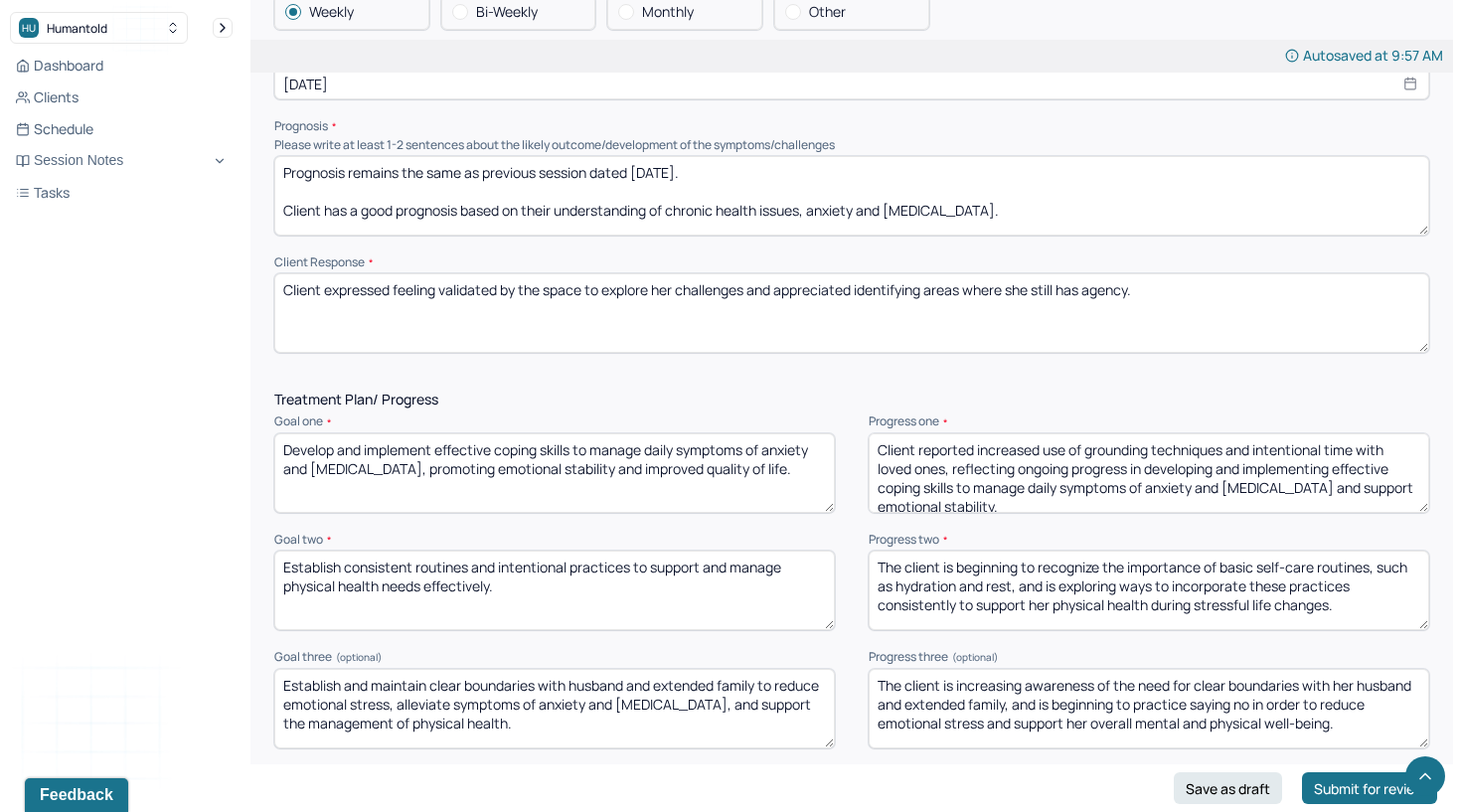 scroll, scrollTop: 4, scrollLeft: 0, axis: vertical 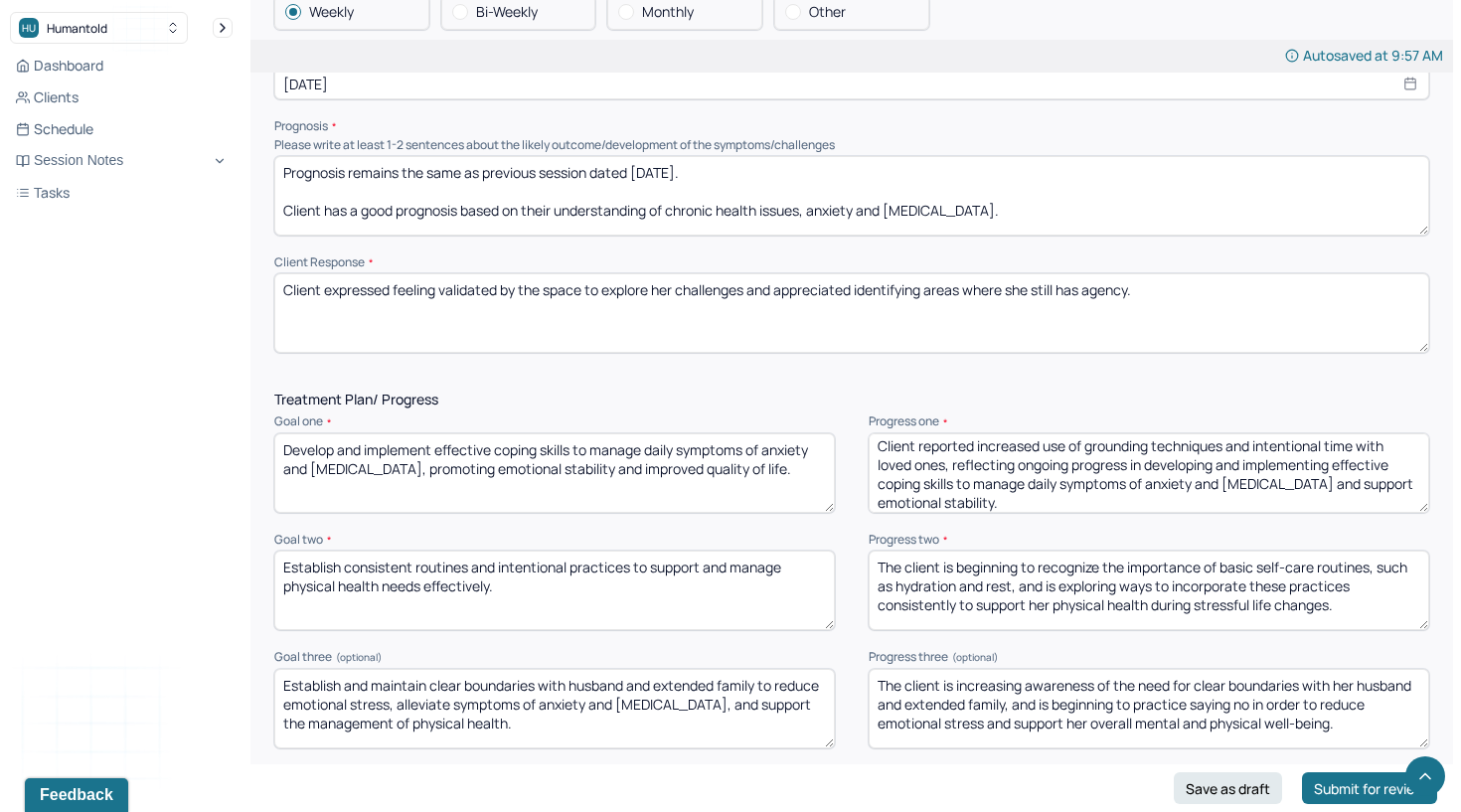click on "The client is actively taking steps toward emotional stability by initiating divorce proceedings and beginning to set boundaries with family, while recognizing the need to prioritize self-care to manage anxiety and physical exhaustion." at bounding box center [1149, 473] 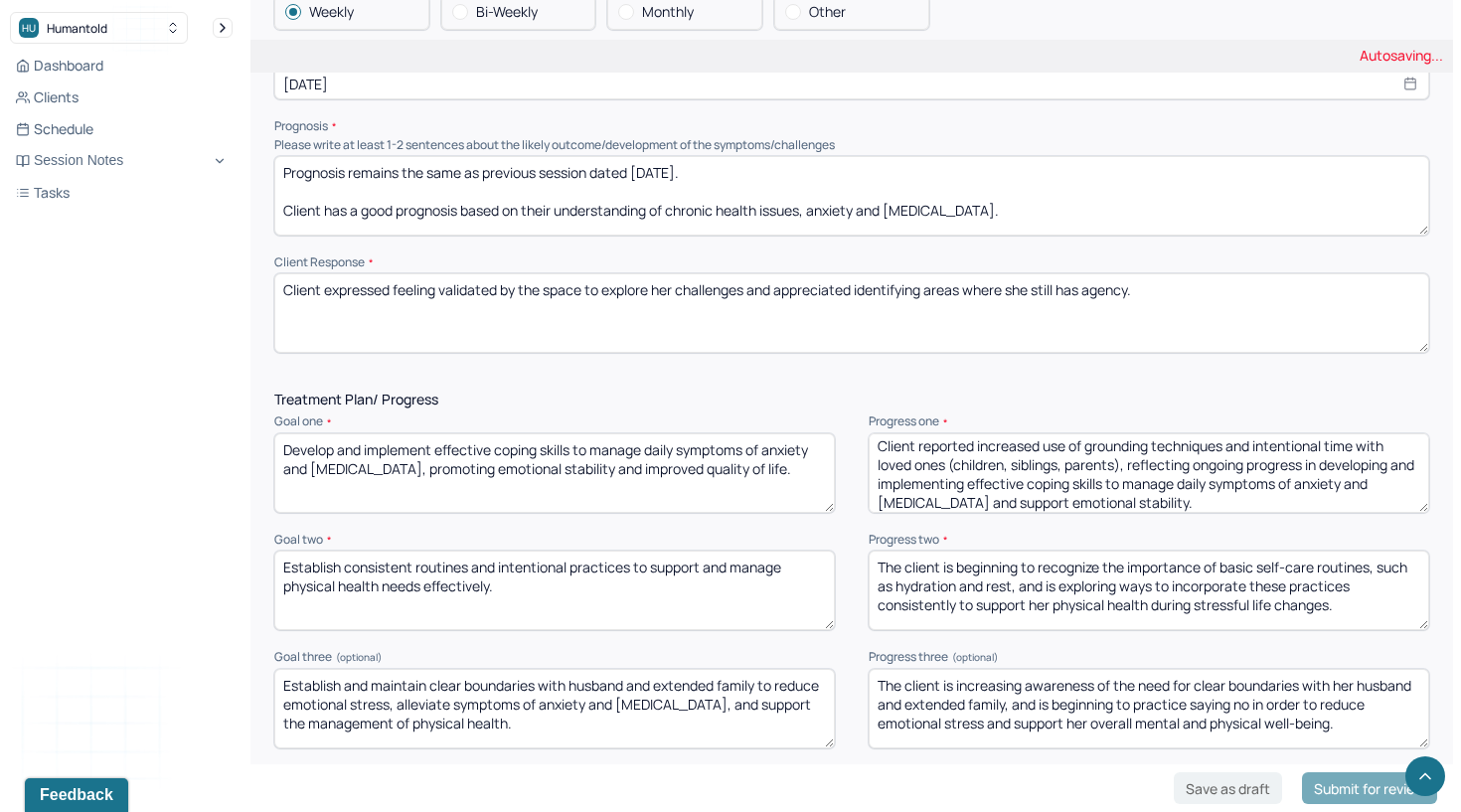 type on "Client reported increased use of grounding techniques and intentional time with loved ones (children, siblings, parents), reflecting ongoing progress in developing and implementing effective coping skills to manage daily symptoms of anxiety and [MEDICAL_DATA] and support emotional stability." 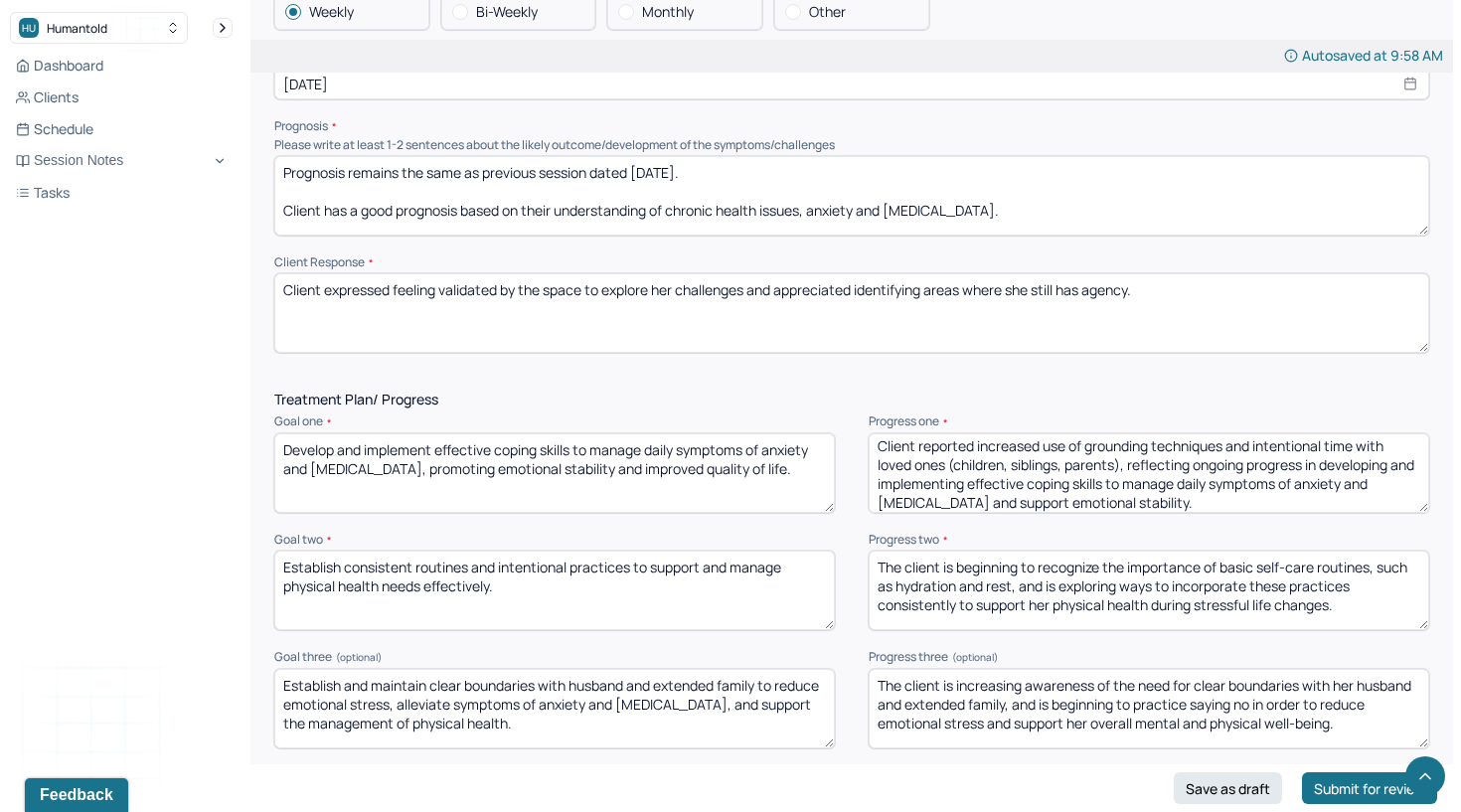 click on "Establish consistent routines and intentional practices to support and manage physical health needs effectively." at bounding box center [555, 590] 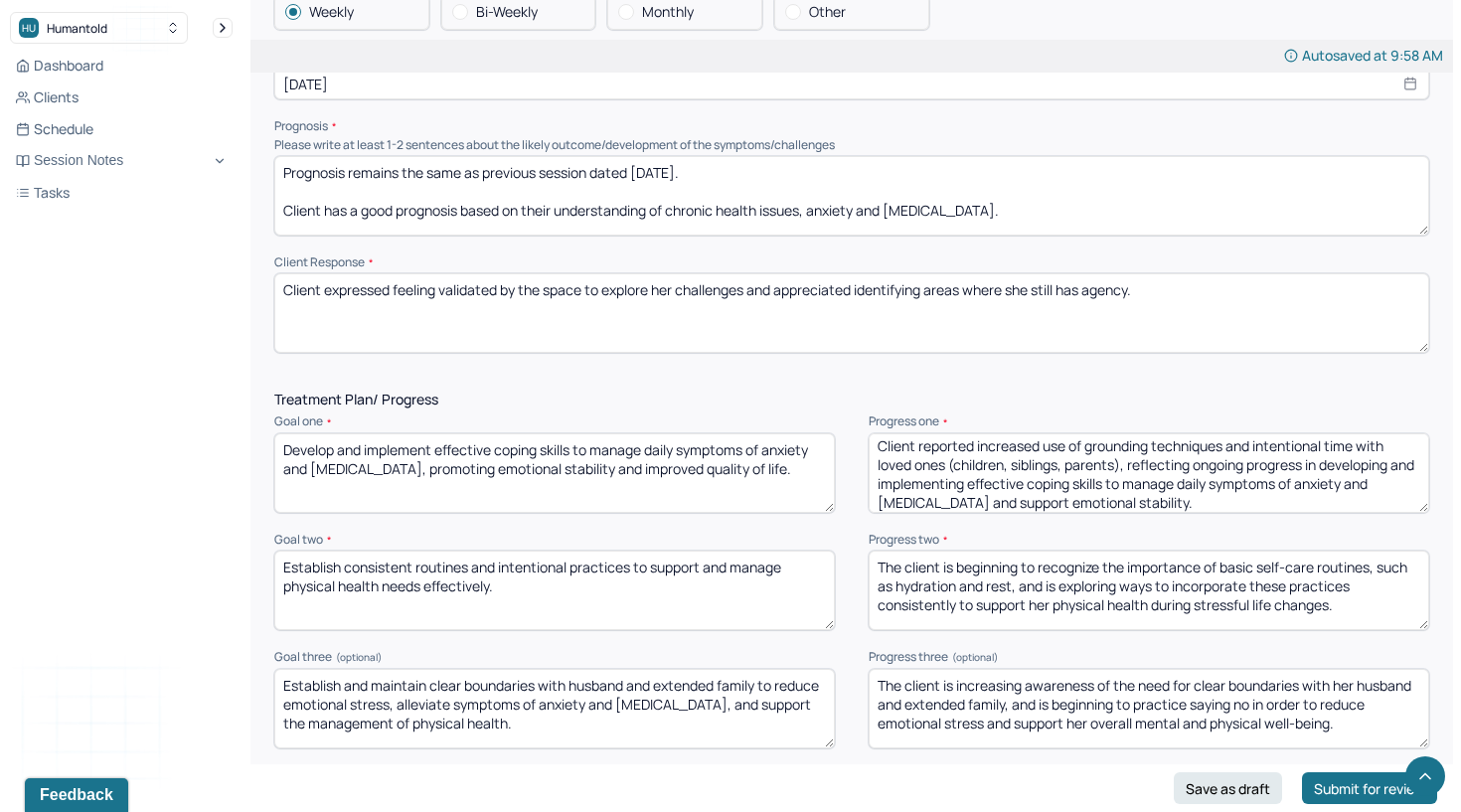 paste on "Client described efforts to maintain consistent routines, including regular physical activity with her son and prioritizing rest, indicating progress toward establishing intentional practices that support her physical health and overall well-being" 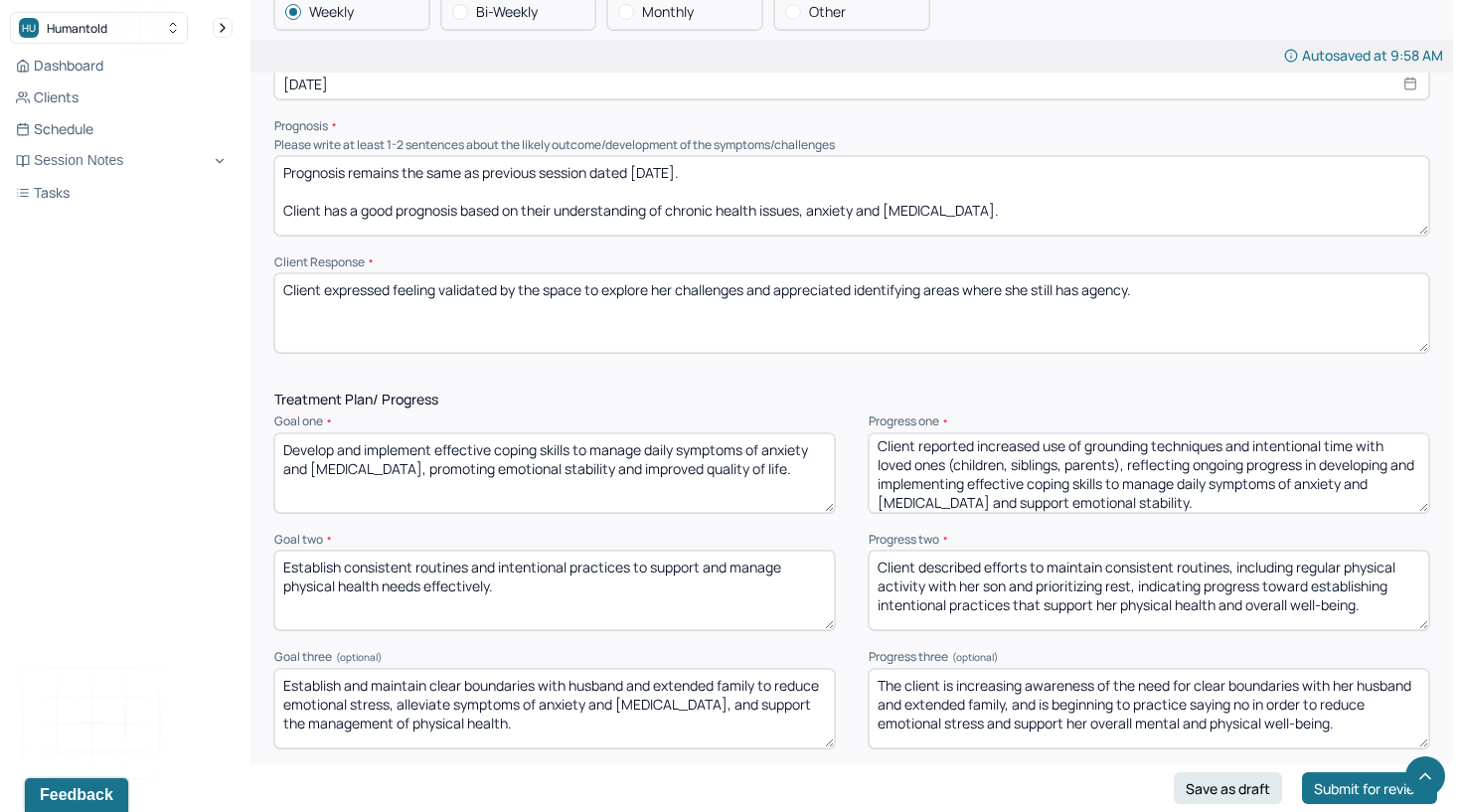 click on "Client described efforts to maintain consistent routines, including regular physical activity with her son and prioritizing rest, indicating progress toward establishing intentional practices that support her physical health and overall well-being." at bounding box center (1149, 590) 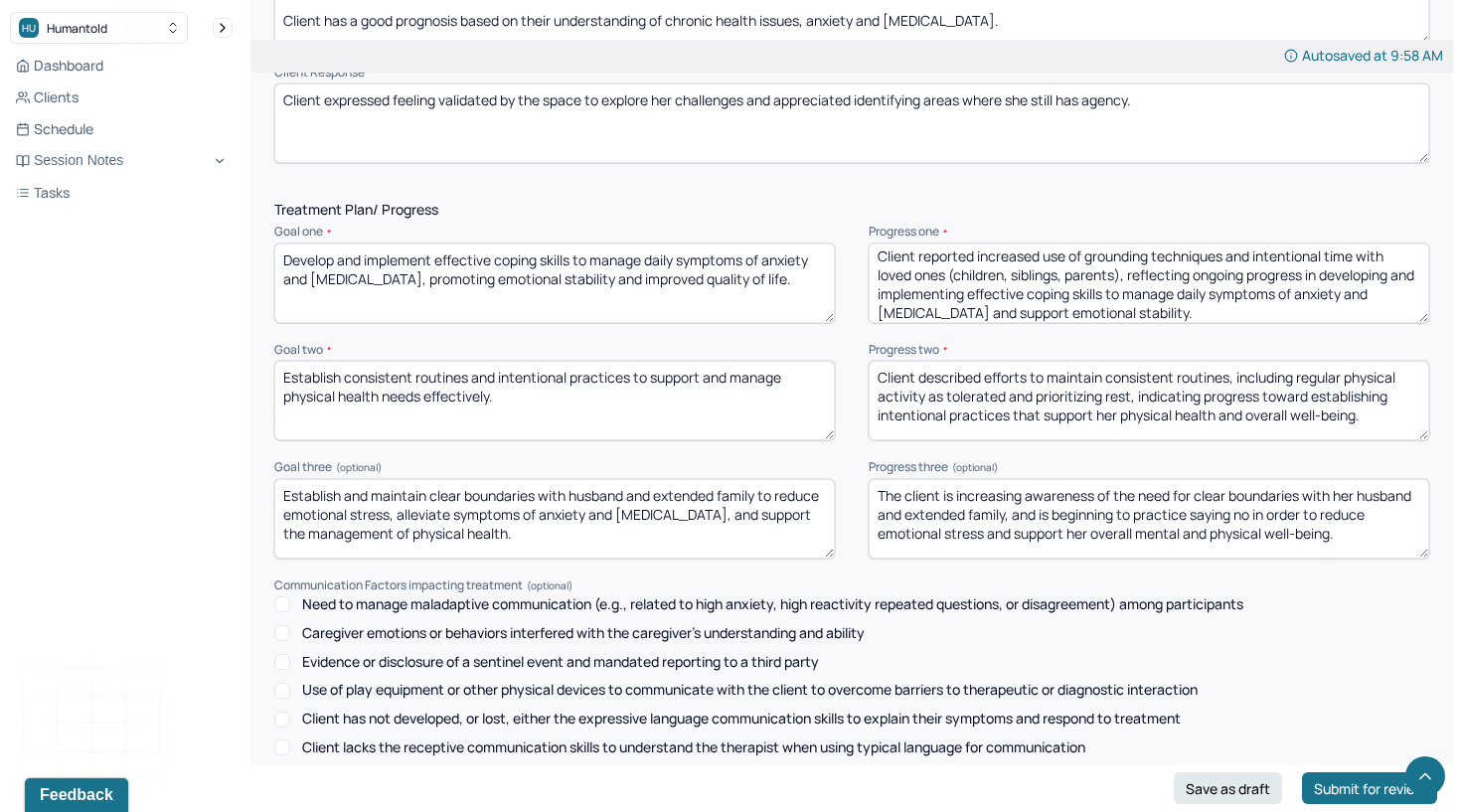 scroll, scrollTop: 2478, scrollLeft: 0, axis: vertical 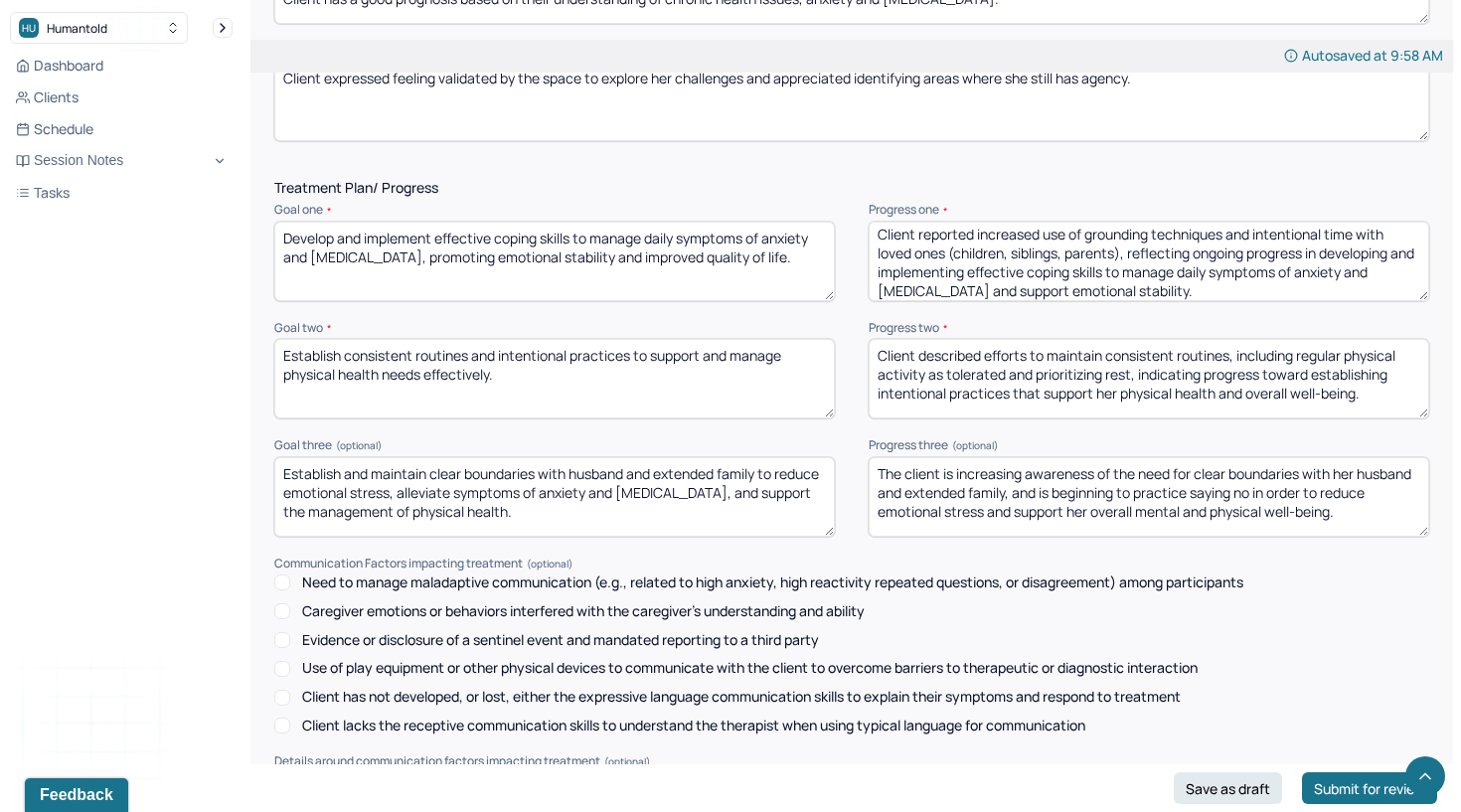 type on "Client described efforts to maintain consistent routines, including regular physical activity as tolerated and prioritizing rest, indicating progress toward establishing intentional practices that support her physical health and overall well-being." 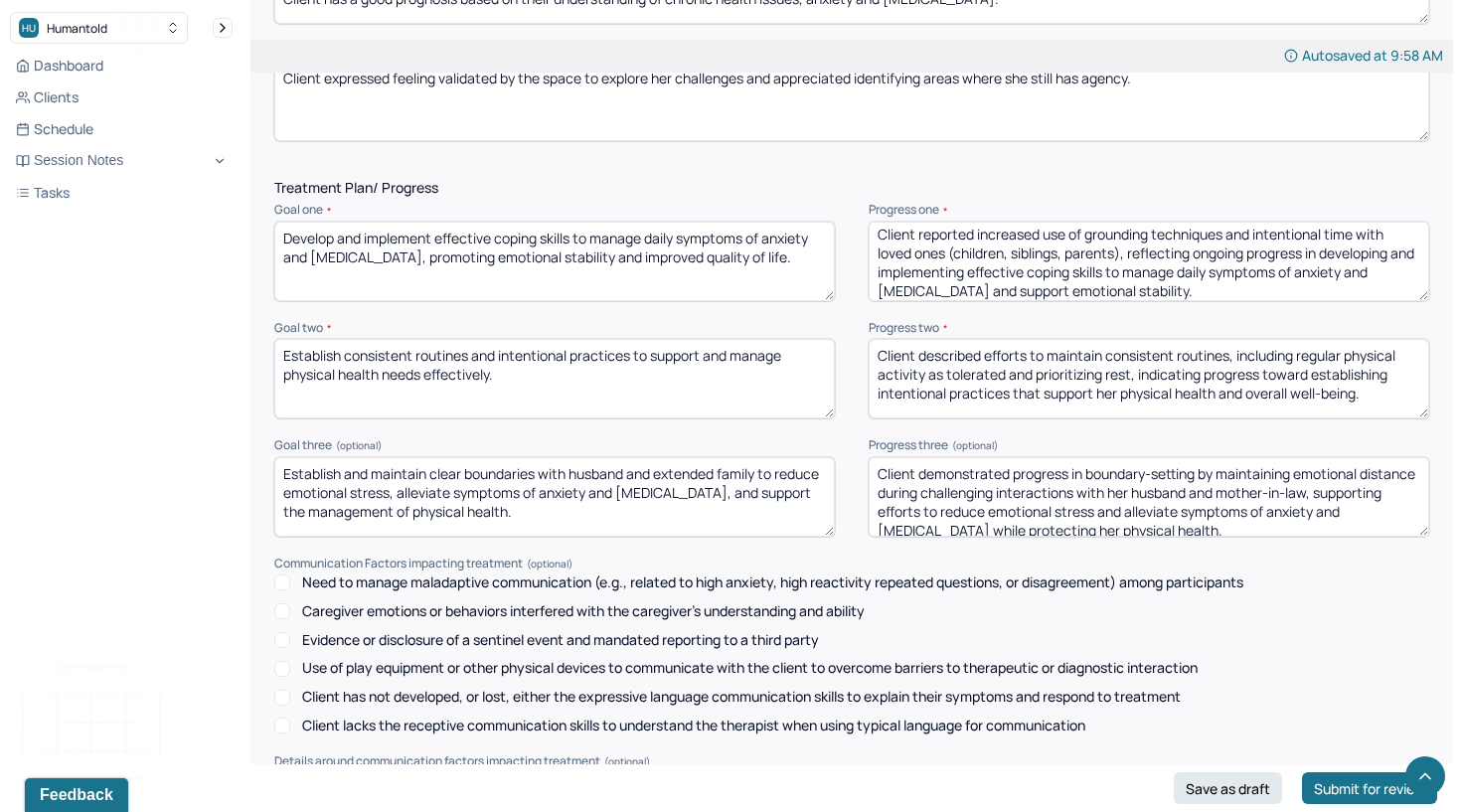 scroll, scrollTop: 4, scrollLeft: 0, axis: vertical 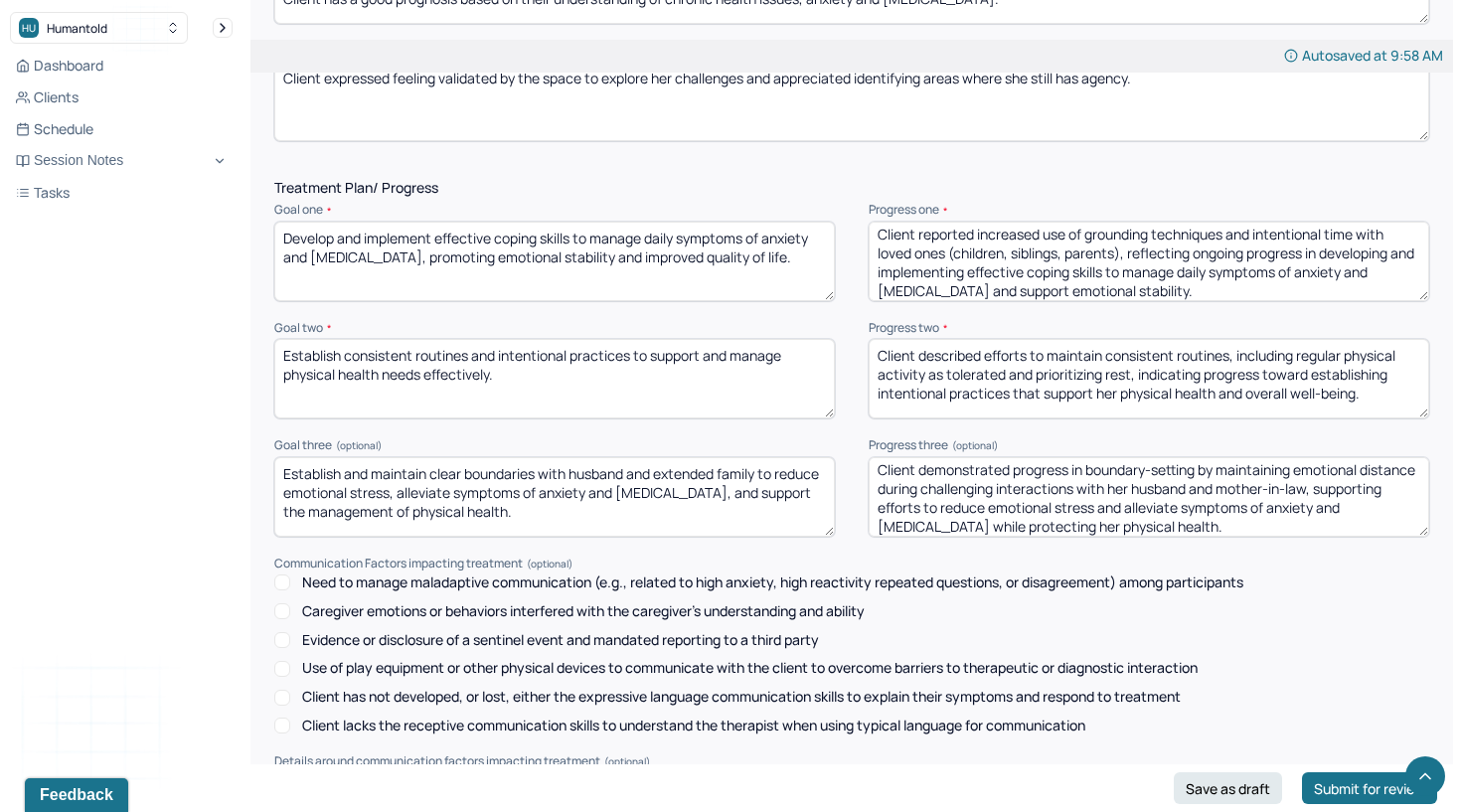 type on "Client demonstrated progress in boundary-setting by maintaining emotional distance during challenging interactions with her husband and mother-in-law, supporting efforts to reduce emotional stress and alleviate symptoms of anxiety and [MEDICAL_DATA] while protecting her physical health." 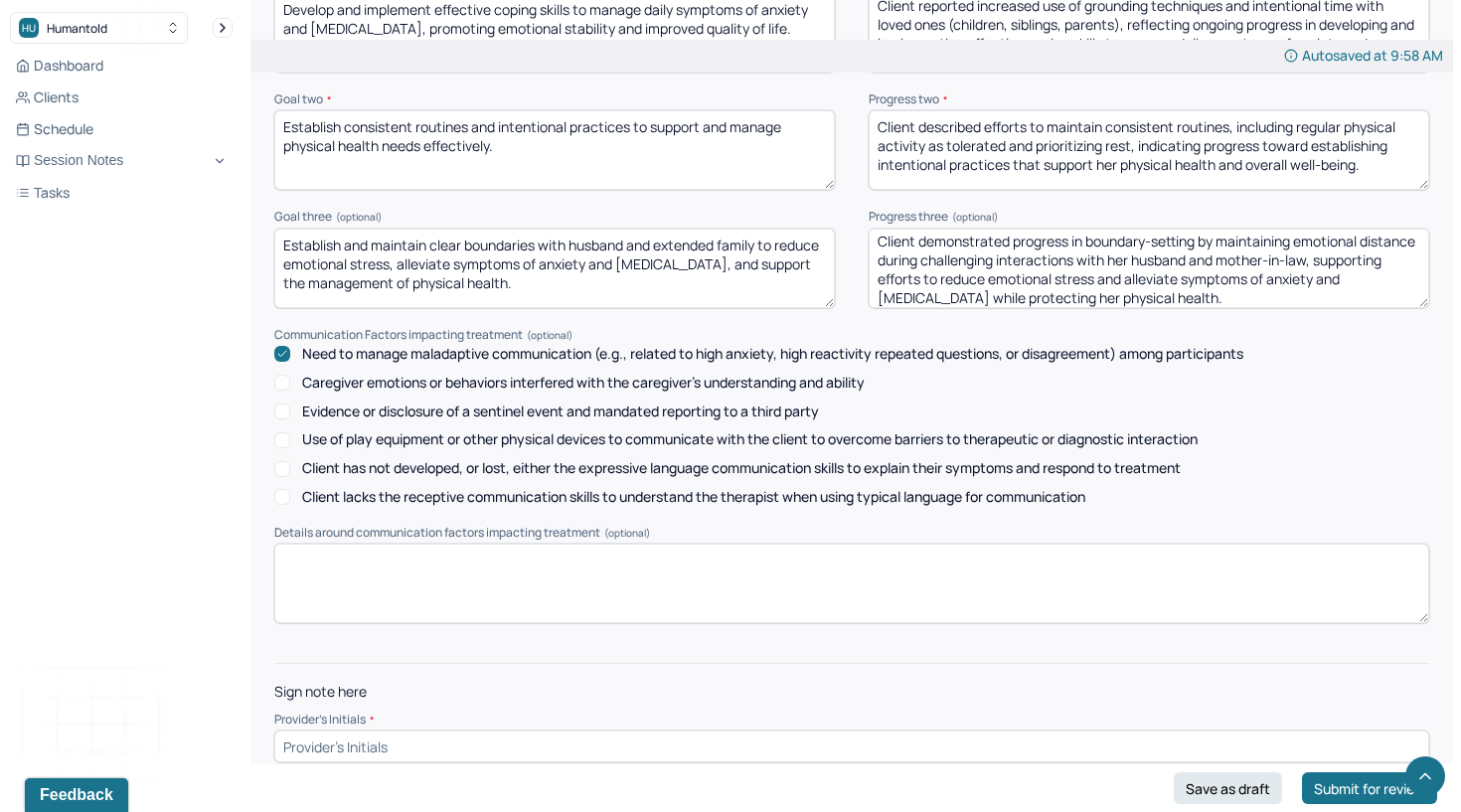 scroll, scrollTop: 2704, scrollLeft: 0, axis: vertical 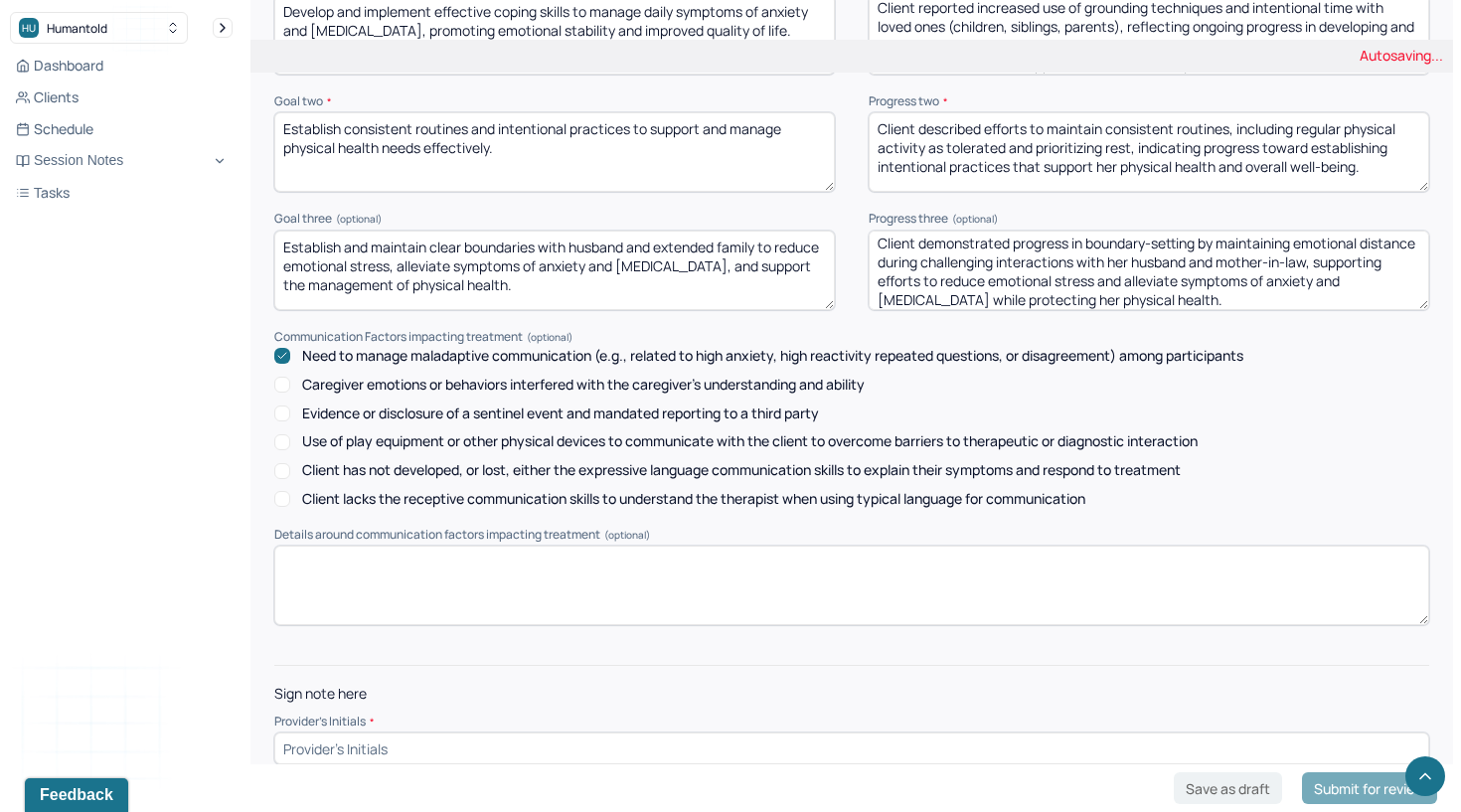 click at bounding box center (852, 748) 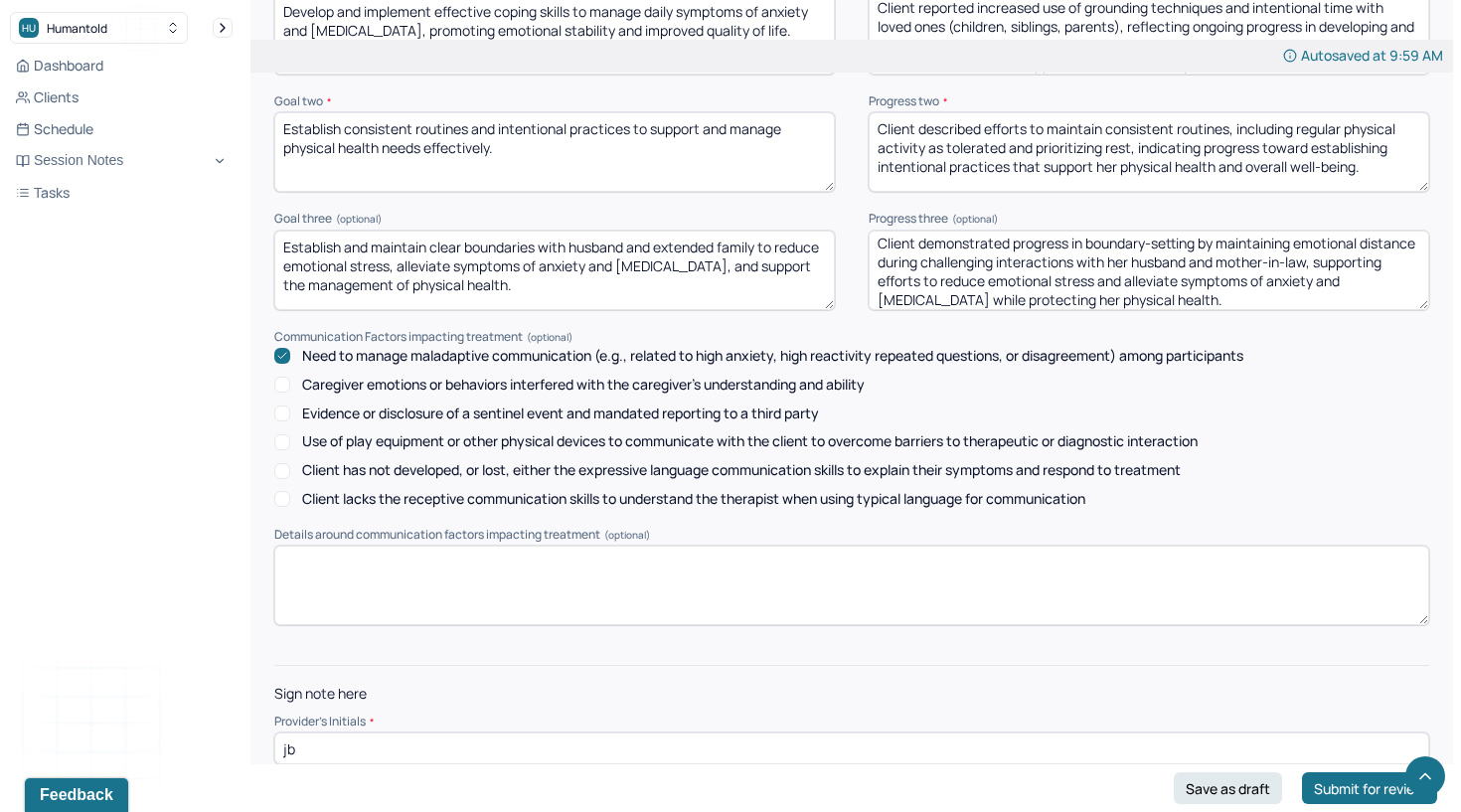 type on "jb" 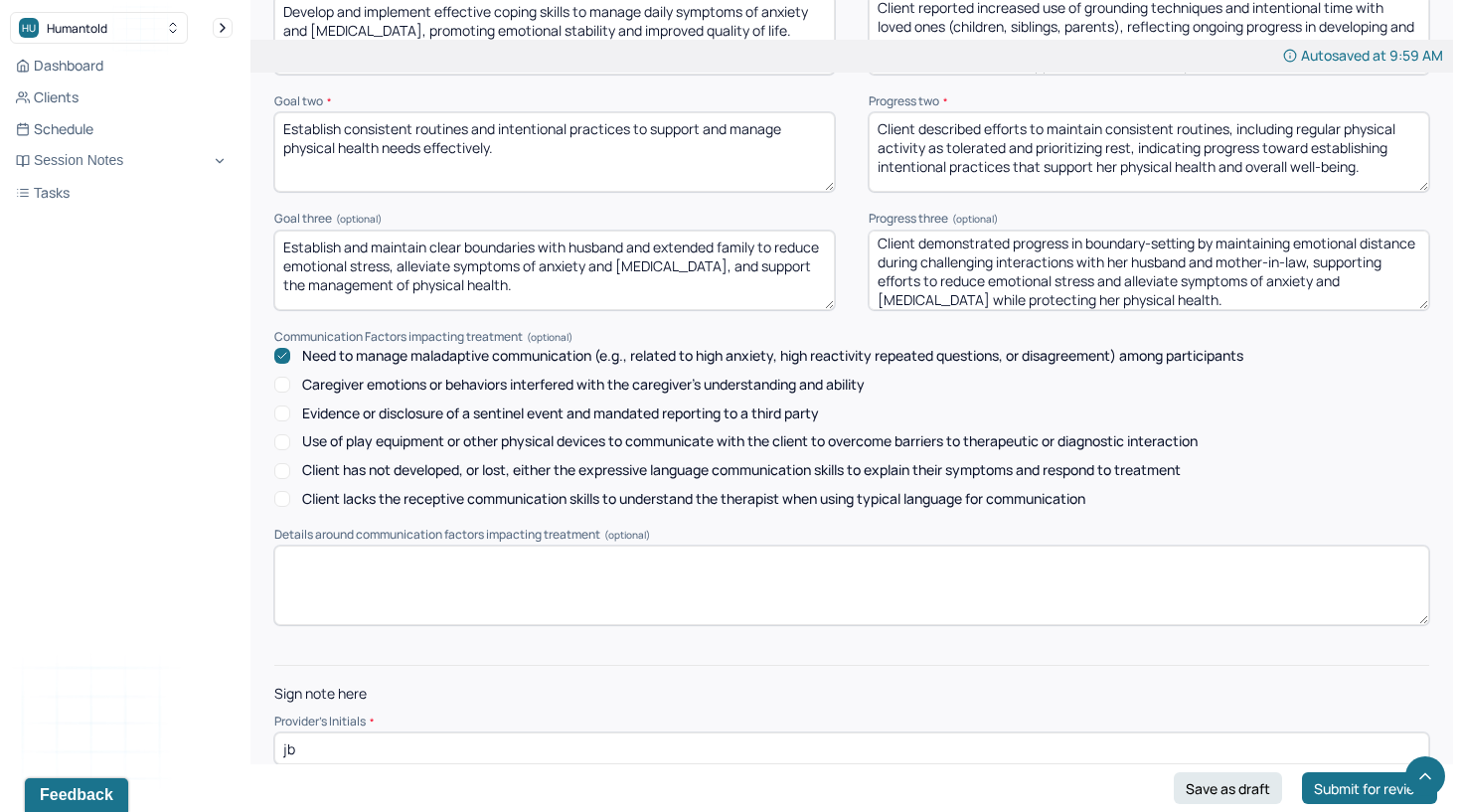 click on "Sign note here" at bounding box center [852, 694] 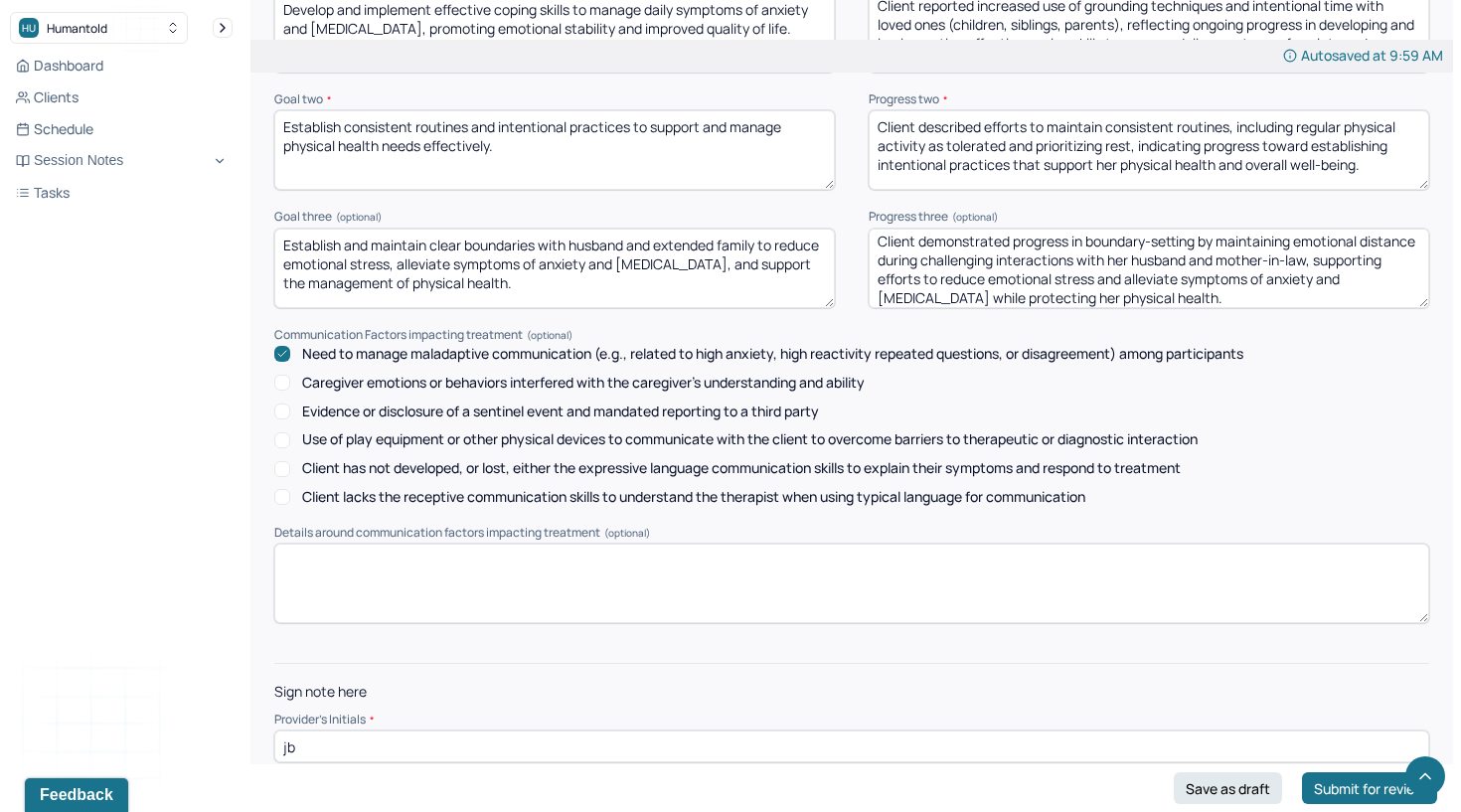 scroll, scrollTop: 2704, scrollLeft: 0, axis: vertical 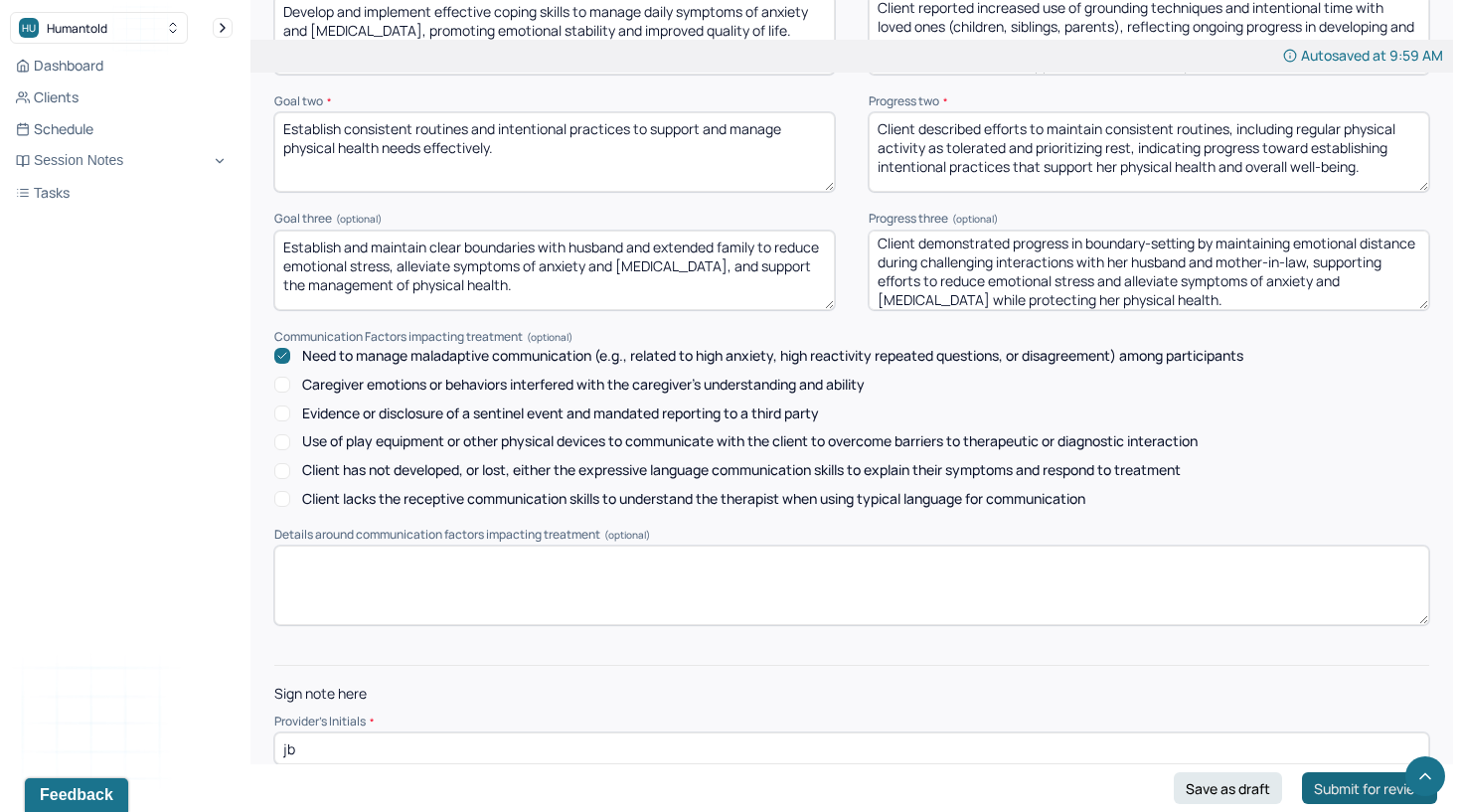 click on "Submit for review" at bounding box center (1370, 788) 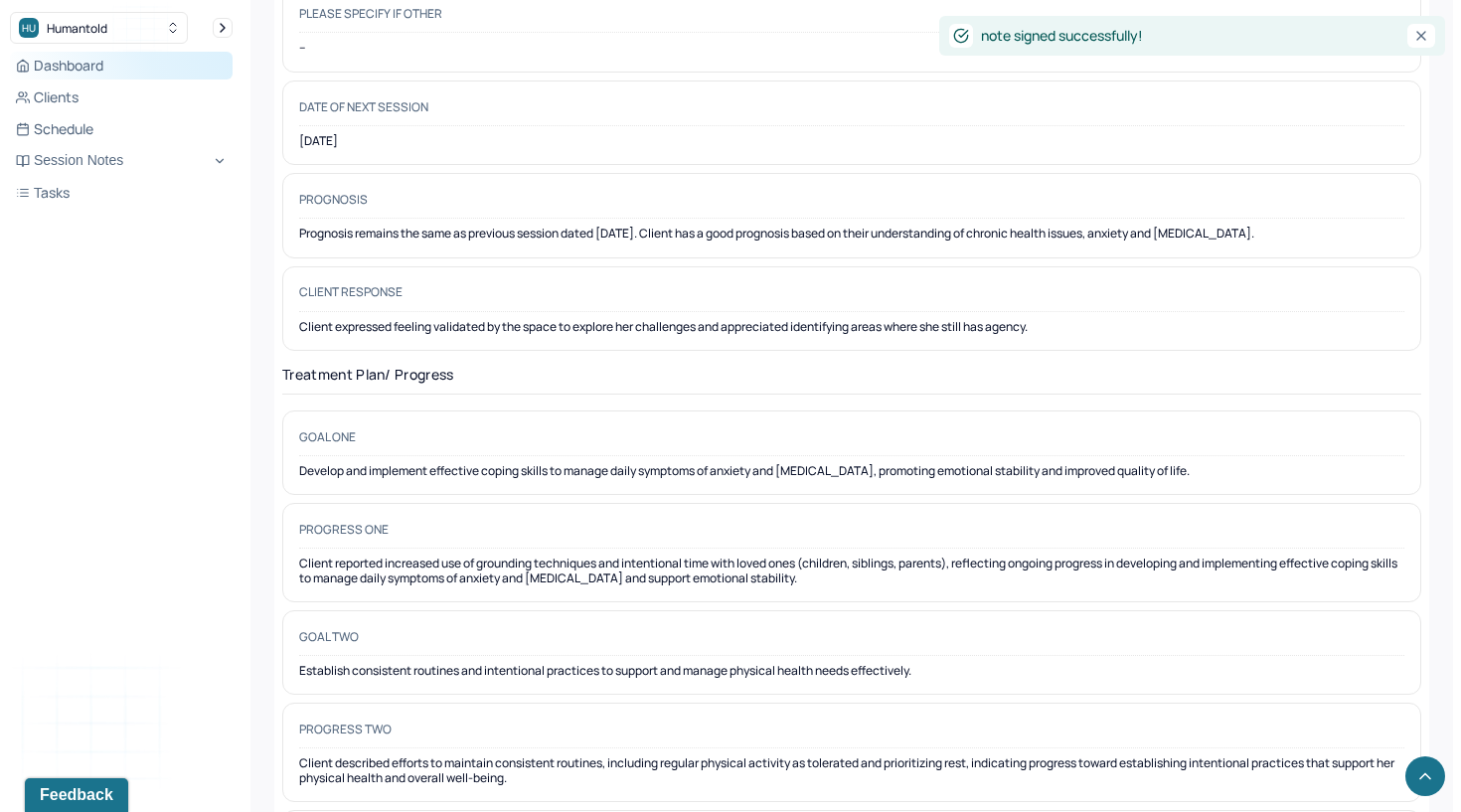 click on "Dashboard" at bounding box center [121, 66] 